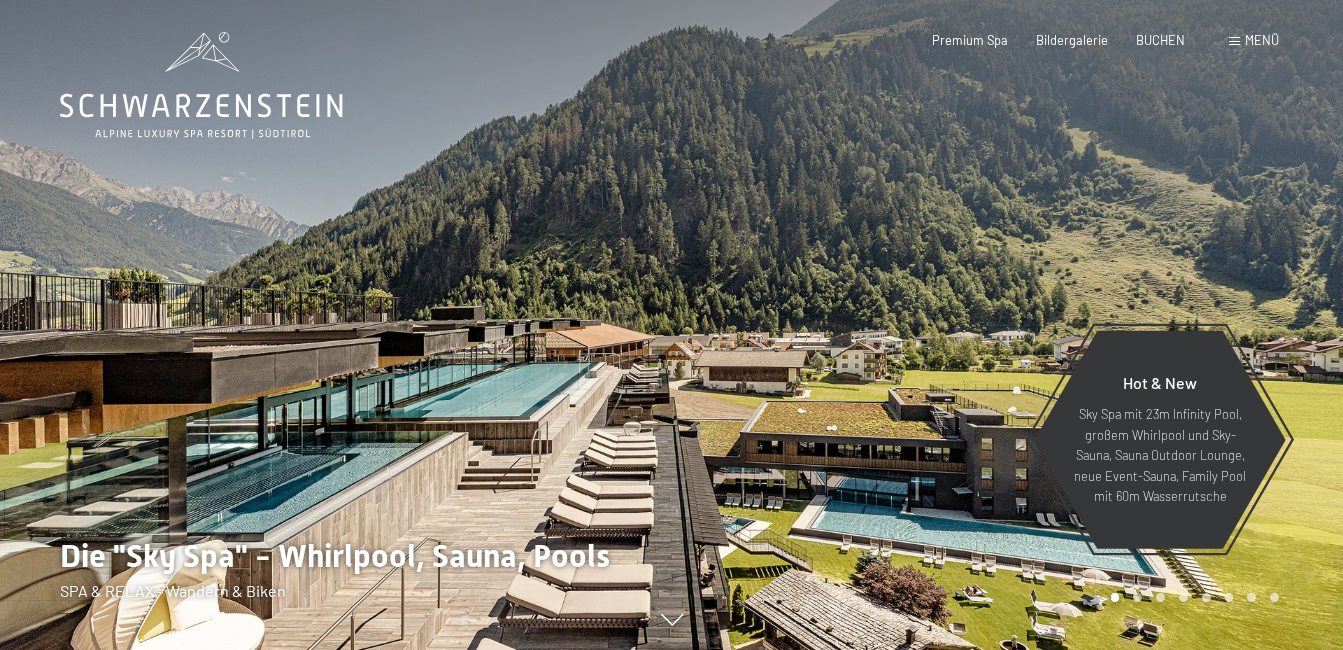 scroll, scrollTop: 0, scrollLeft: 0, axis: both 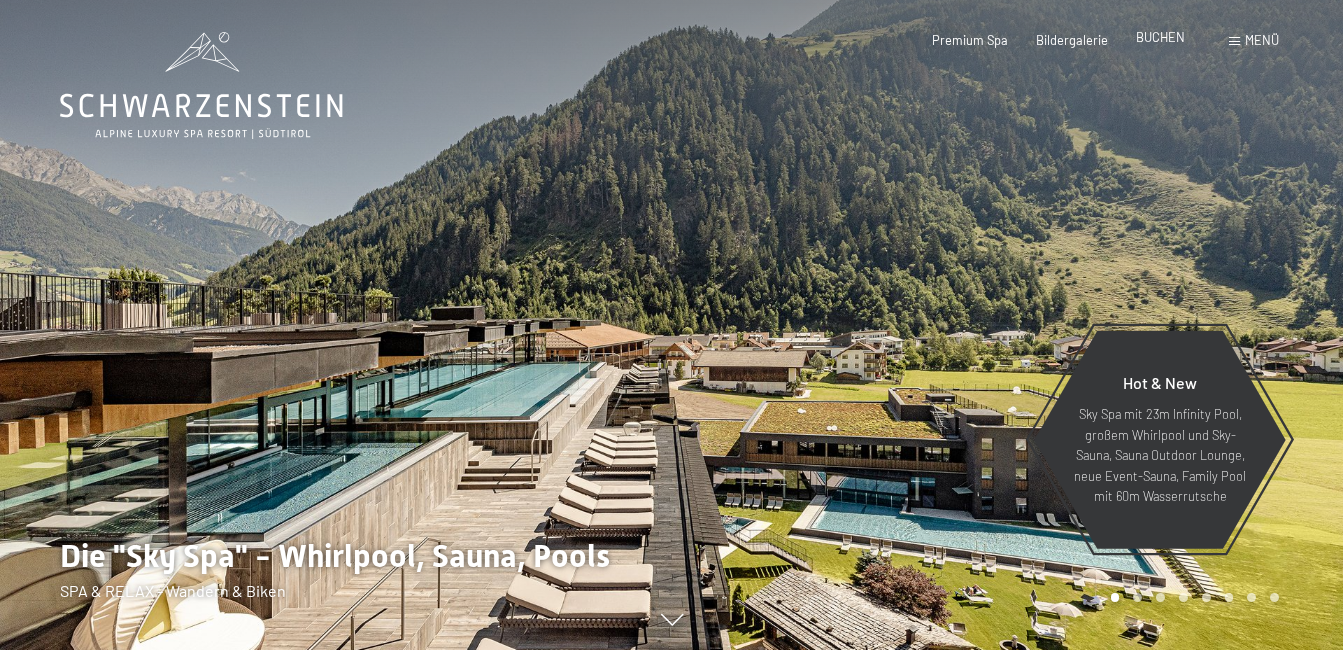 click on "BUCHEN" at bounding box center [1160, 37] 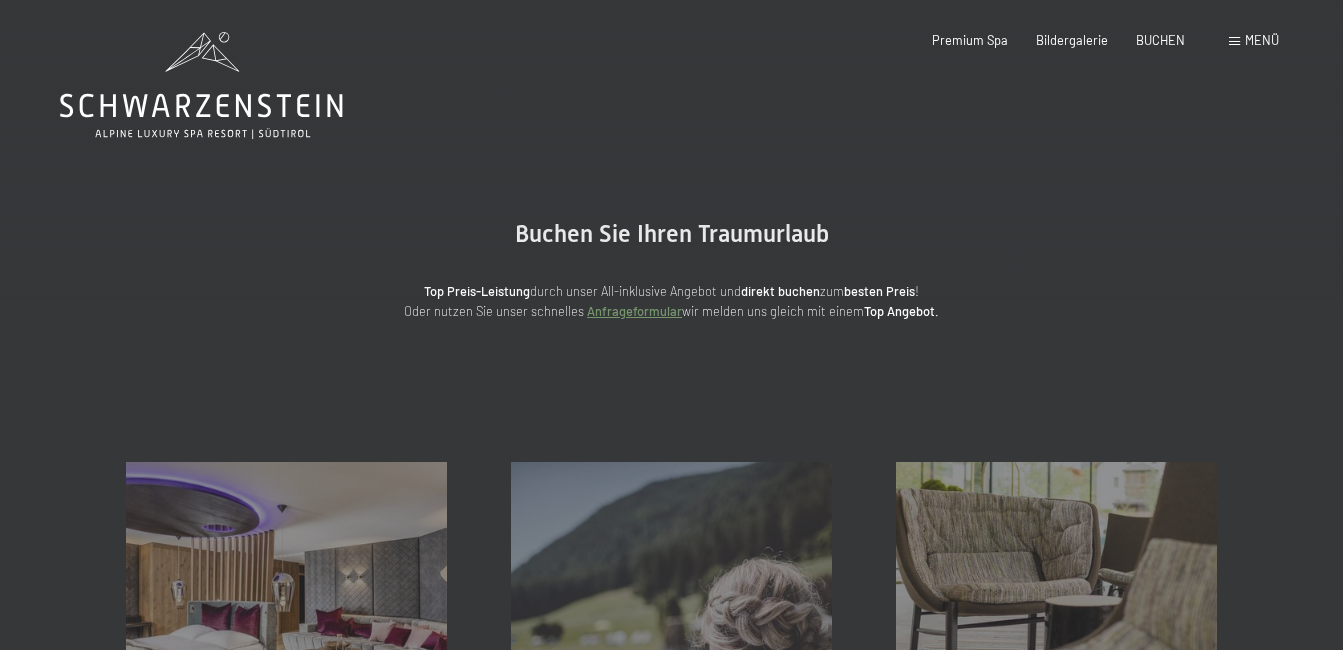 scroll, scrollTop: 0, scrollLeft: 0, axis: both 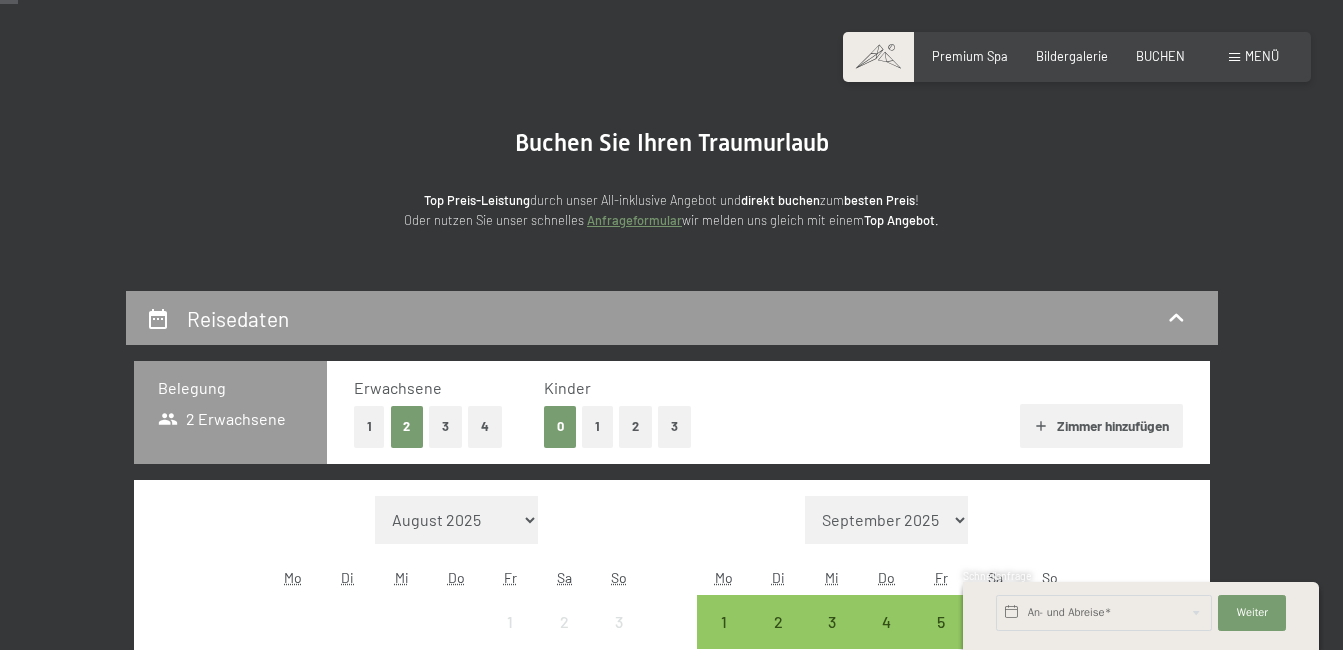 click on "1" at bounding box center [369, 426] 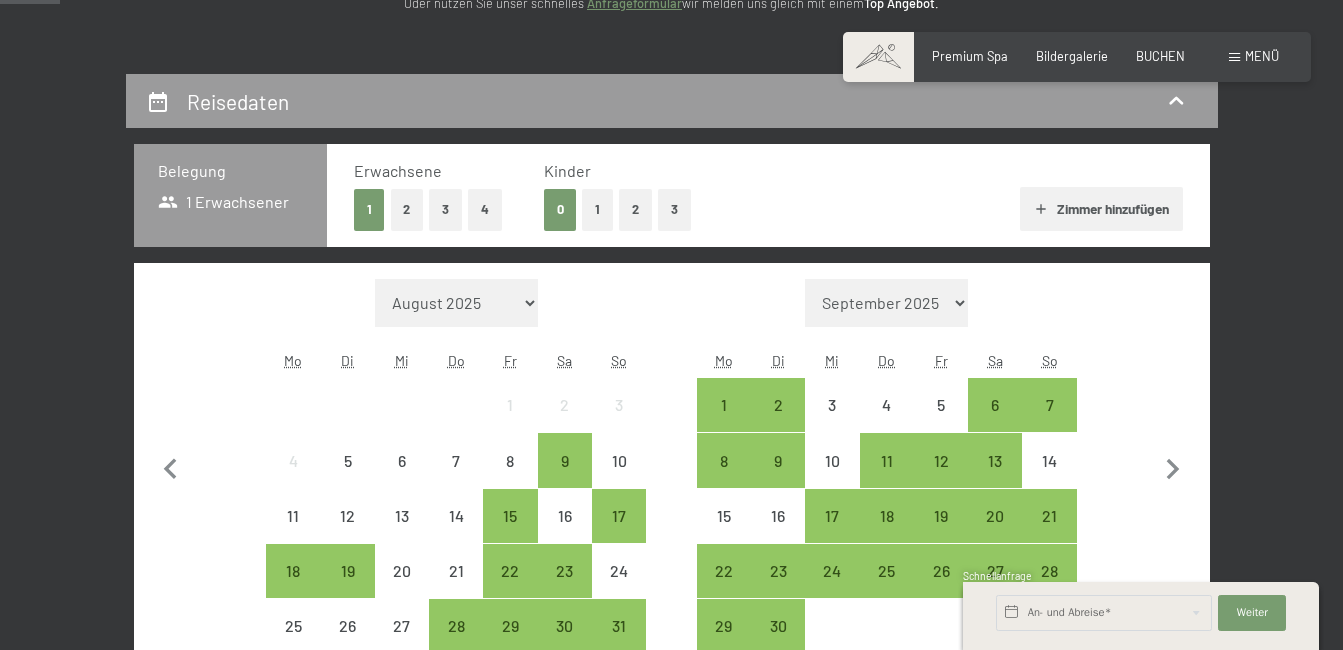 scroll, scrollTop: 309, scrollLeft: 0, axis: vertical 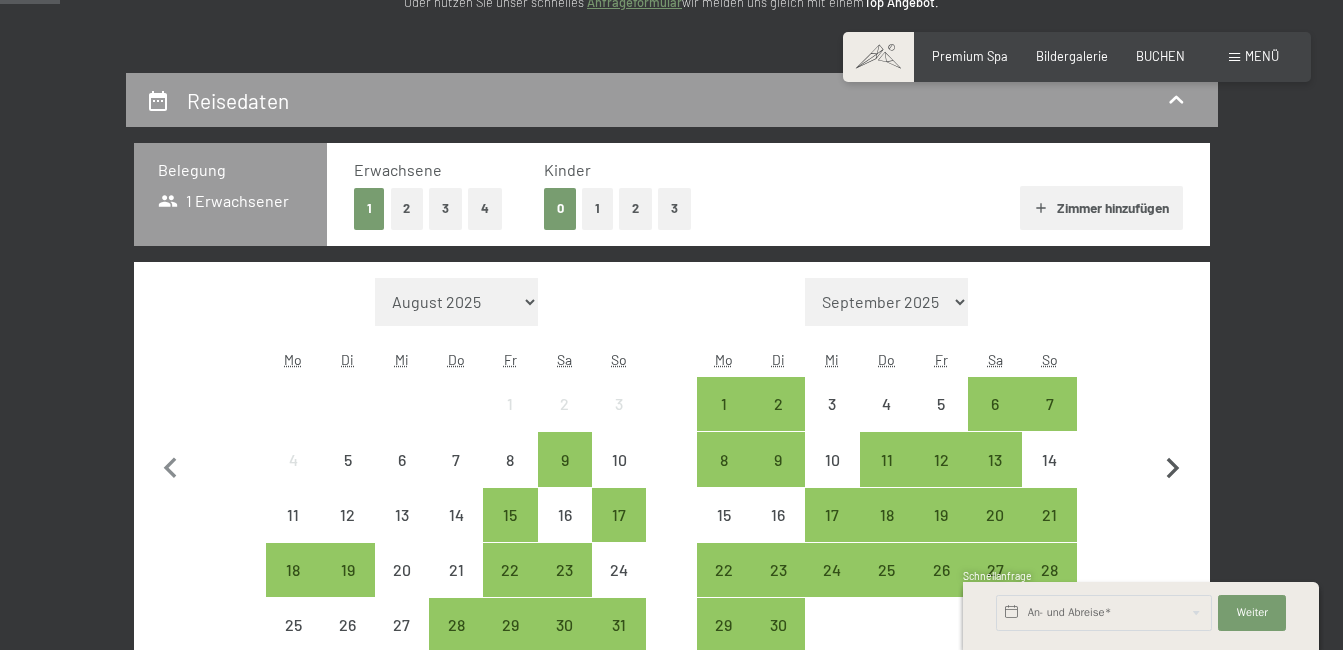 click 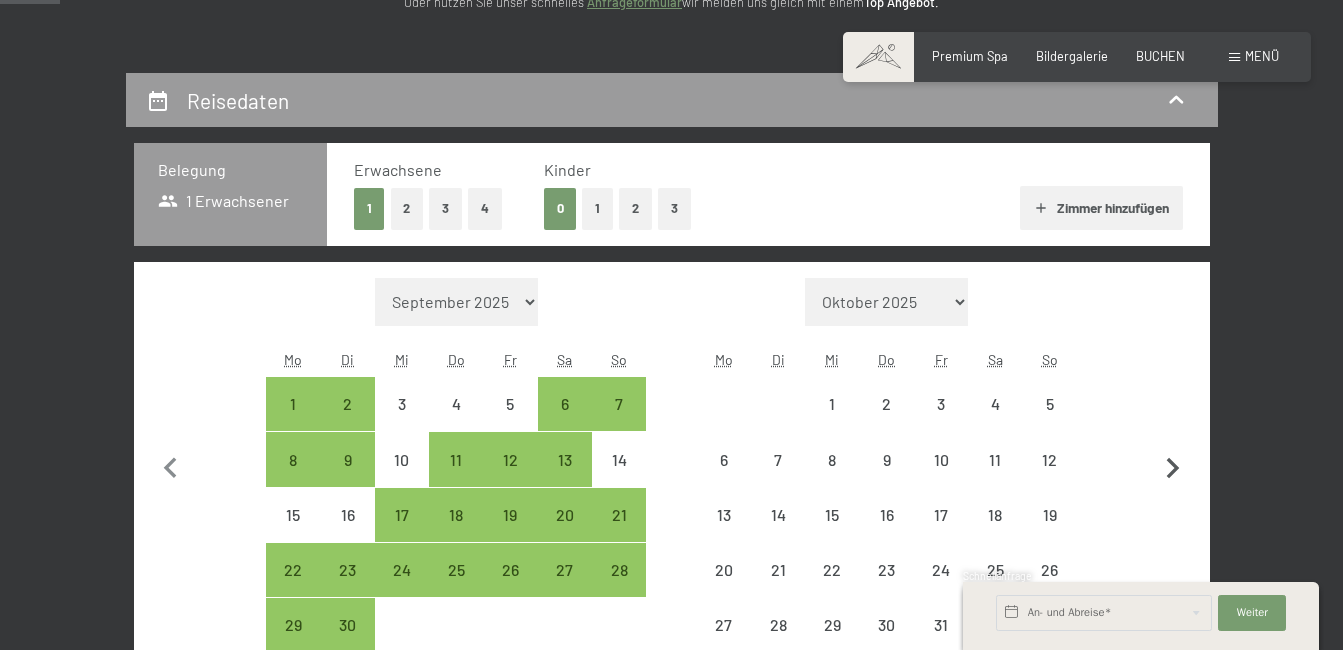 click 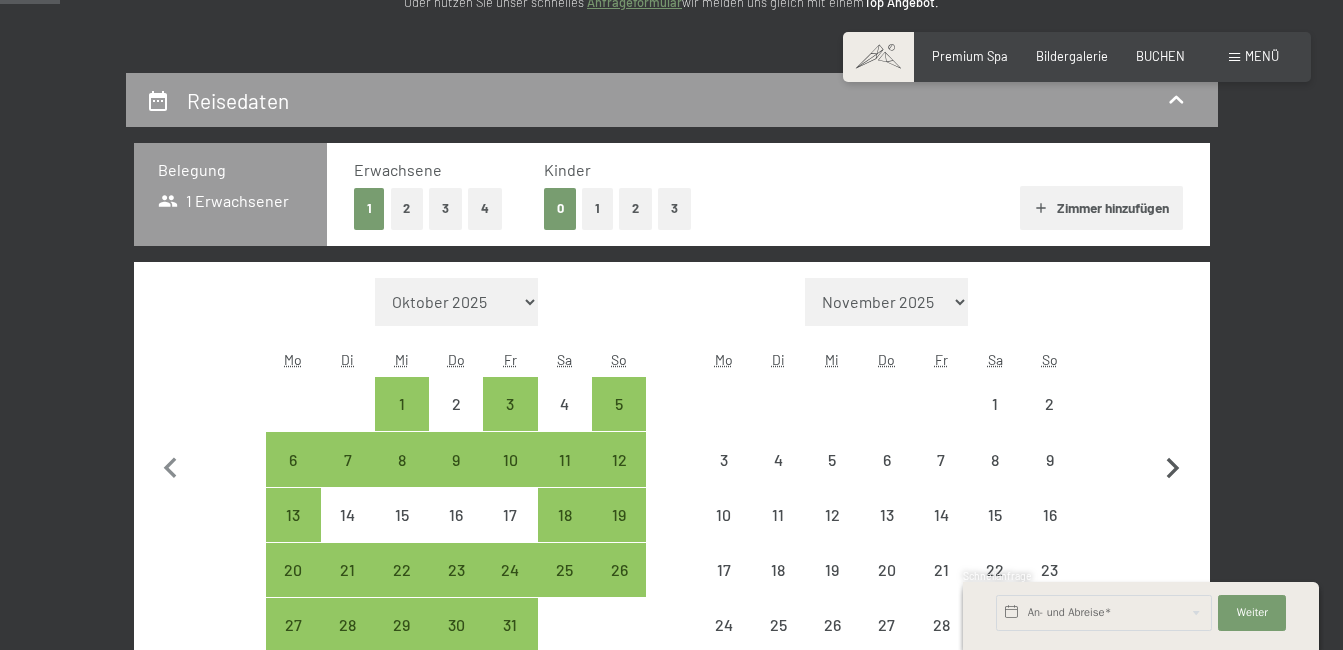 click 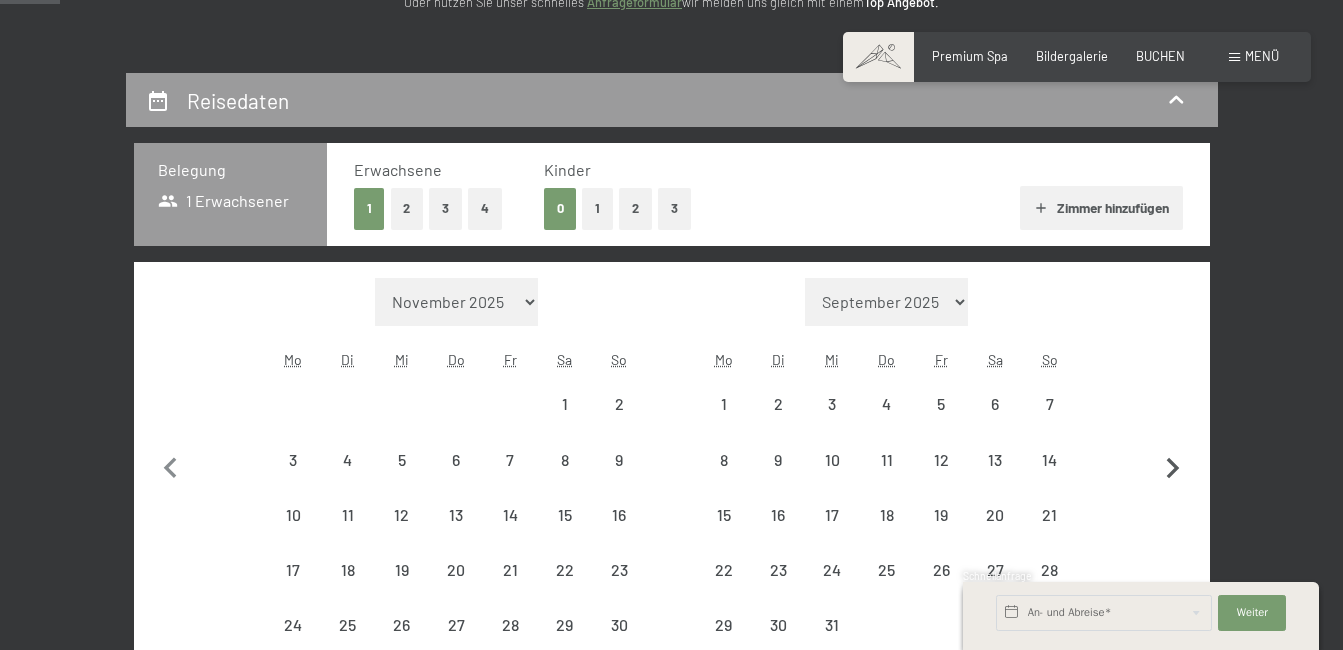 select on "2025-11-01" 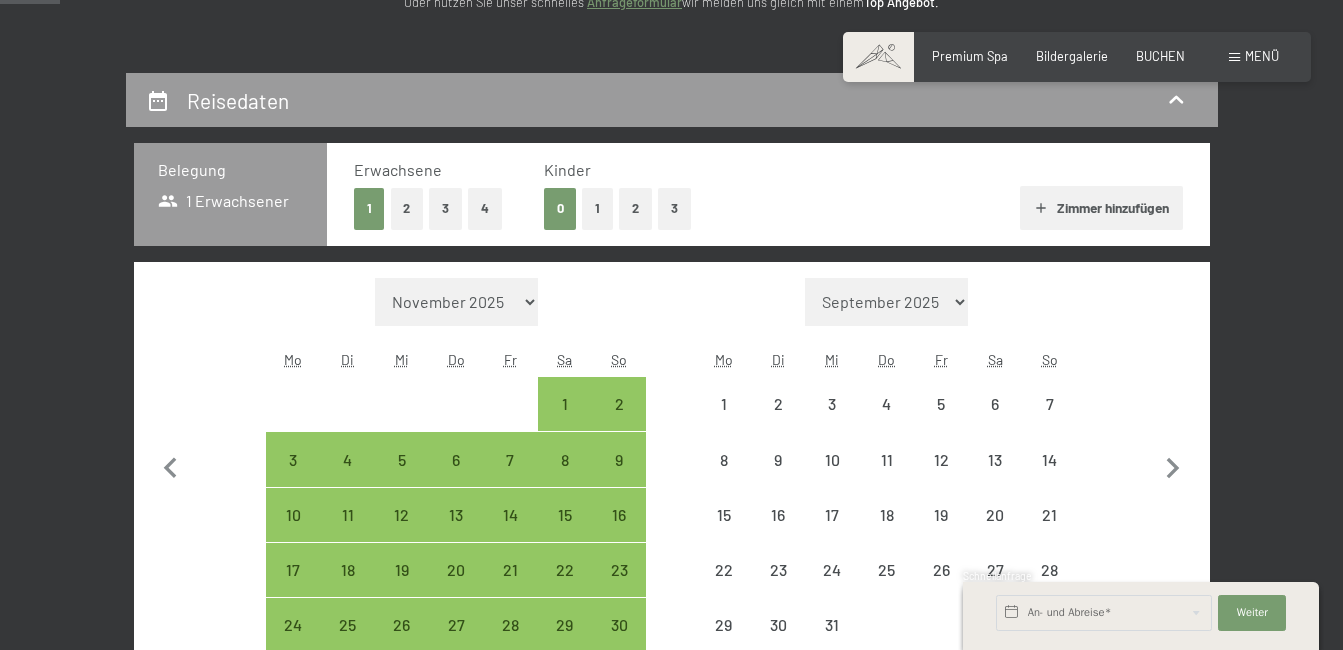 select on "2025-11-01" 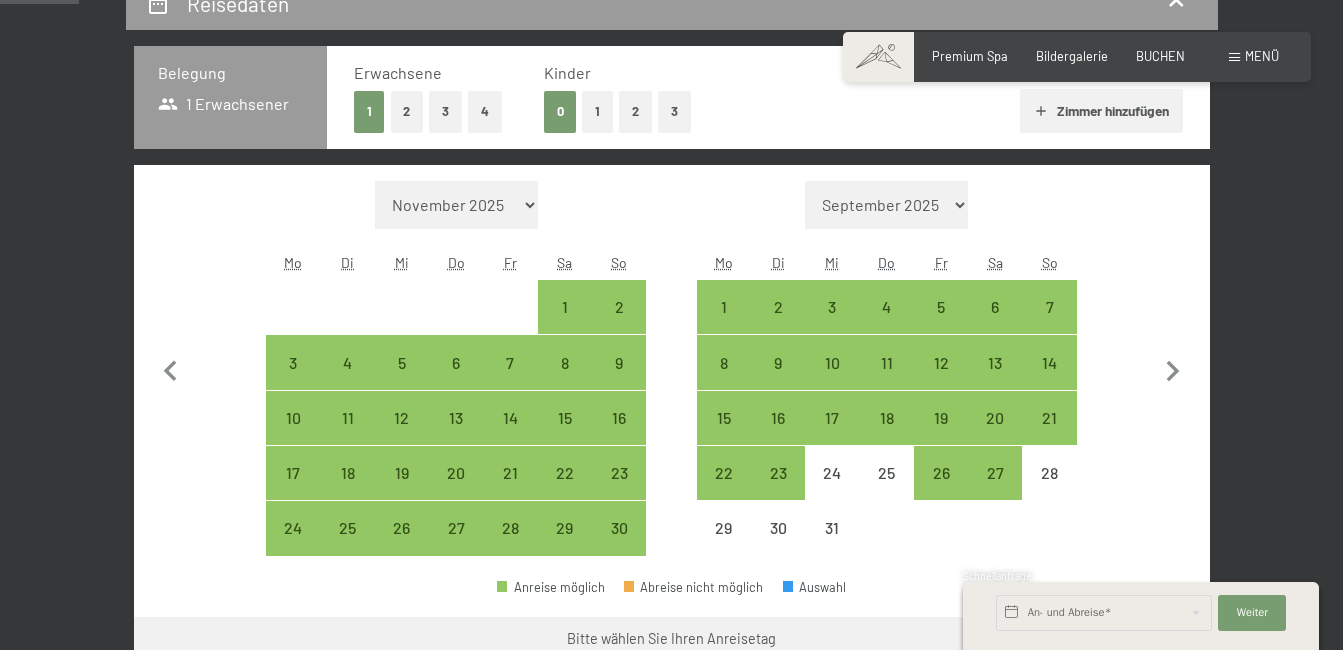 scroll, scrollTop: 407, scrollLeft: 0, axis: vertical 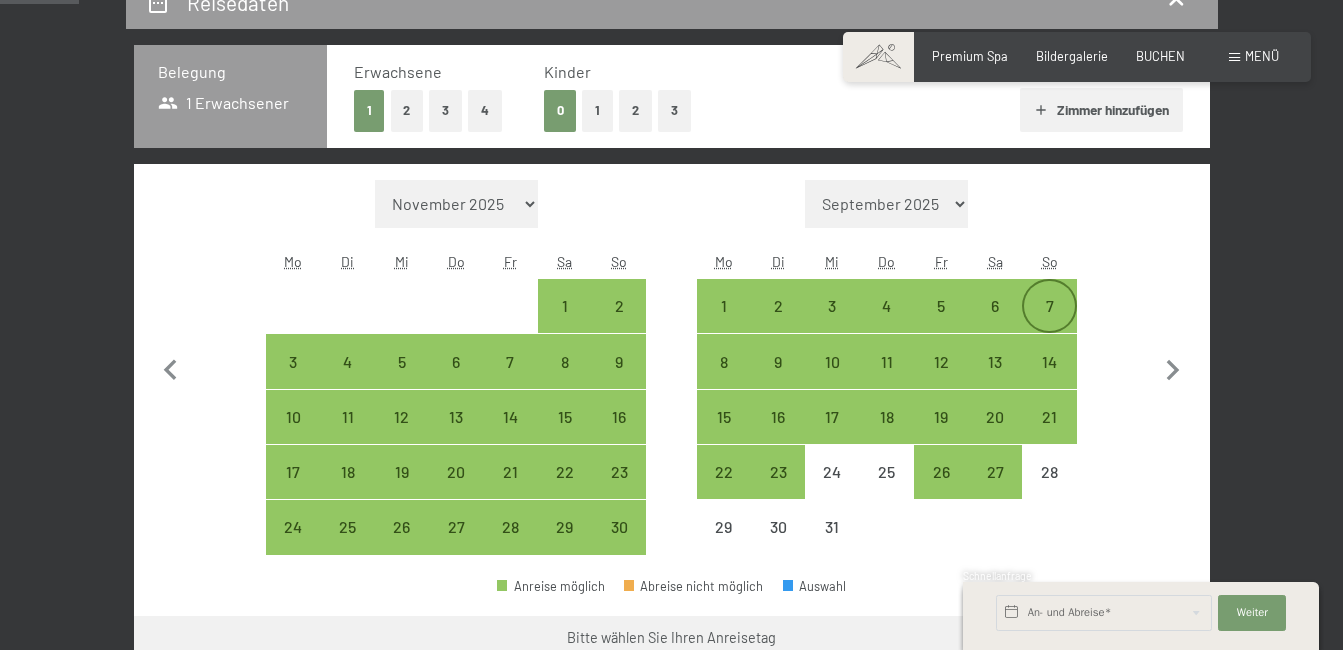click on "7" at bounding box center [1049, 323] 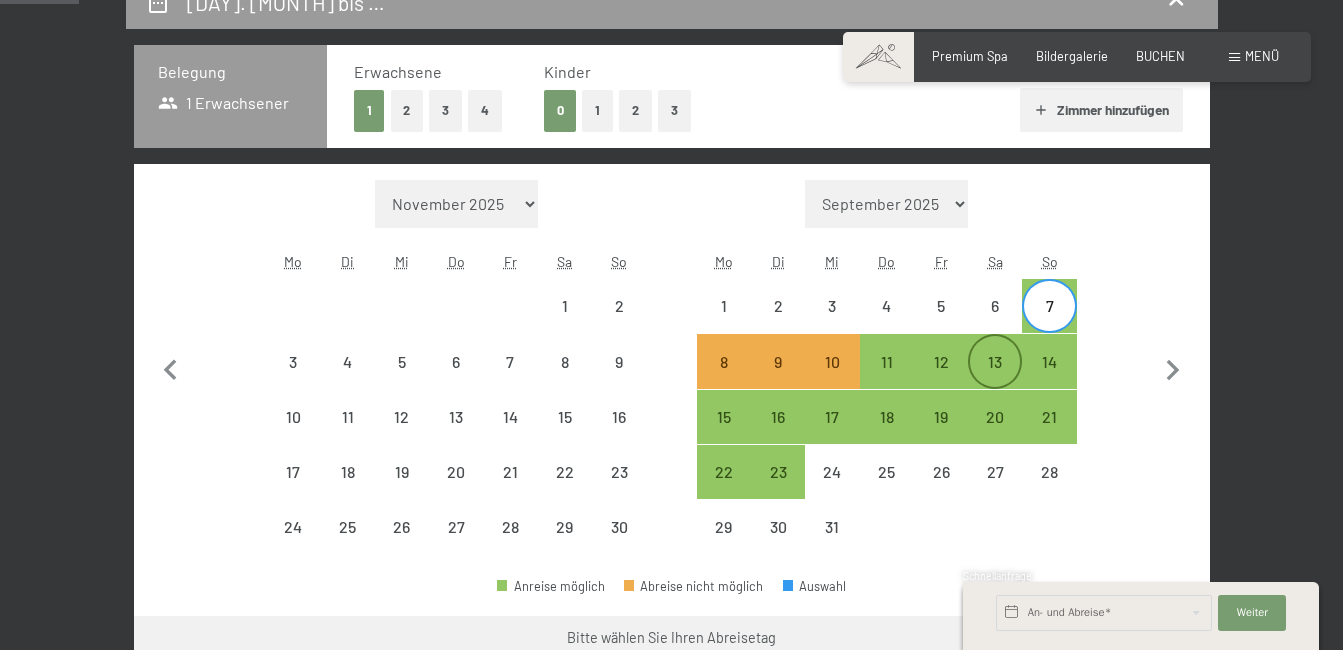 click on "13" at bounding box center [995, 379] 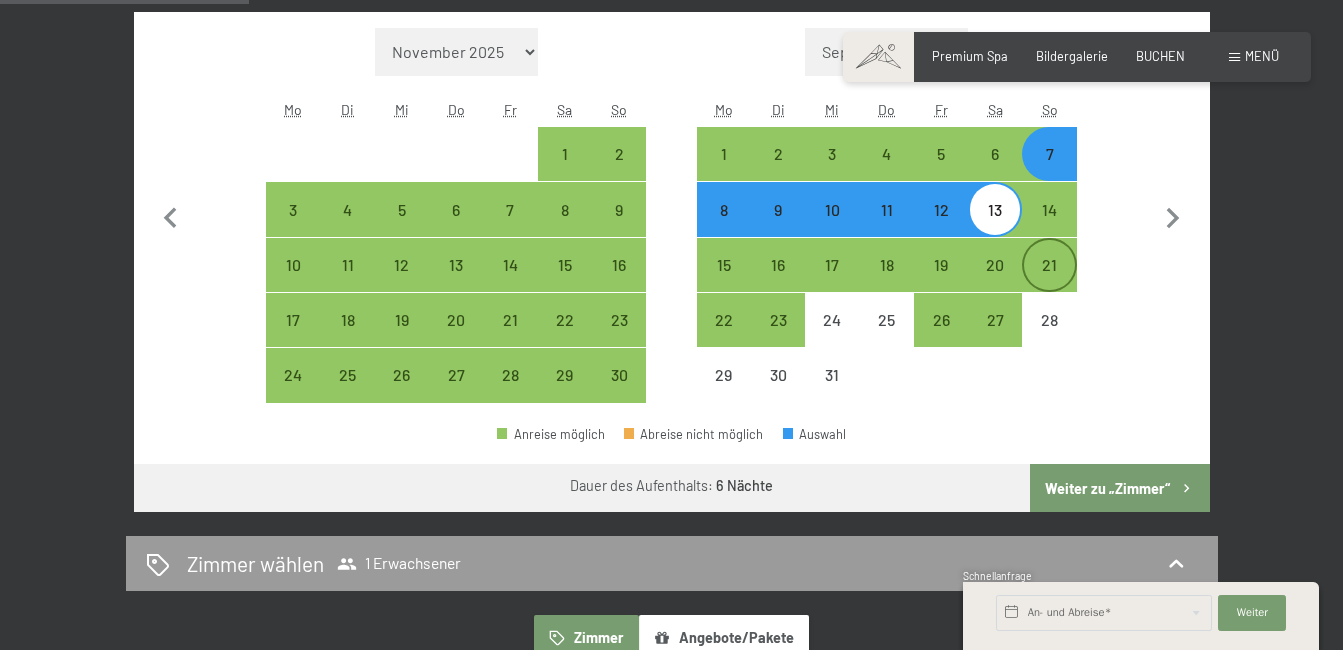 scroll, scrollTop: 560, scrollLeft: 0, axis: vertical 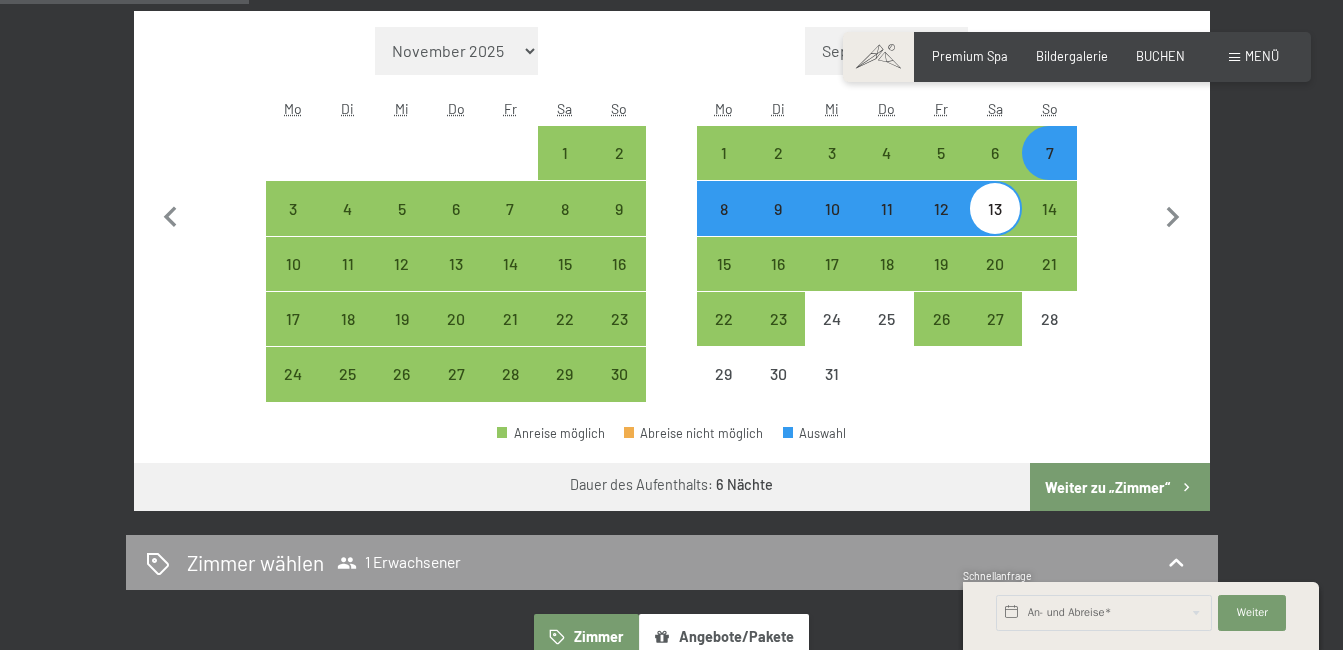 click on "Weiter zu „Zimmer“" at bounding box center (1119, 487) 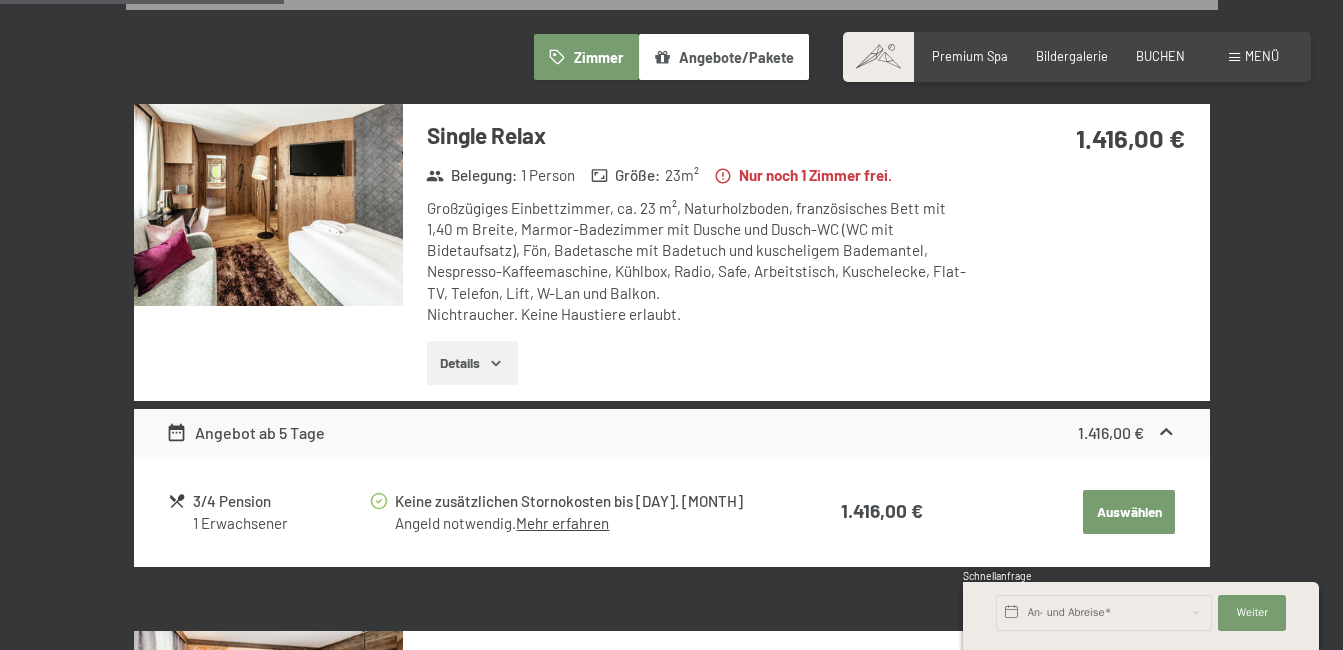 scroll, scrollTop: 506, scrollLeft: 0, axis: vertical 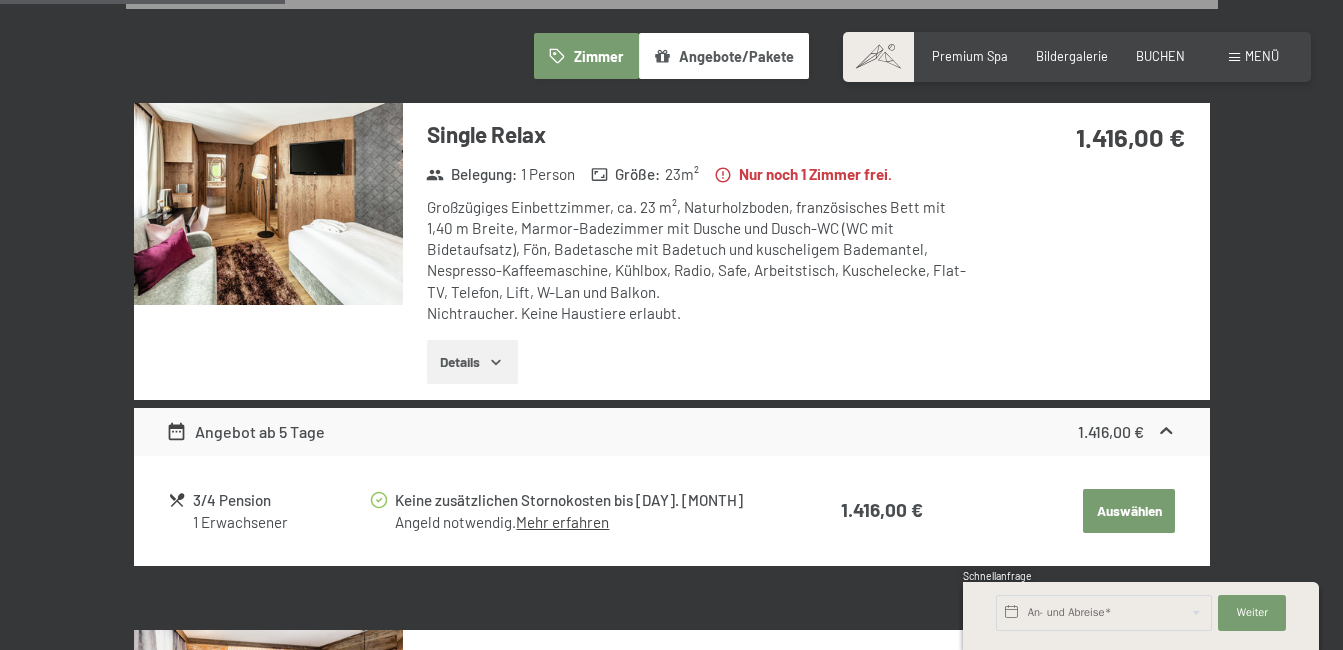 click on "Angebot ab 5 Tage" at bounding box center (245, 432) 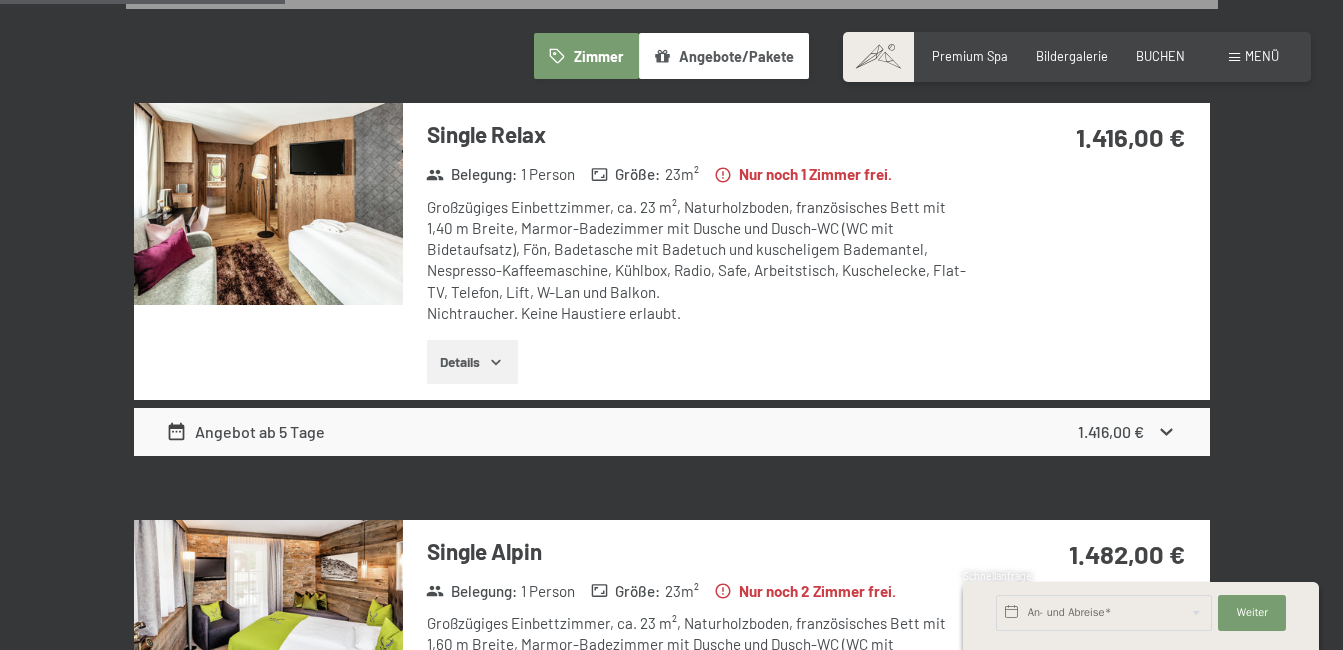 click on "Angebot ab 5 Tage" at bounding box center (245, 432) 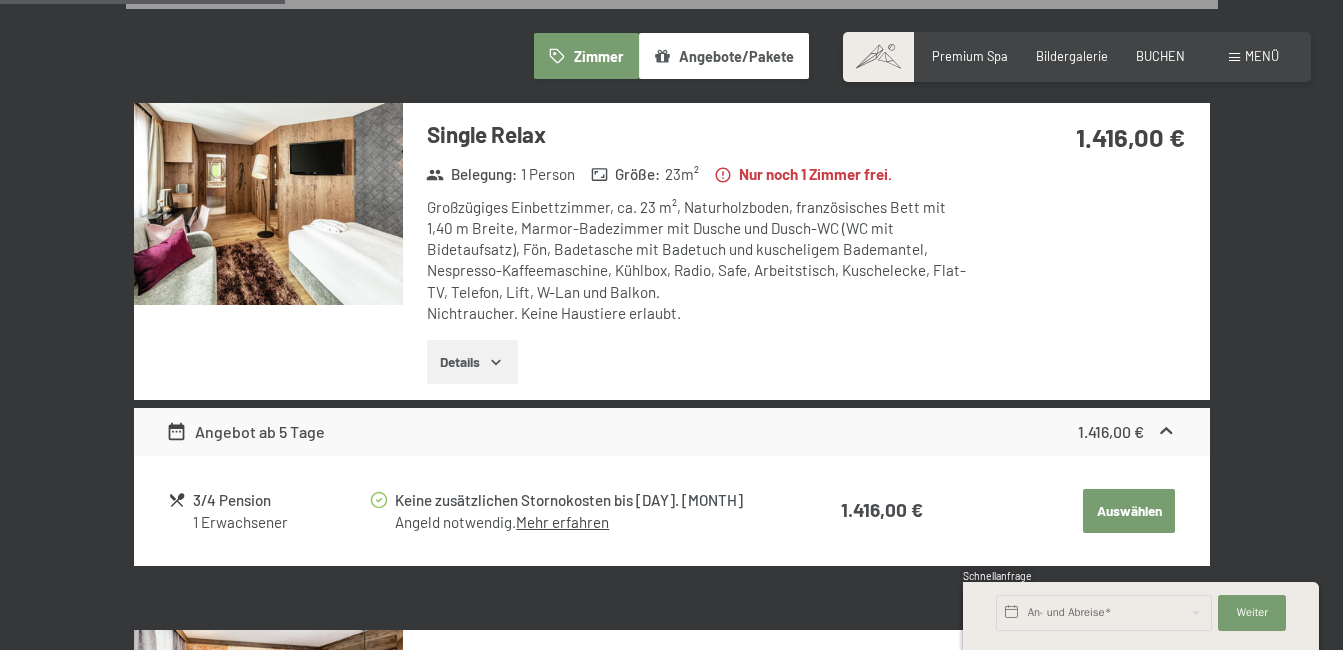 click on "Auswählen" at bounding box center (1129, 511) 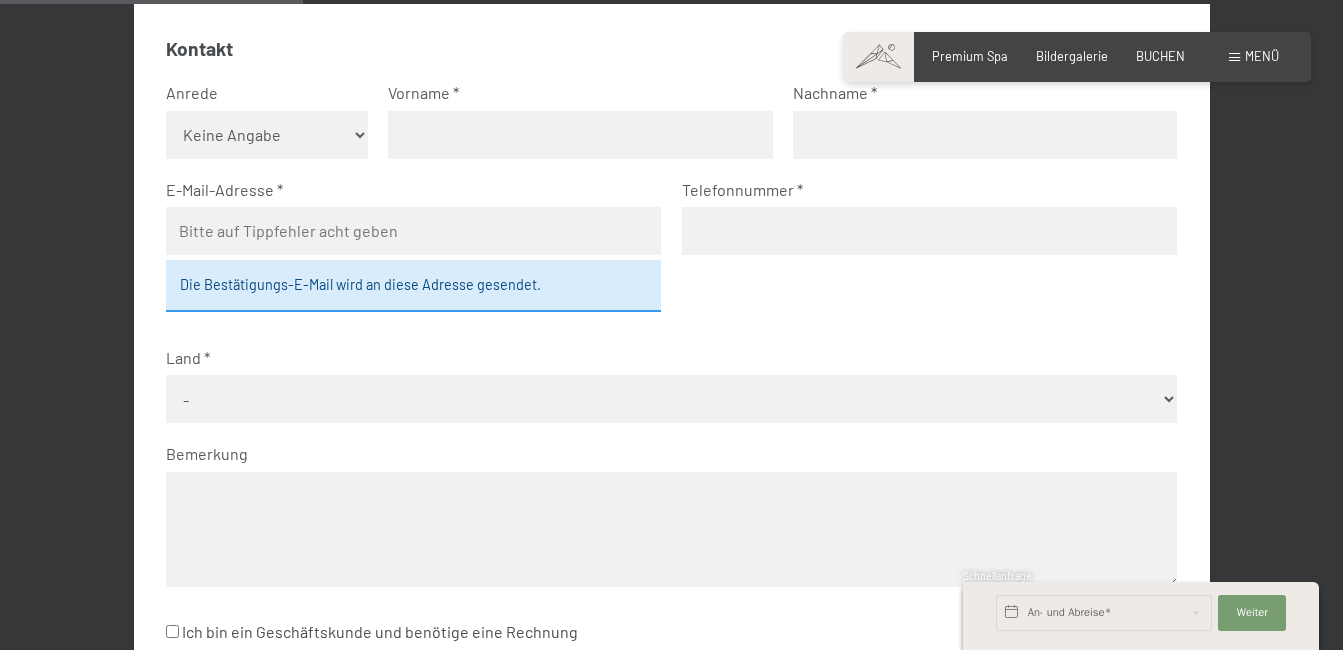scroll, scrollTop: 458, scrollLeft: 0, axis: vertical 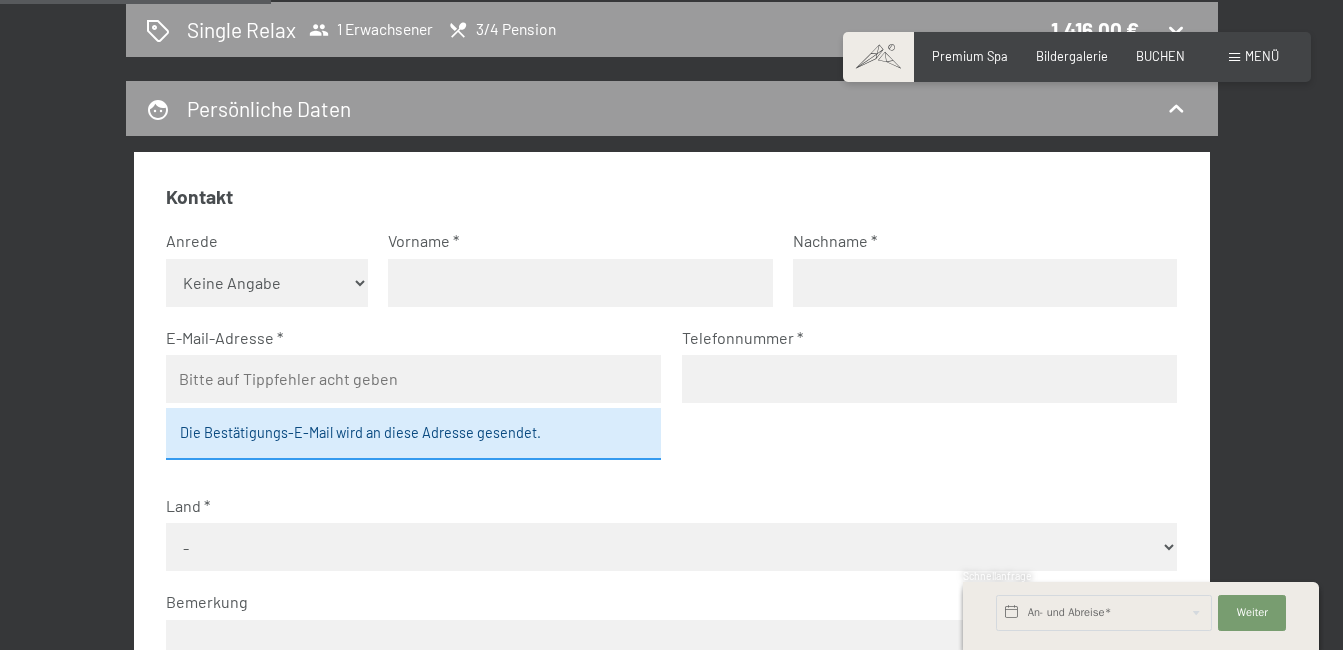 click on "Keine Angabe Frau Herr" at bounding box center (267, 283) 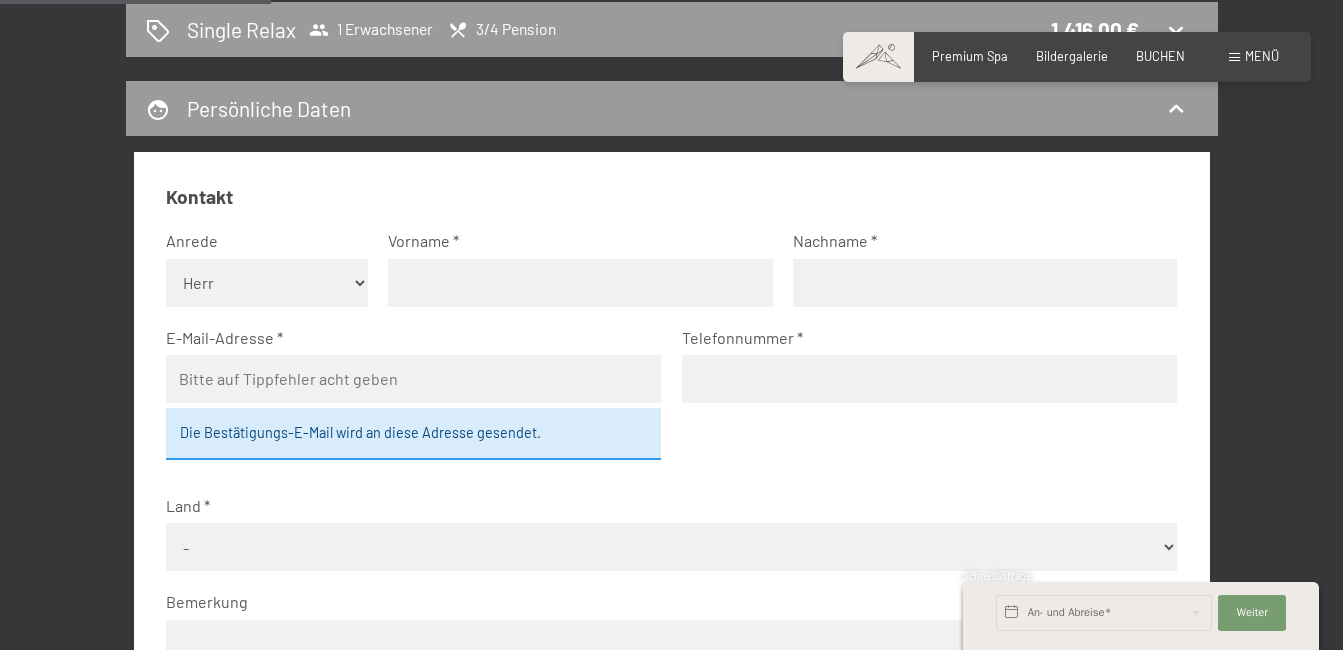 click on "Keine Angabe Frau Herr" at bounding box center (267, 283) 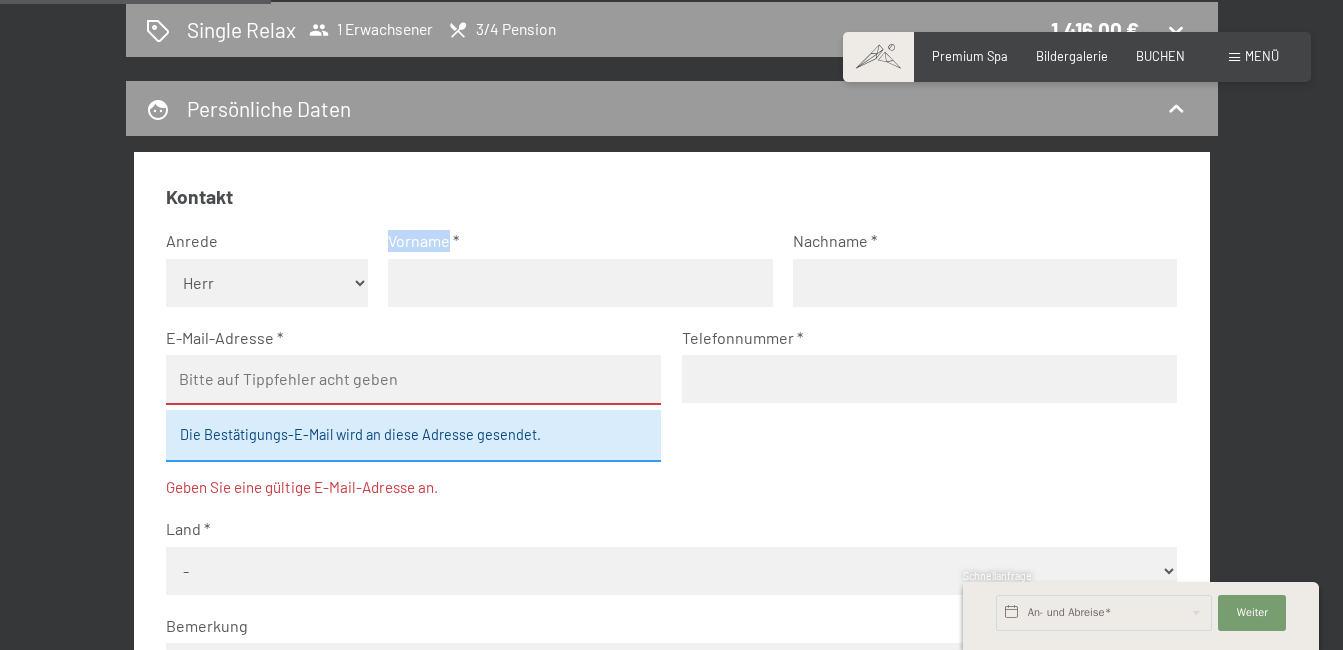 drag, startPoint x: 444, startPoint y: 308, endPoint x: 463, endPoint y: 282, distance: 32.202484 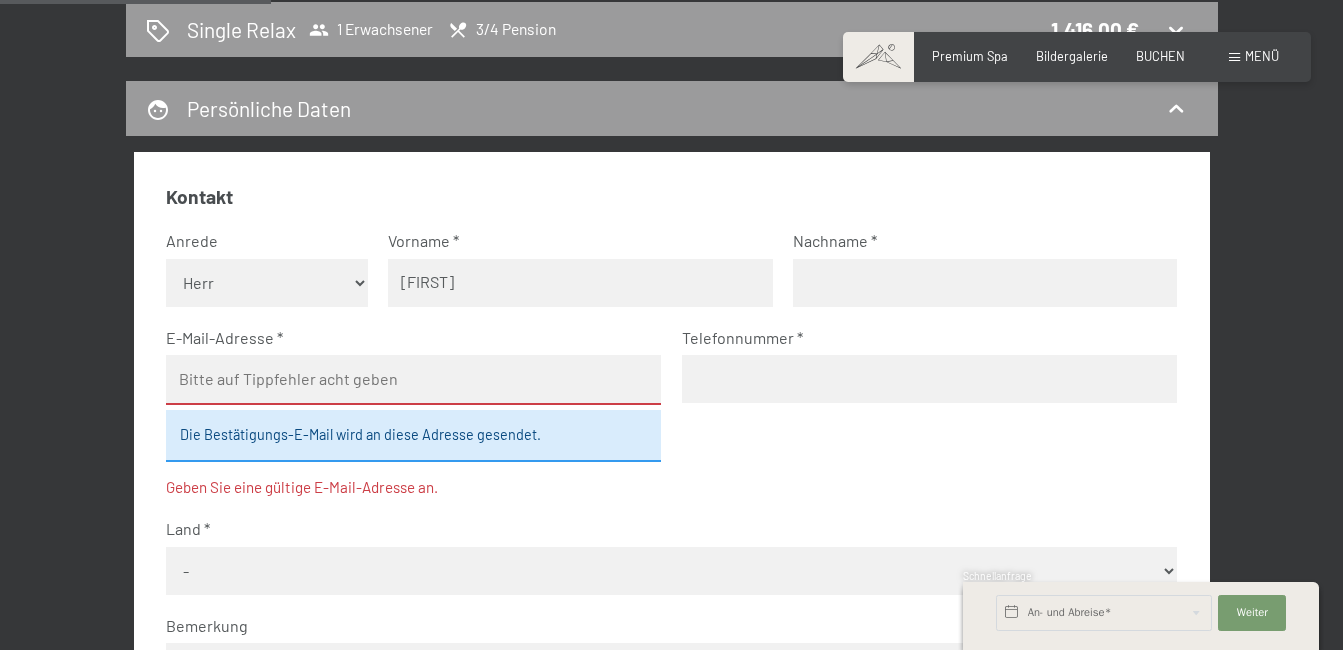 type on "Bastian" 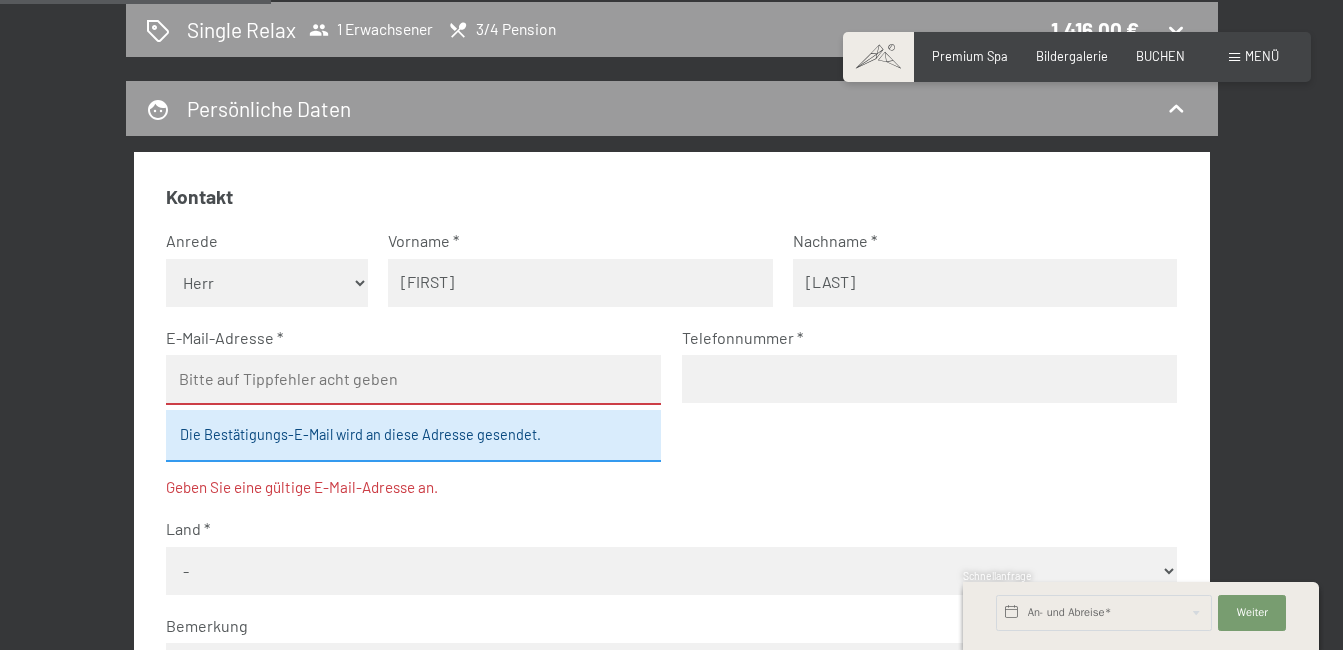 type on "Müller" 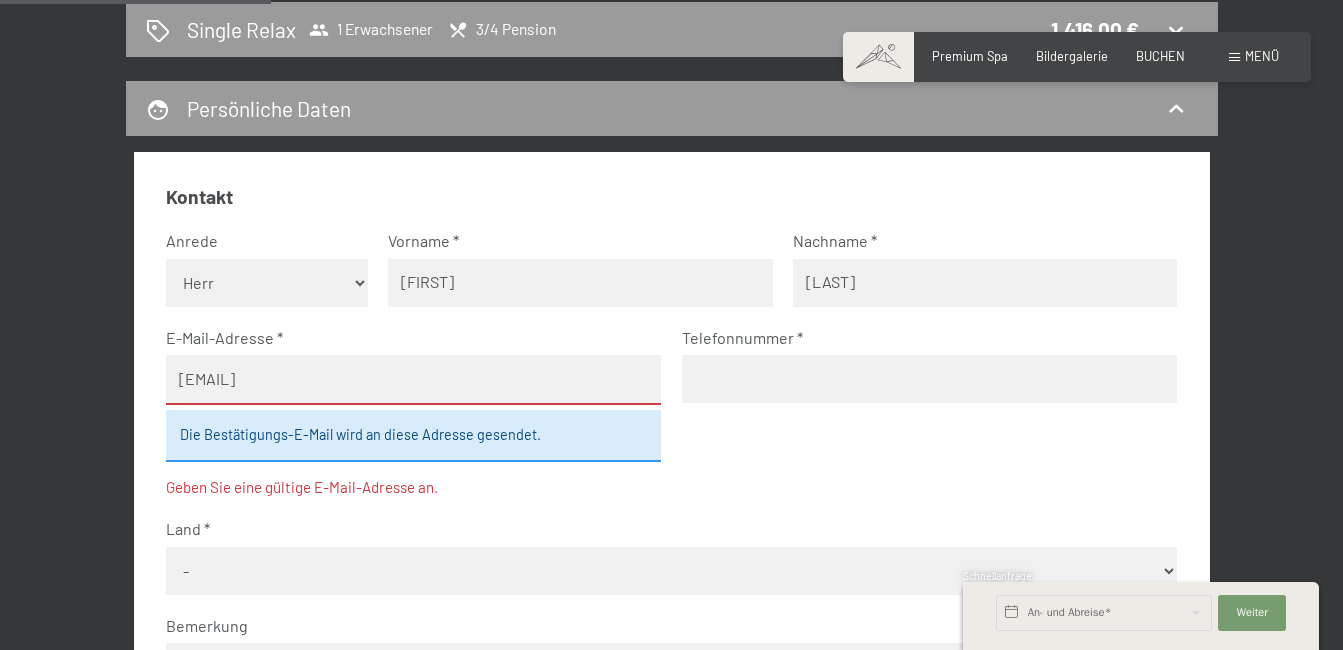 select on "DEU" 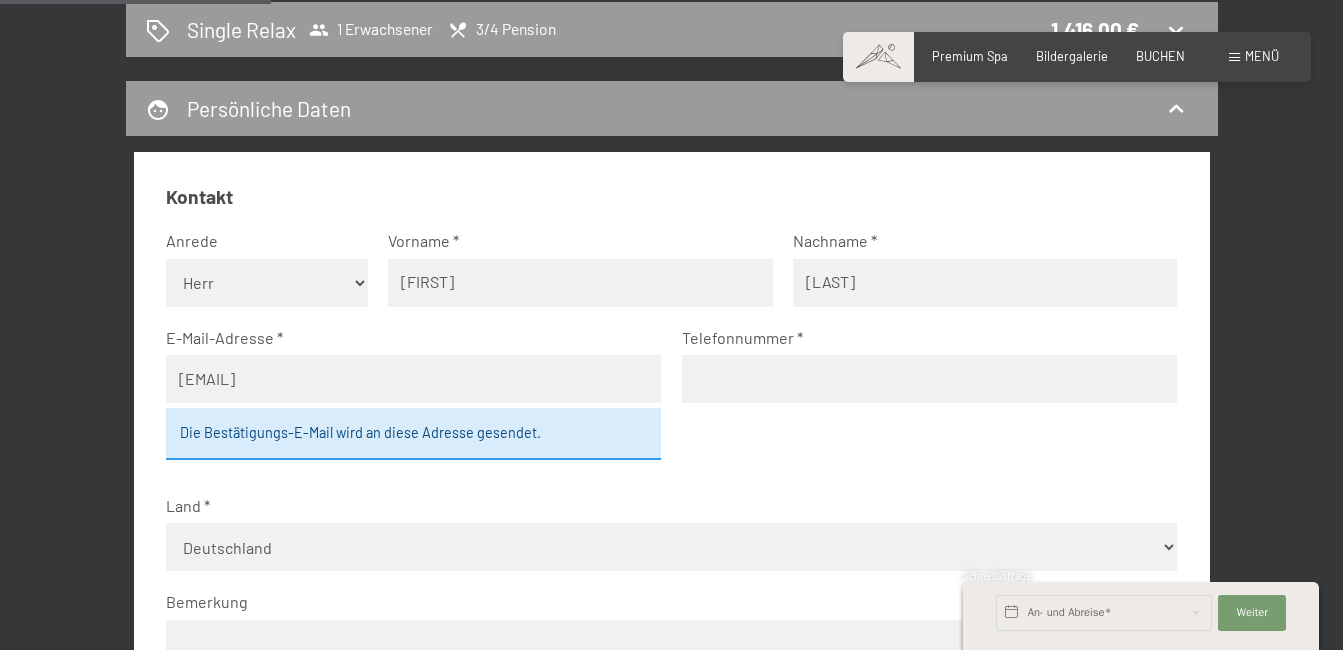 click at bounding box center (930, 379) 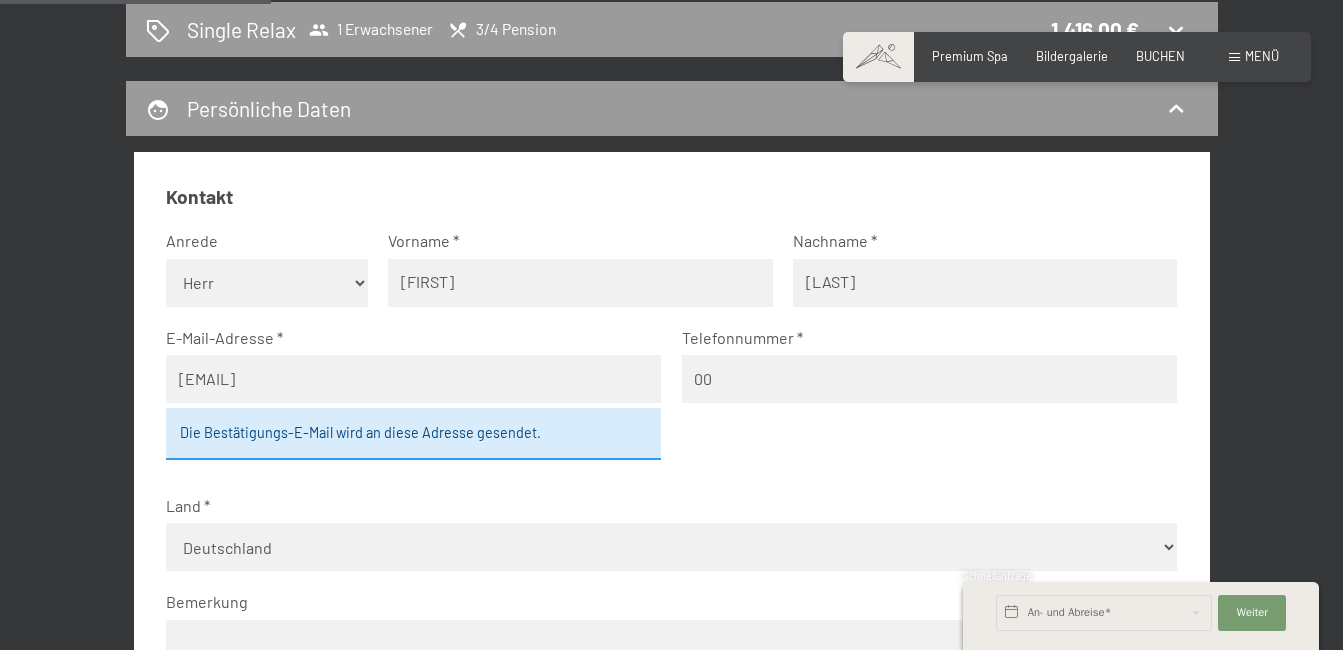 type on "0" 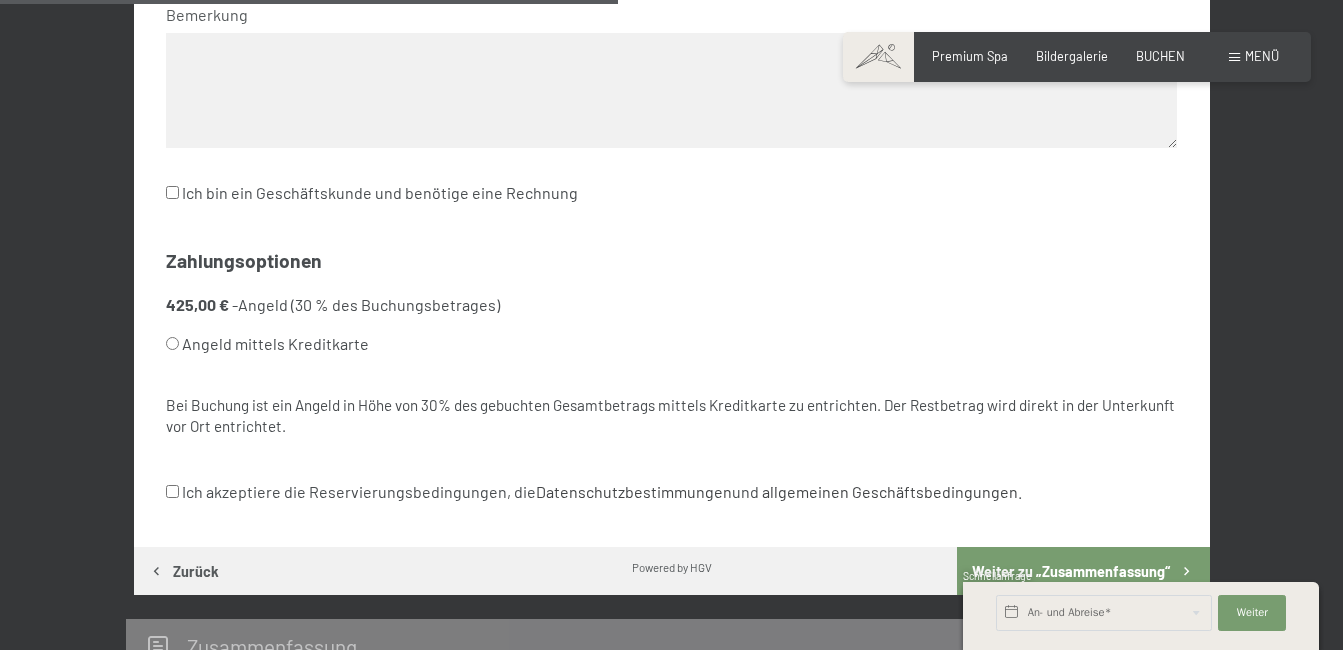 scroll, scrollTop: 1046, scrollLeft: 0, axis: vertical 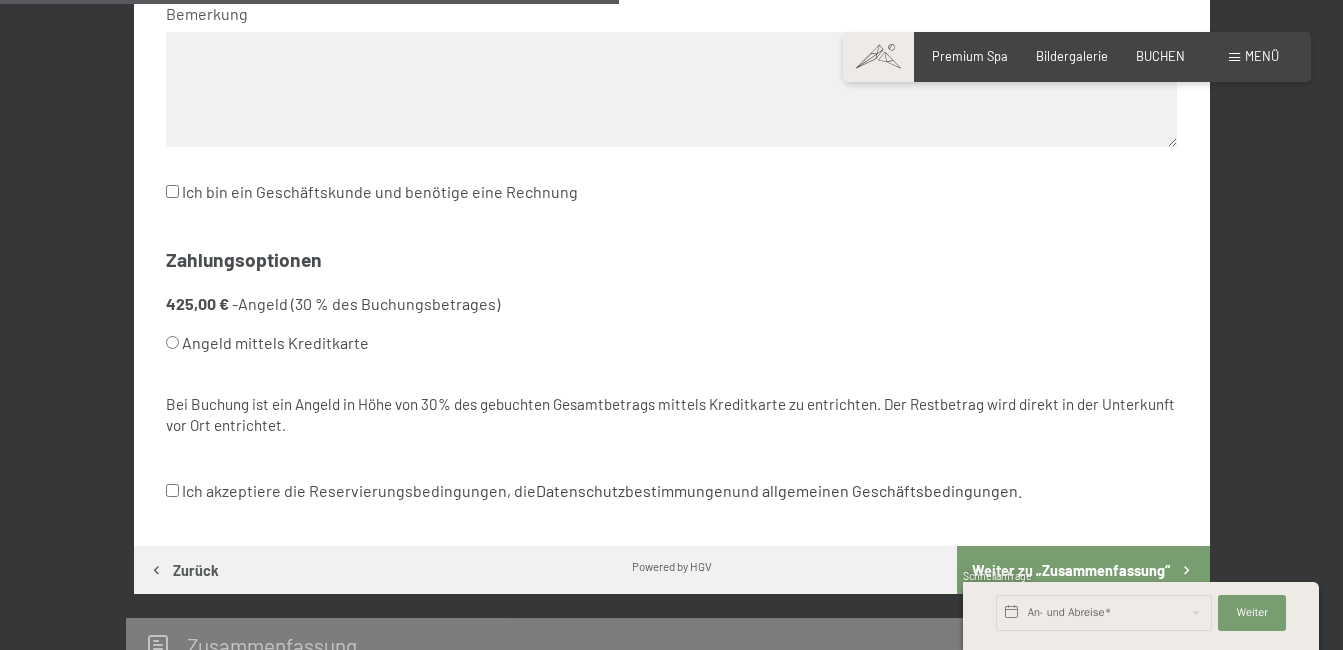 type on "+4915155566959" 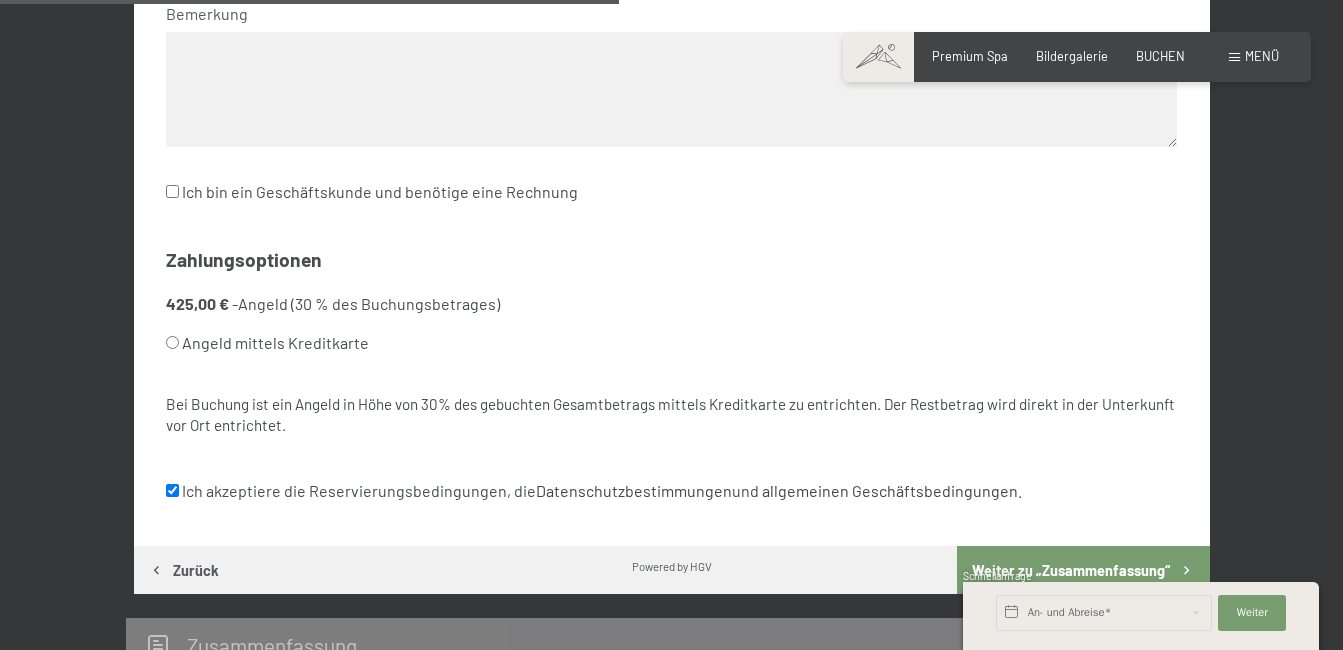 checkbox on "true" 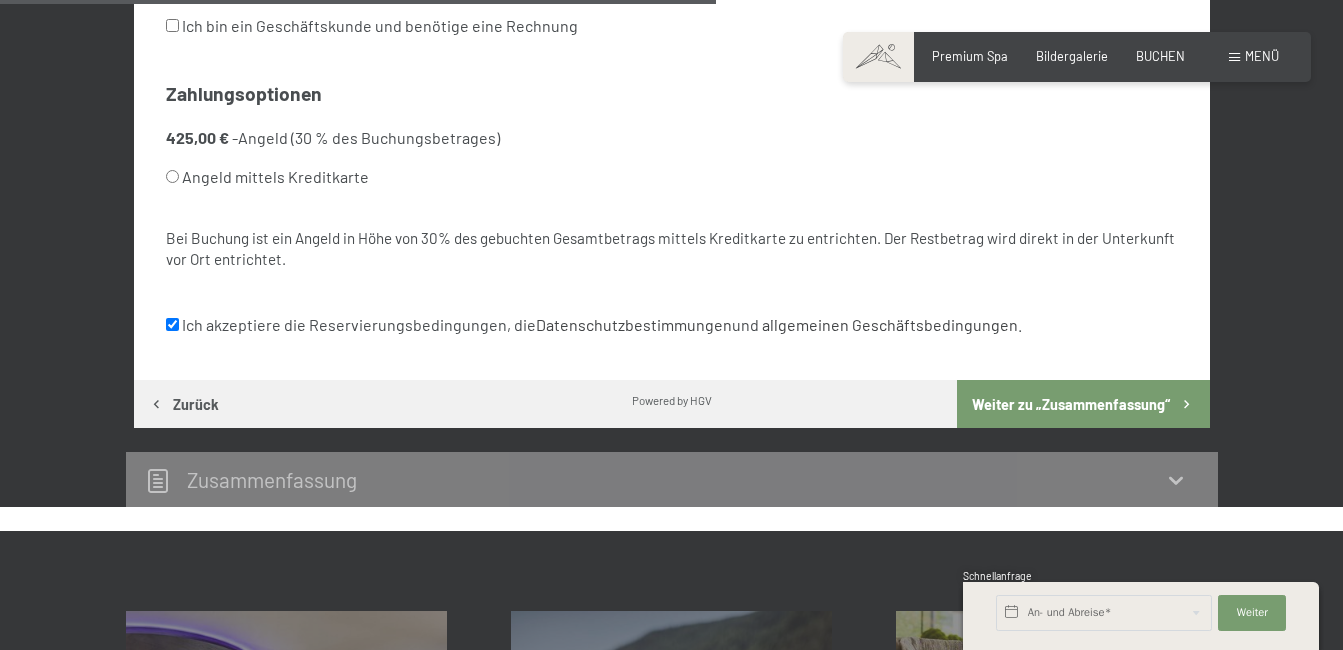 scroll, scrollTop: 1213, scrollLeft: 0, axis: vertical 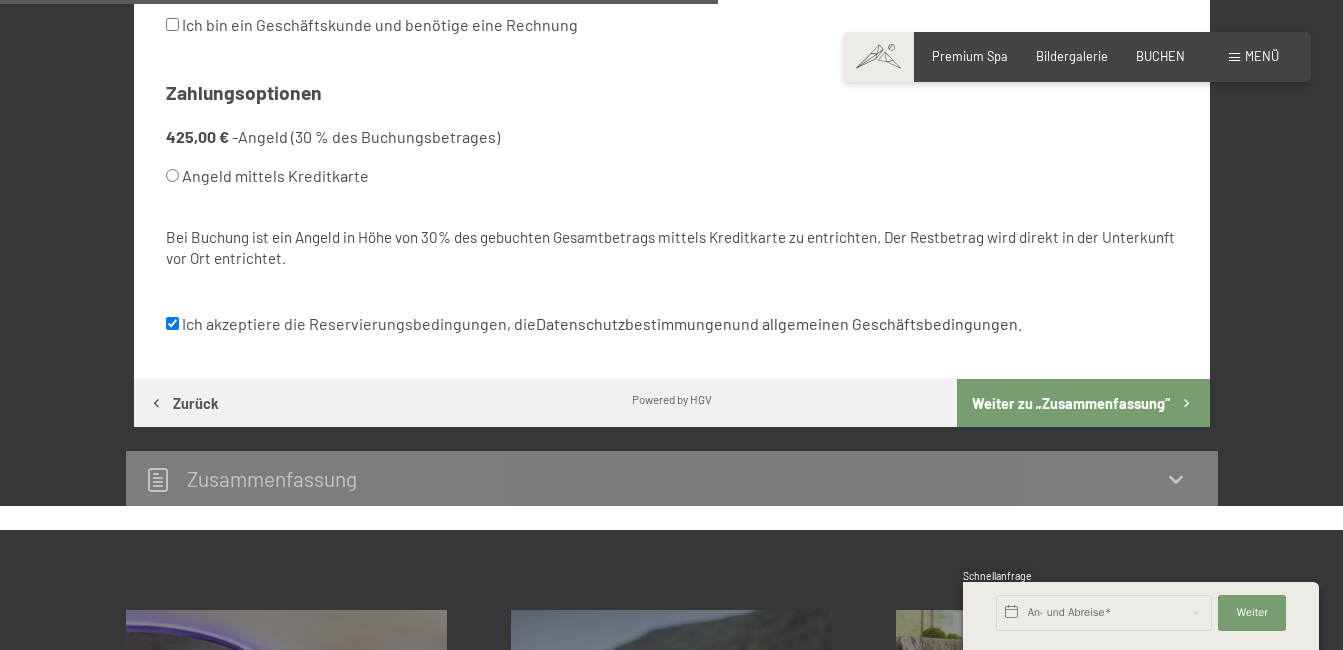 click on "Weiter zu „Zusammen­fassung“" at bounding box center (1083, 403) 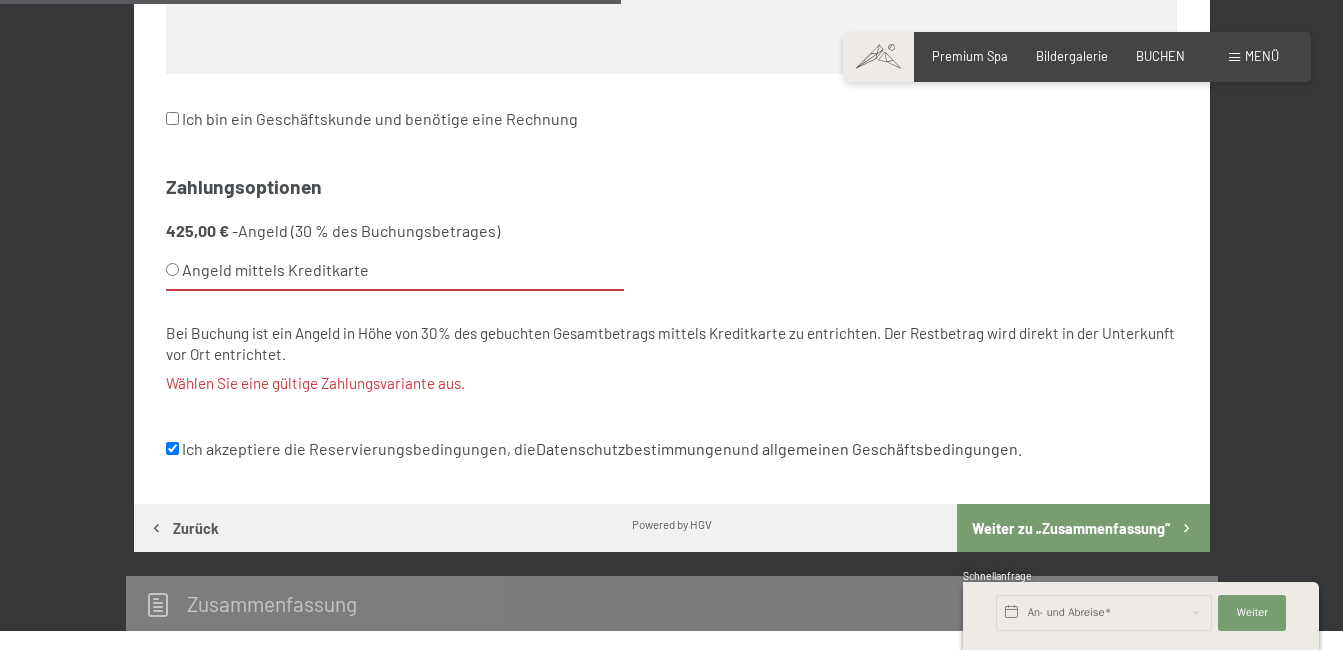scroll, scrollTop: 1063, scrollLeft: 0, axis: vertical 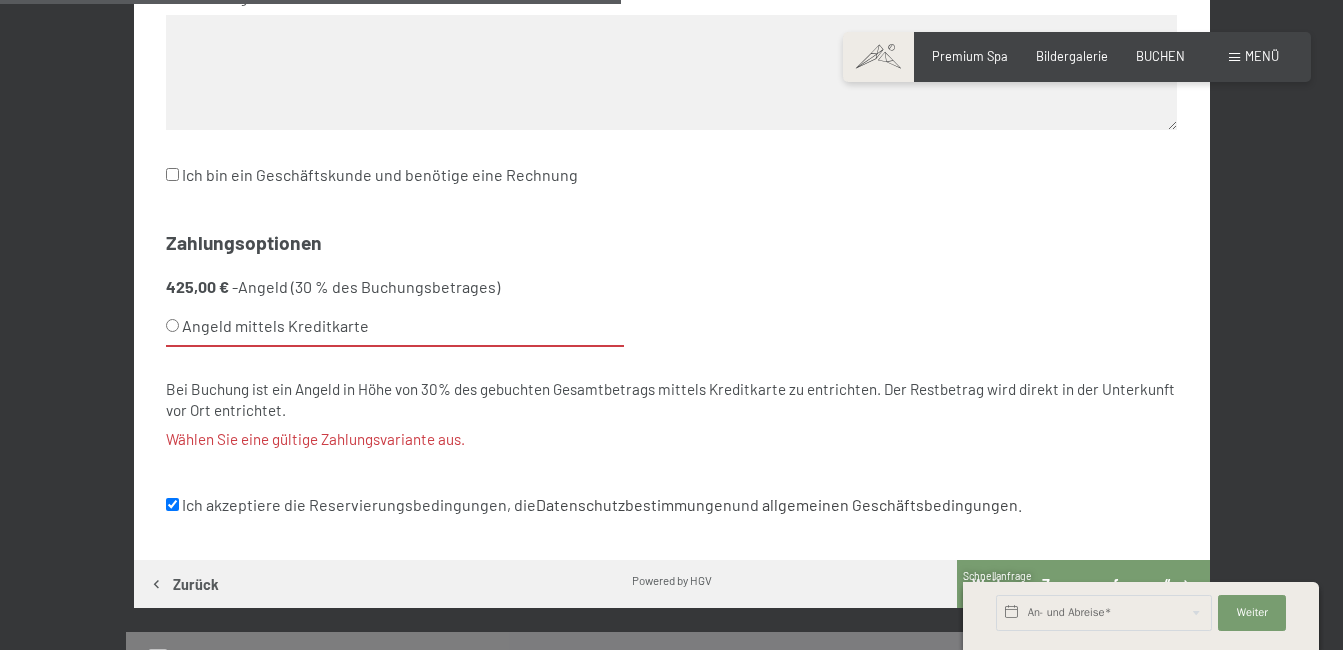 click on "Angeld mittels Kreditkarte" at bounding box center (172, 325) 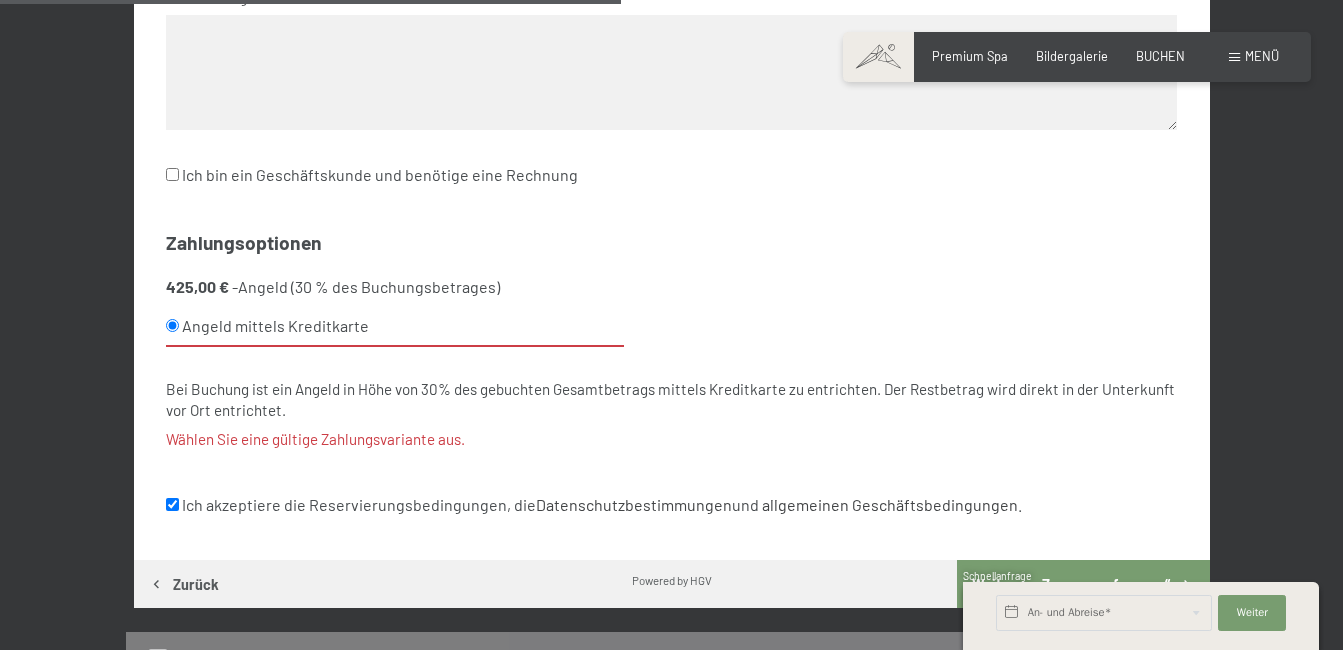 radio on "true" 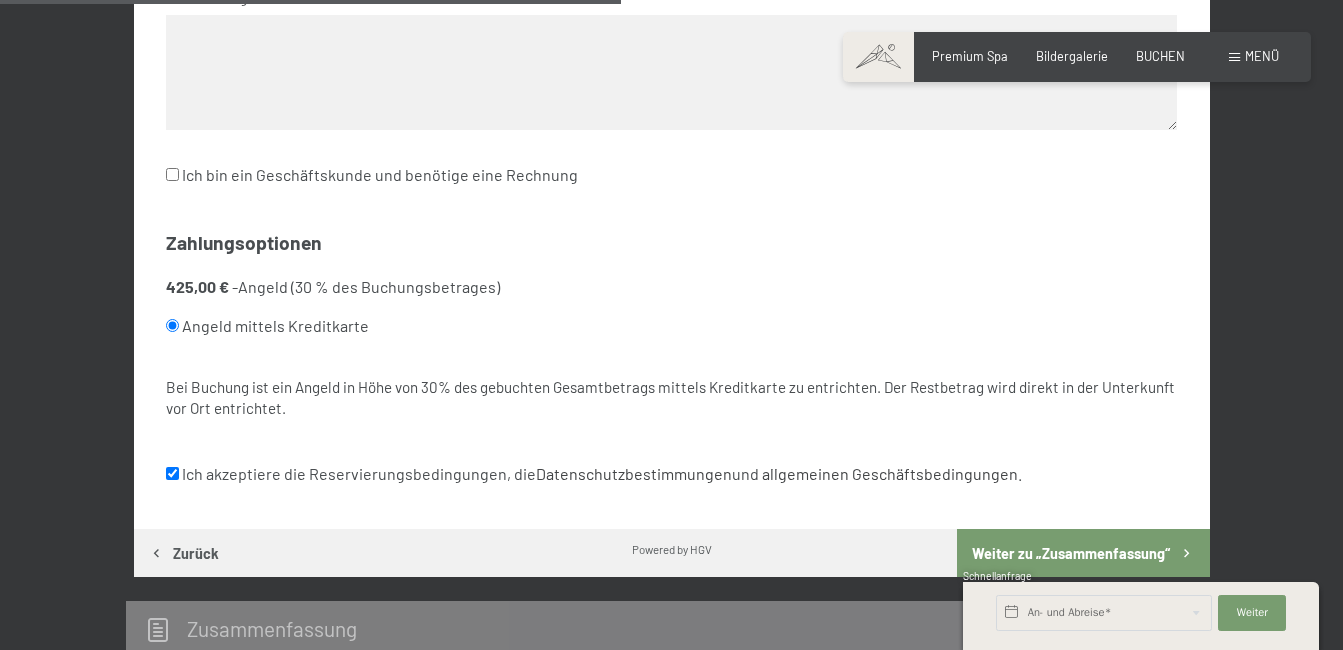 click on "Weiter zu „Zusammen­fassung“" at bounding box center (1083, 553) 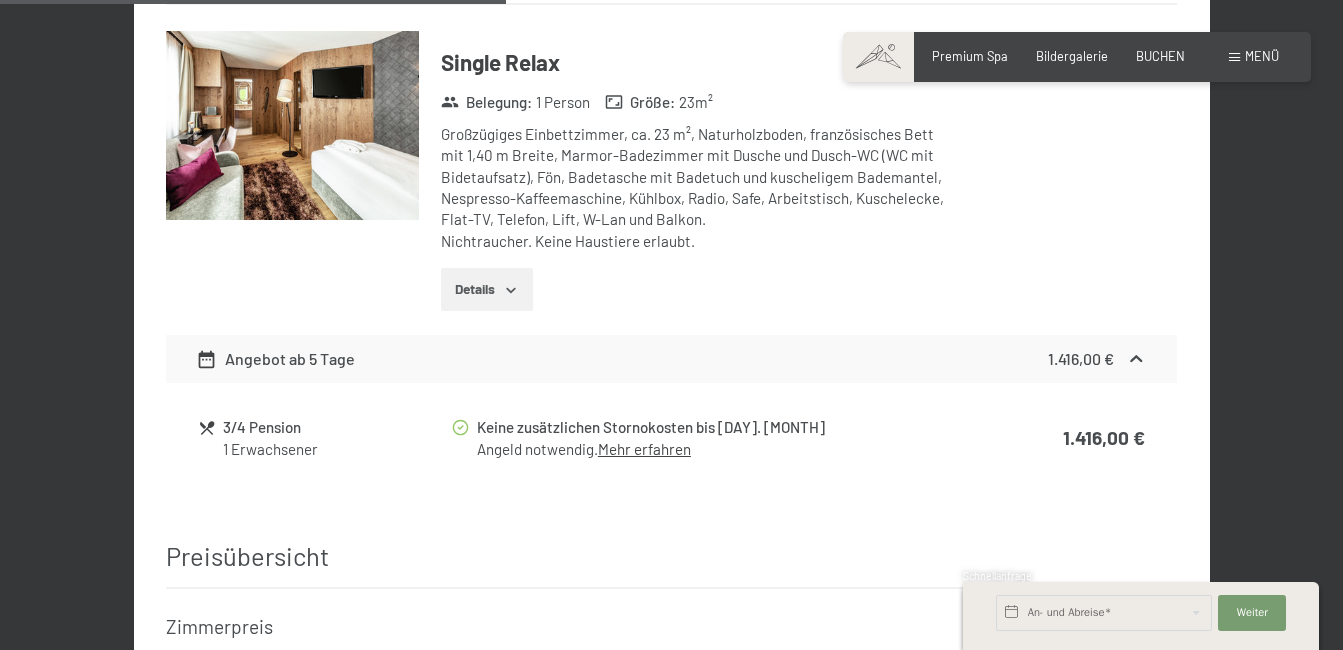 scroll, scrollTop: 1058, scrollLeft: 0, axis: vertical 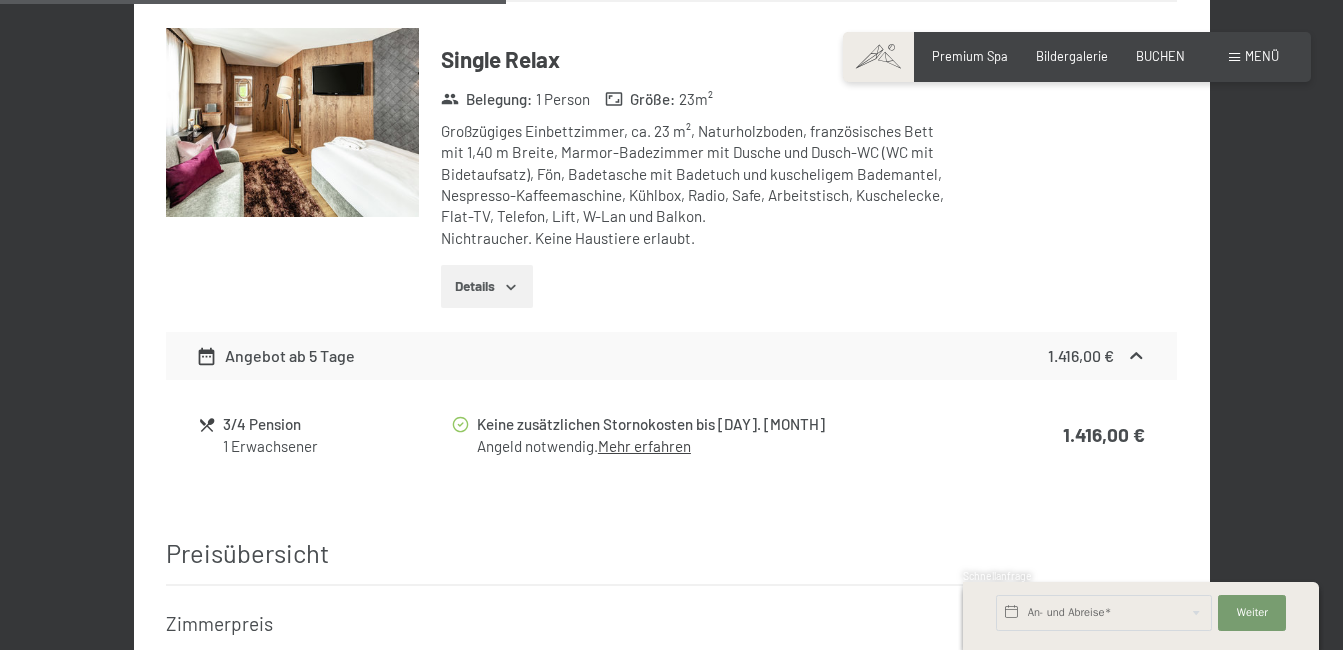 click on "Mehr erfahren" at bounding box center [644, 446] 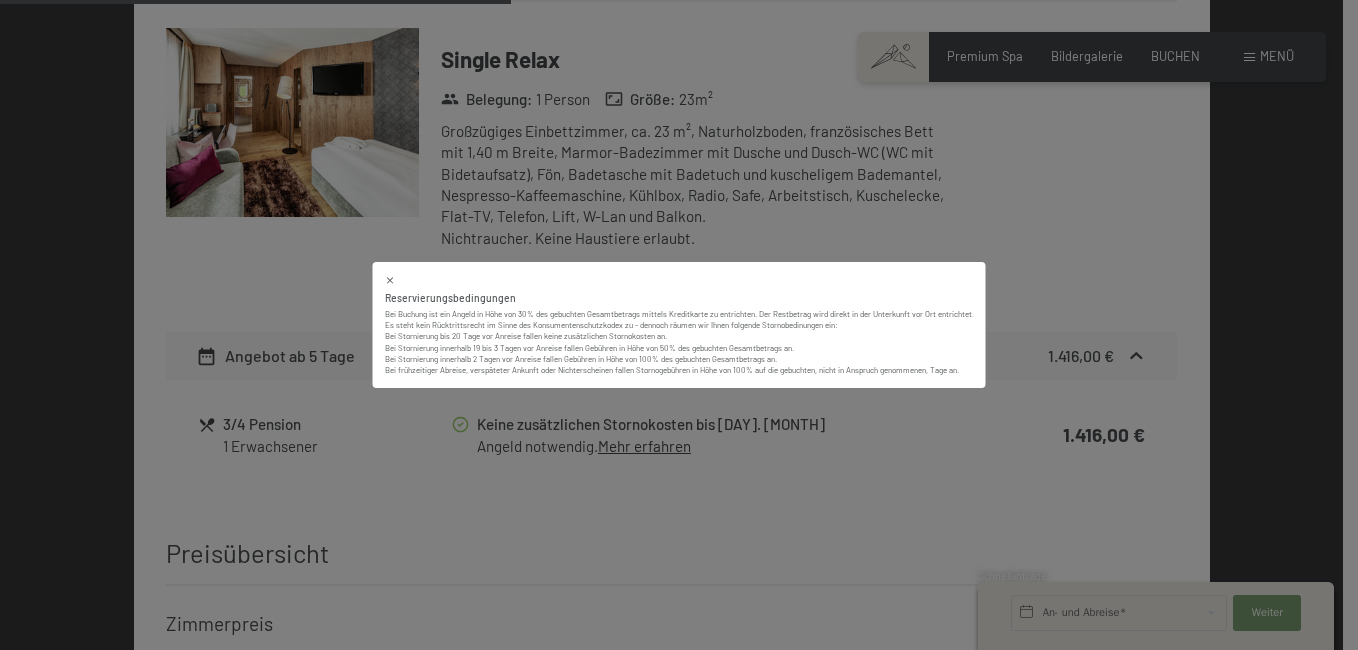 click on "Reservierungsbedingungen Bei Buchung ist ein Angeld in Höhe von 30% des gebuchten Gesamtbetrags mittels Kreditkarte zu entrichten. Der Restbetrag wird direkt in der Unterkunft vor Ort entrichtet. Es steht kein Rücktrittsrecht im Sinne des Konsumentenschutzkodex zu - dennoch räumen wir Ihnen folgende Stornobedinungen ein: Bei Stornierung bis 20 Tage vor Anreise fallen keine zusätzlichen Stornokosten an. Bei Stornierung innerhalb 19 bis 3 Tagen vor Anreise fallen Gebühren in Höhe von 50% des gebuchten Gesamtbetrags an. Bei Stornierung innerhalb 2 Tagen vor Anreise fallen Gebühren in Höhe von 100% des gebuchten Gesamtbetrags an. Bei frühzeitiger Abreise, verspäteter Ankunft oder Nichterscheinen fallen Stornogebühren in Höhe von 100% auf die gebuchten, nicht in Anspruch genommenen, Tage an." at bounding box center (679, 325) 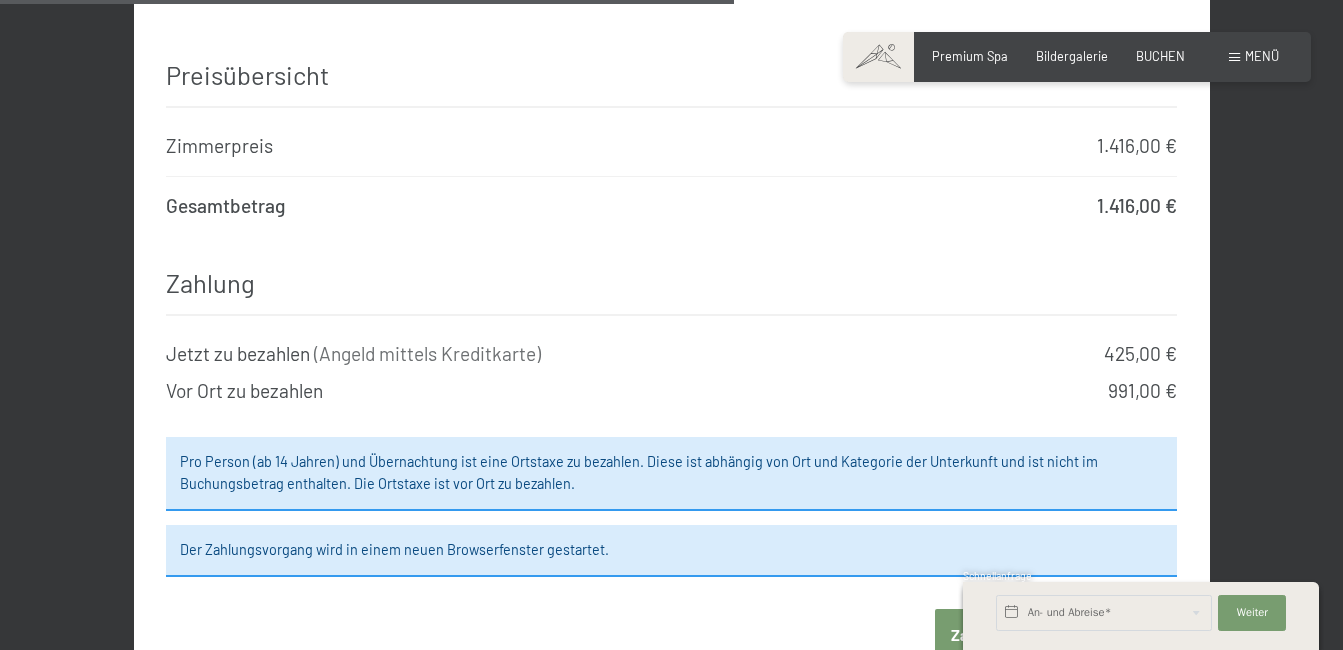 scroll, scrollTop: 1537, scrollLeft: 0, axis: vertical 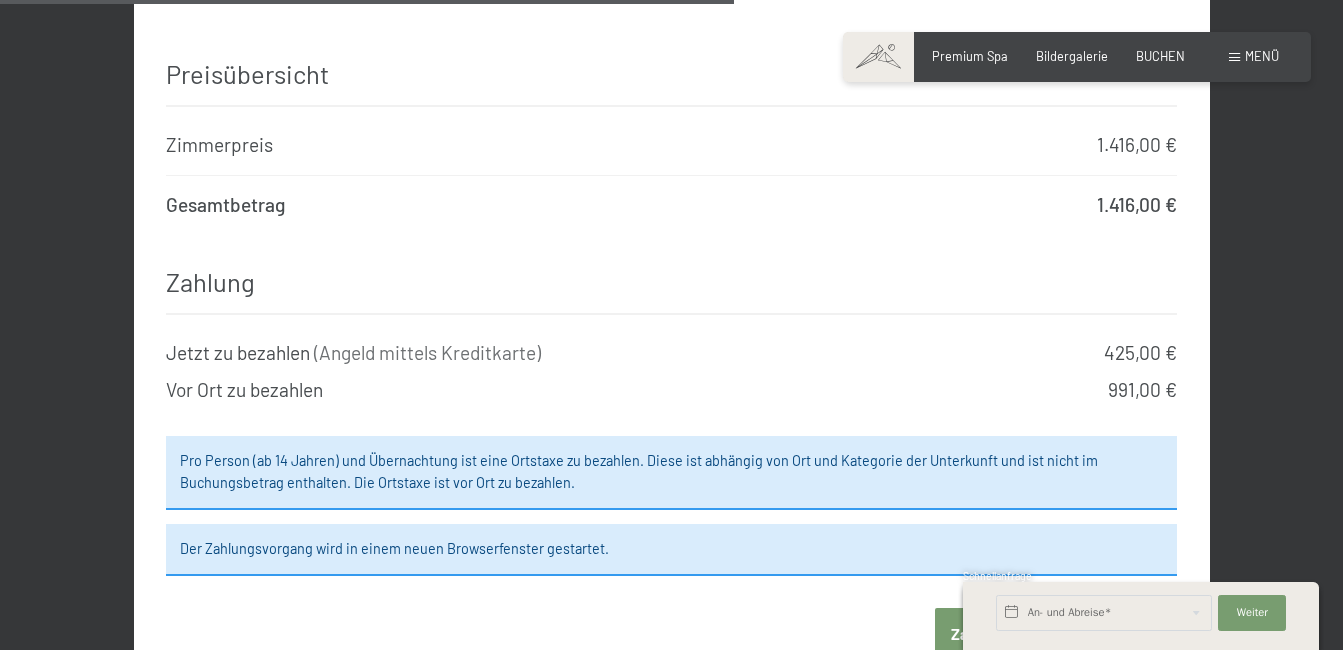click on "Der Zahlungsvorgang wird in einem neuen Browserfenster gestartet." at bounding box center [671, 550] 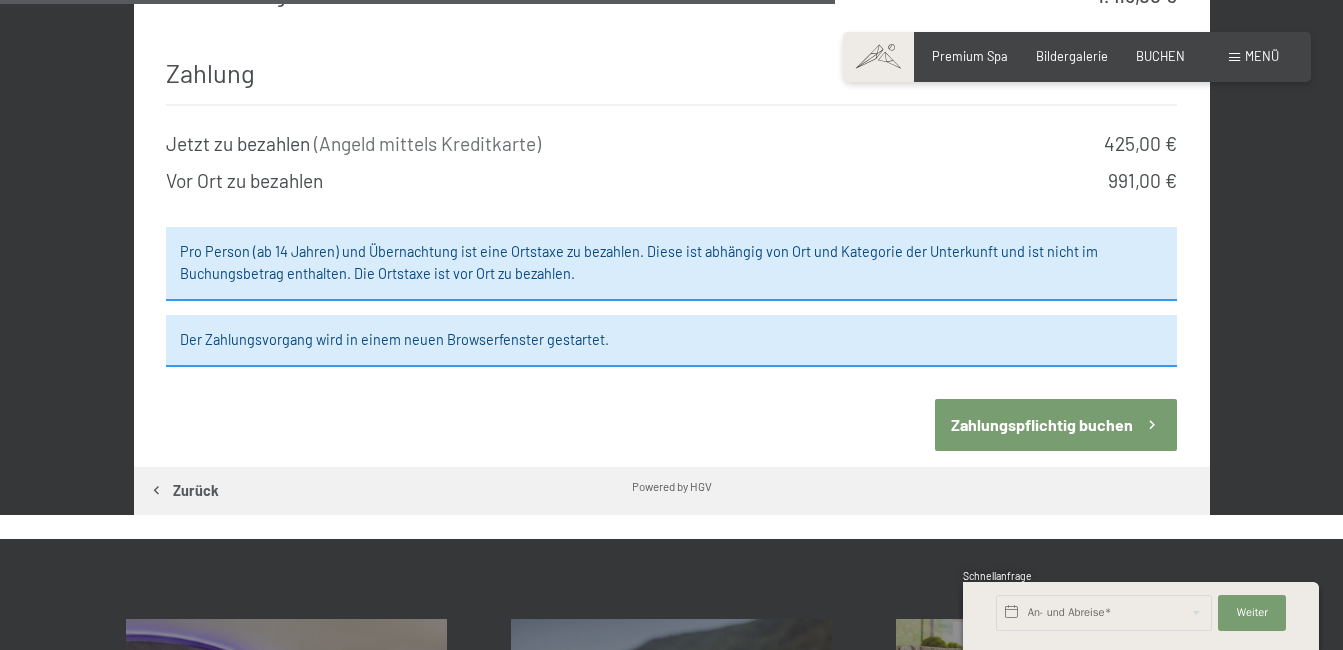 scroll, scrollTop: 1747, scrollLeft: 0, axis: vertical 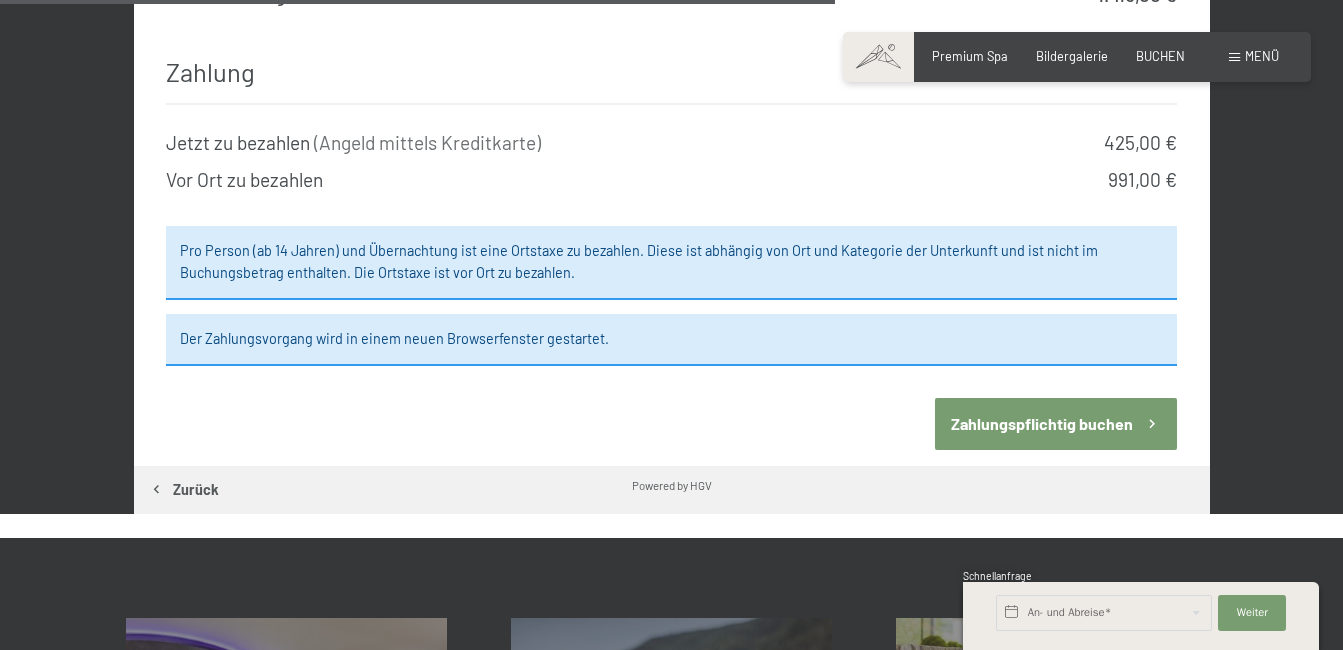 click on "Zahlungspflichtig buchen" at bounding box center (1056, 423) 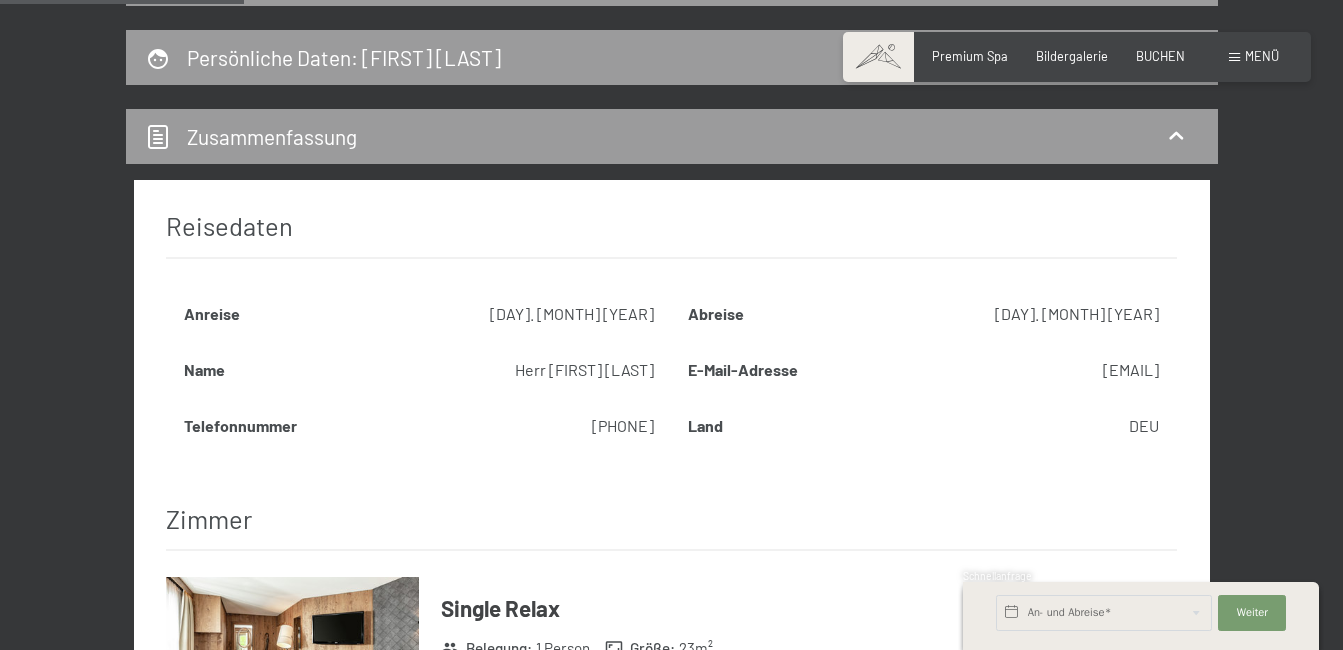 scroll, scrollTop: 511, scrollLeft: 0, axis: vertical 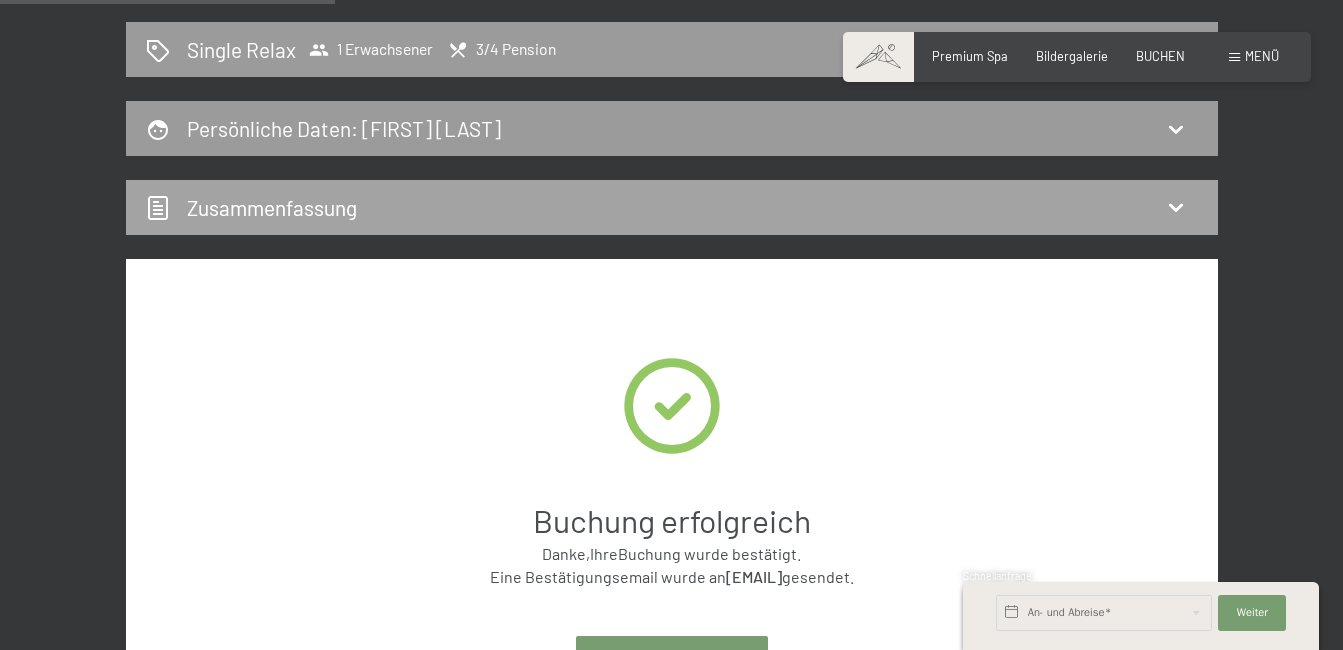 click on "Zusammen­fassung" at bounding box center [672, 207] 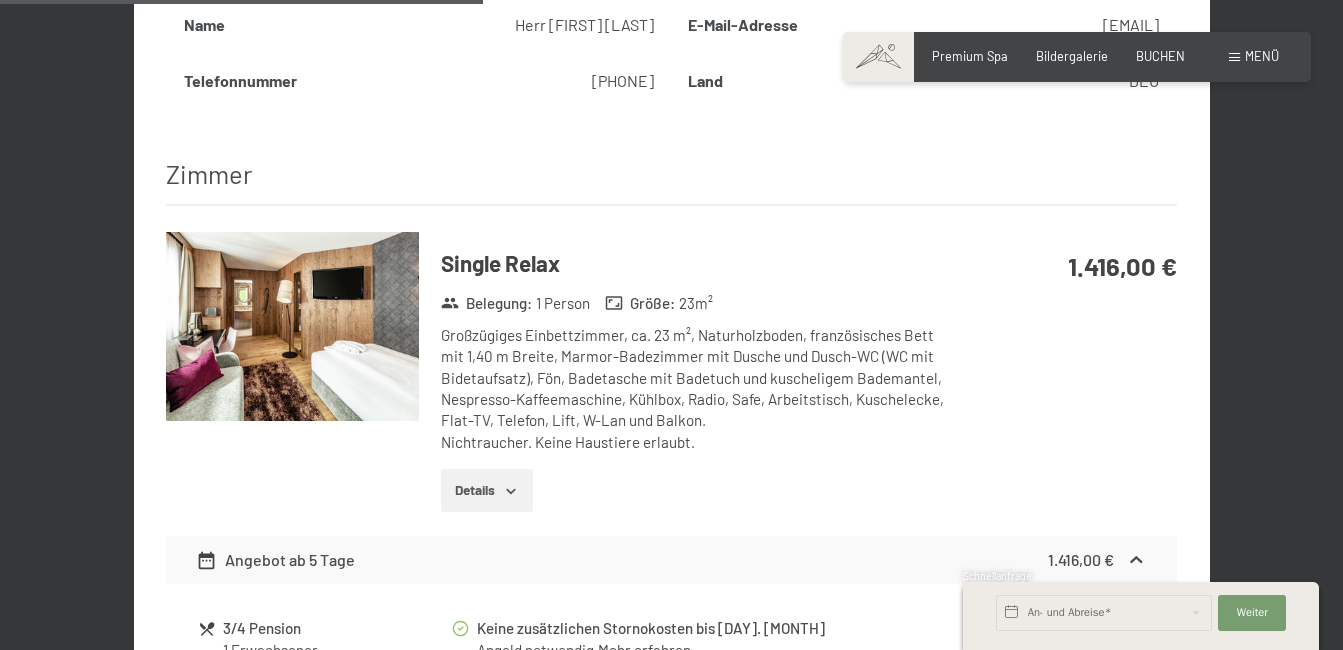scroll, scrollTop: 1035, scrollLeft: 0, axis: vertical 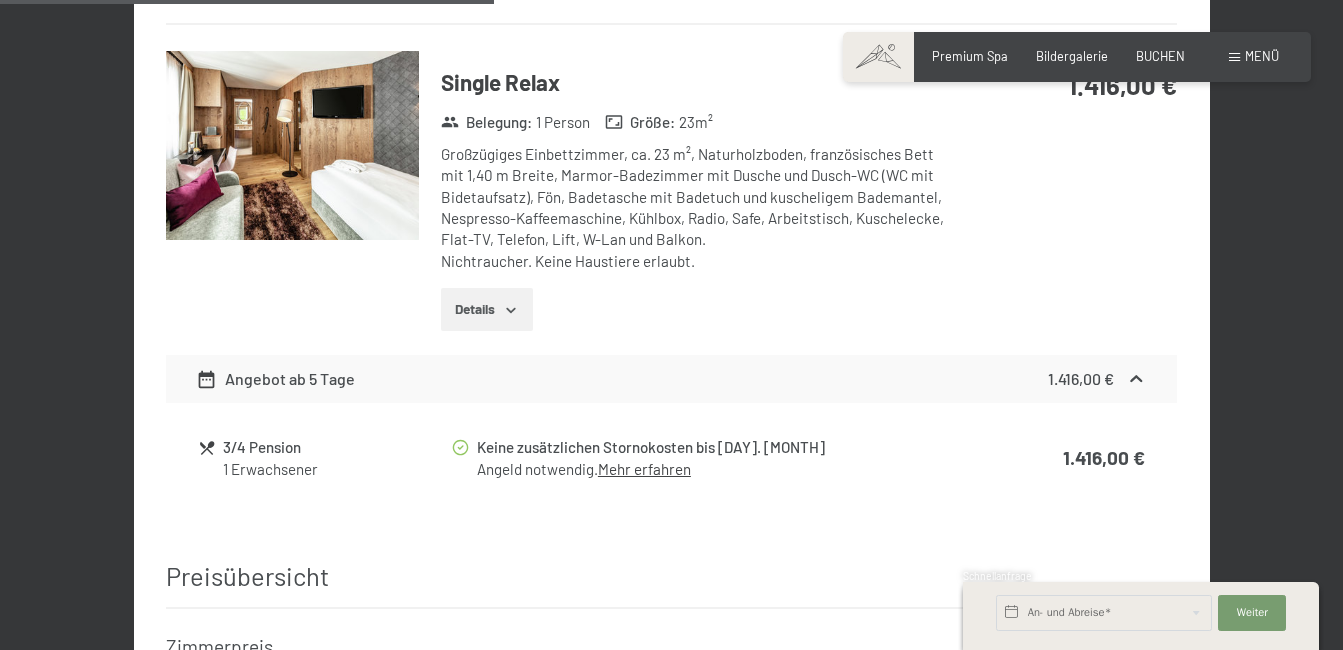 click on "Details" at bounding box center [486, 310] 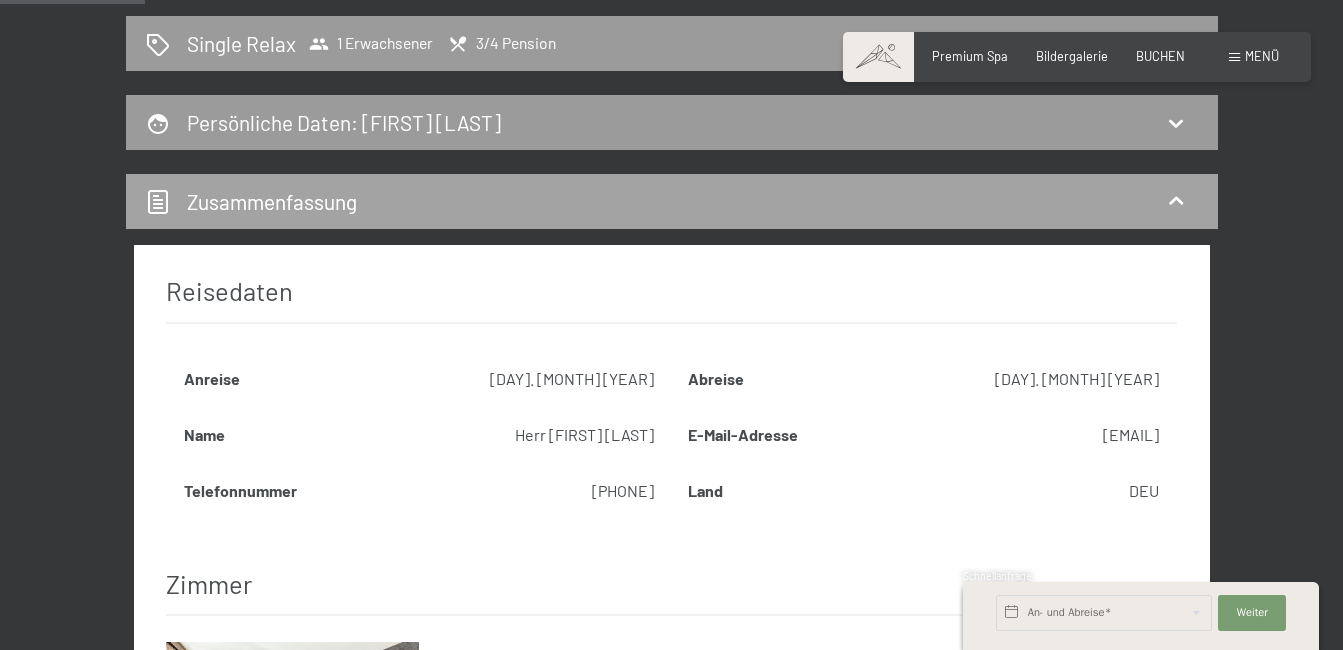 scroll, scrollTop: 0, scrollLeft: 0, axis: both 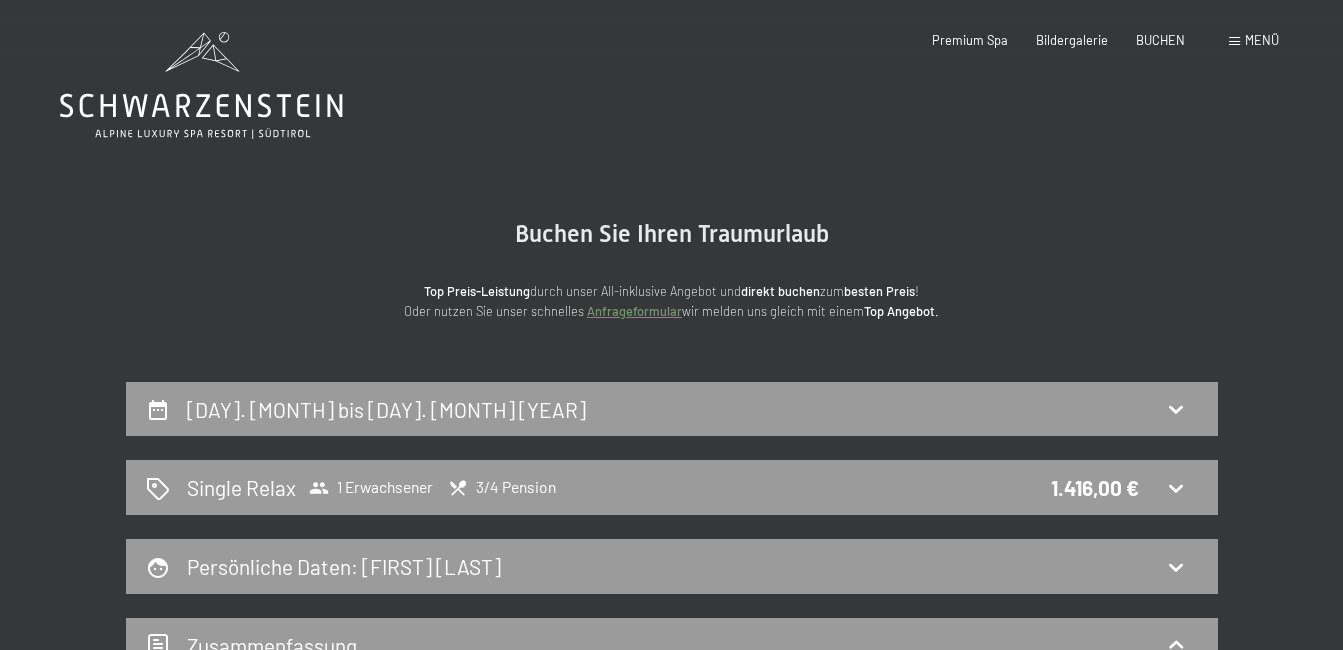 click 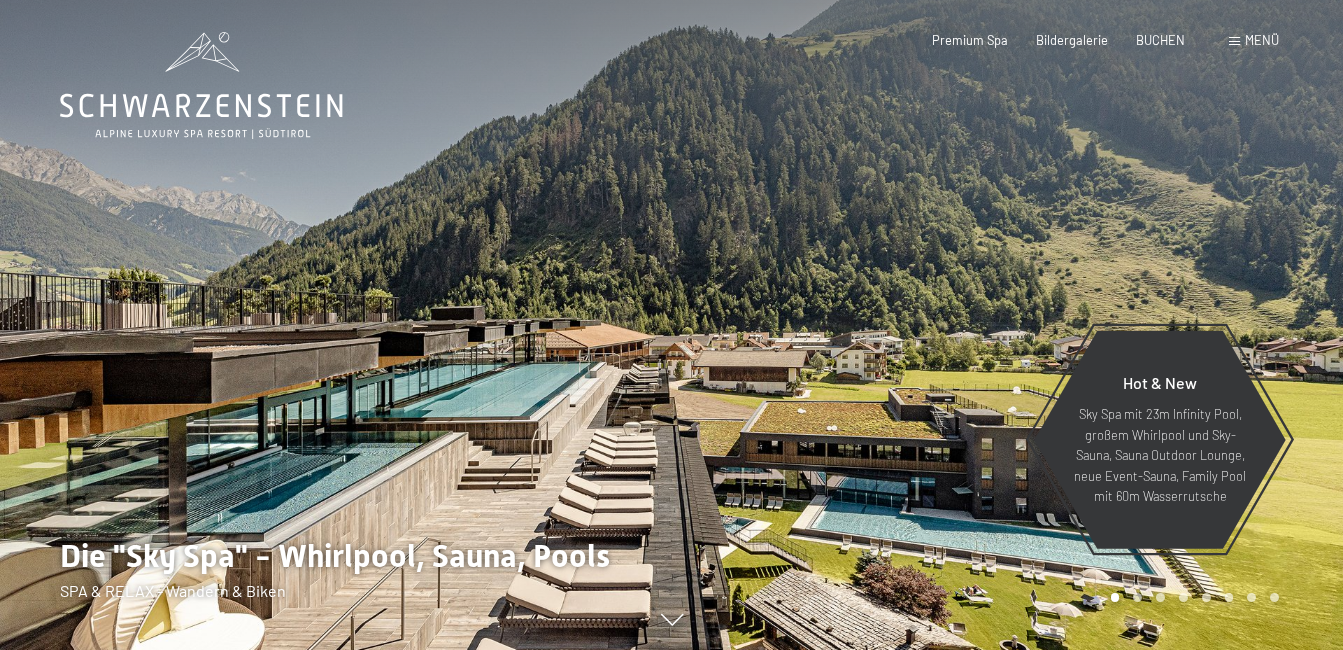 scroll, scrollTop: 0, scrollLeft: 0, axis: both 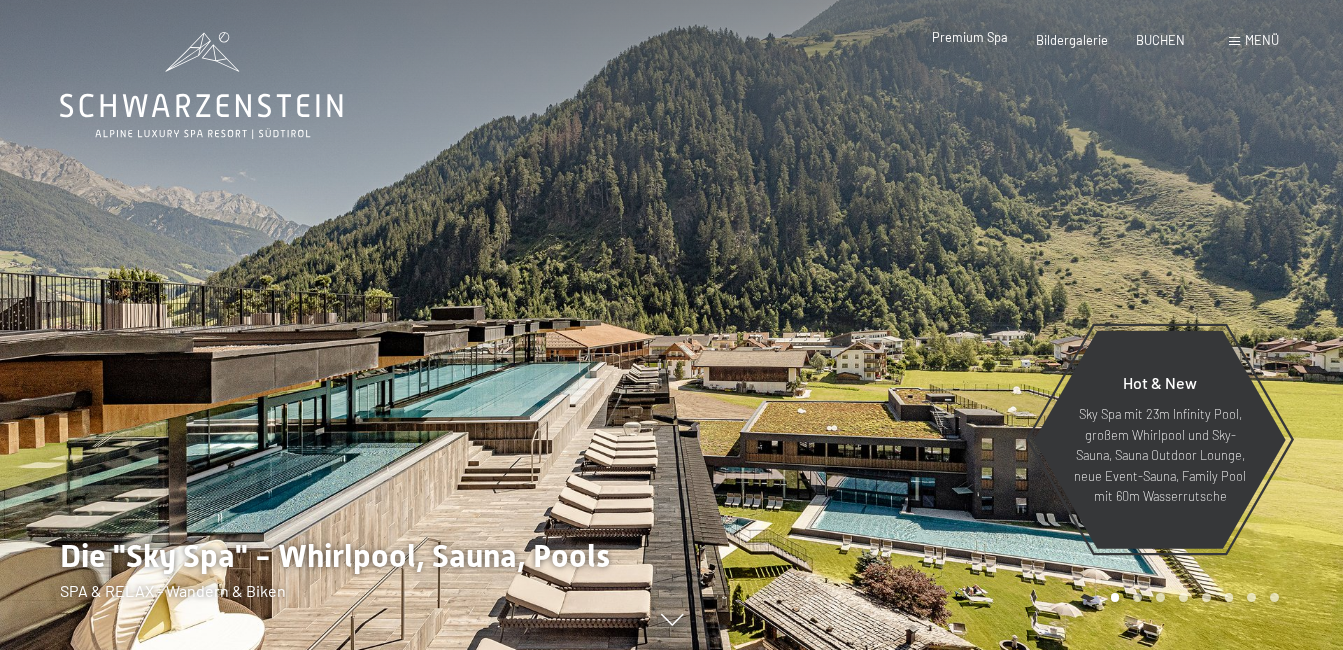 click on "Premium Spa" at bounding box center (970, 37) 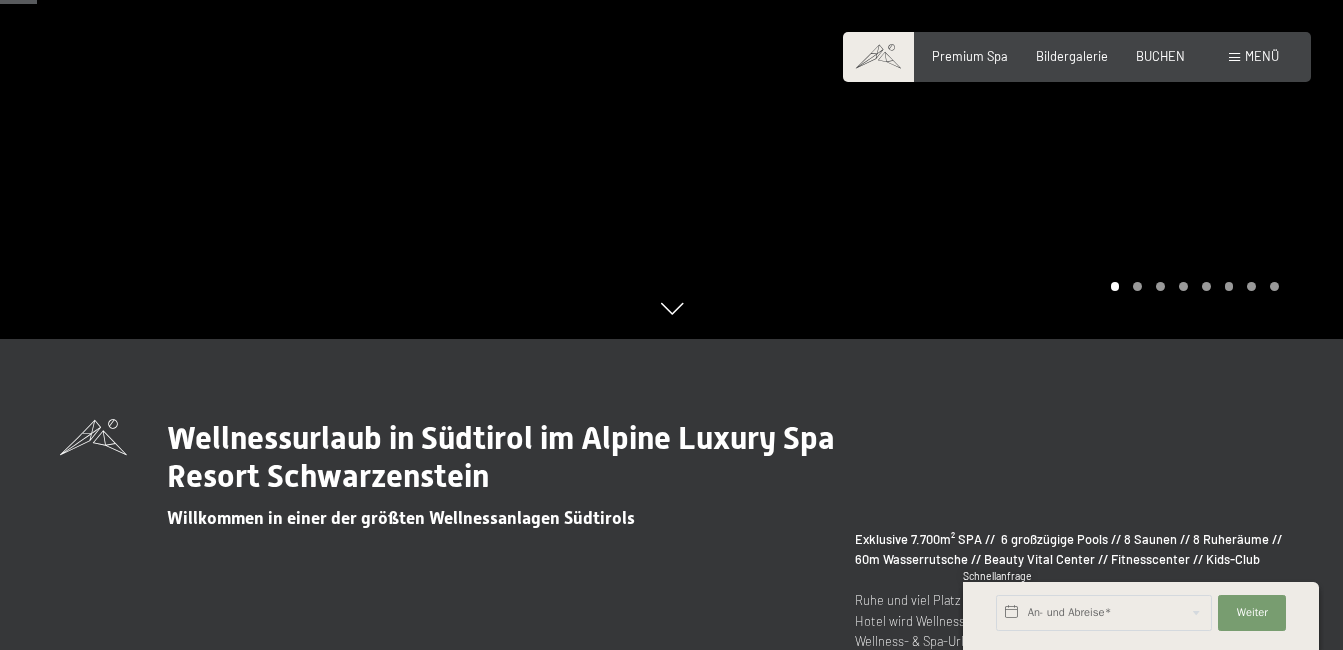 scroll, scrollTop: 311, scrollLeft: 0, axis: vertical 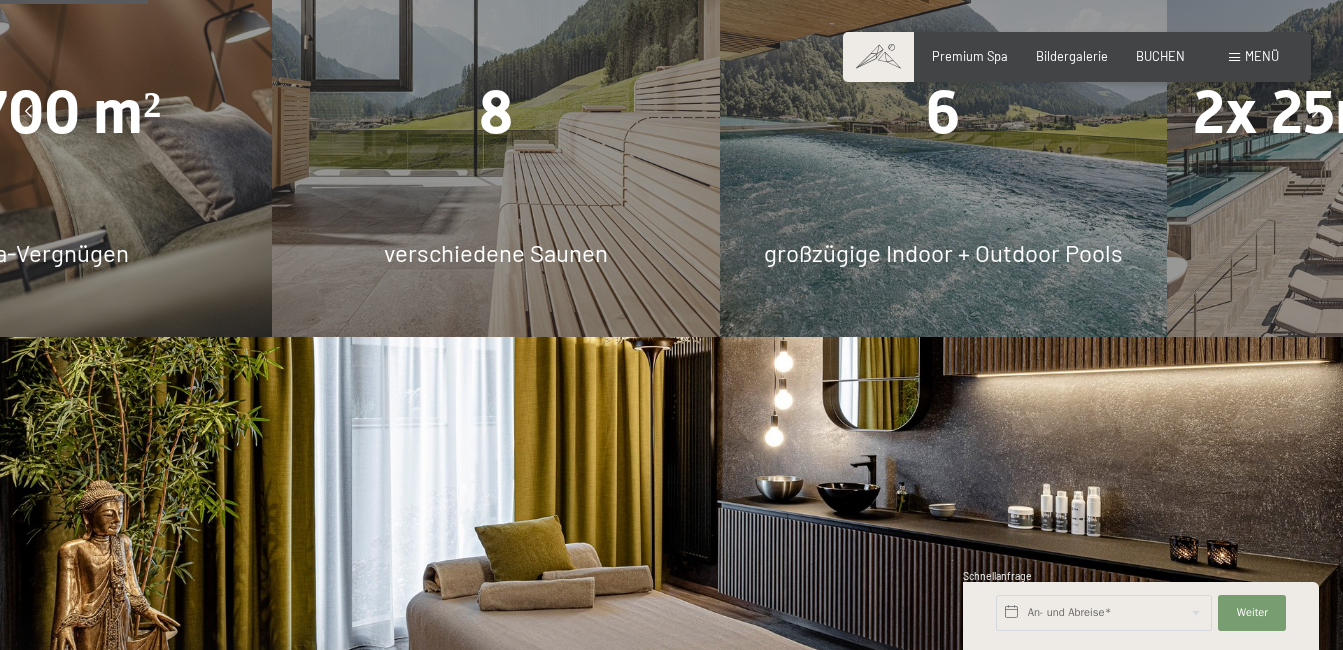 drag, startPoint x: 737, startPoint y: 186, endPoint x: 1028, endPoint y: 170, distance: 291.43954 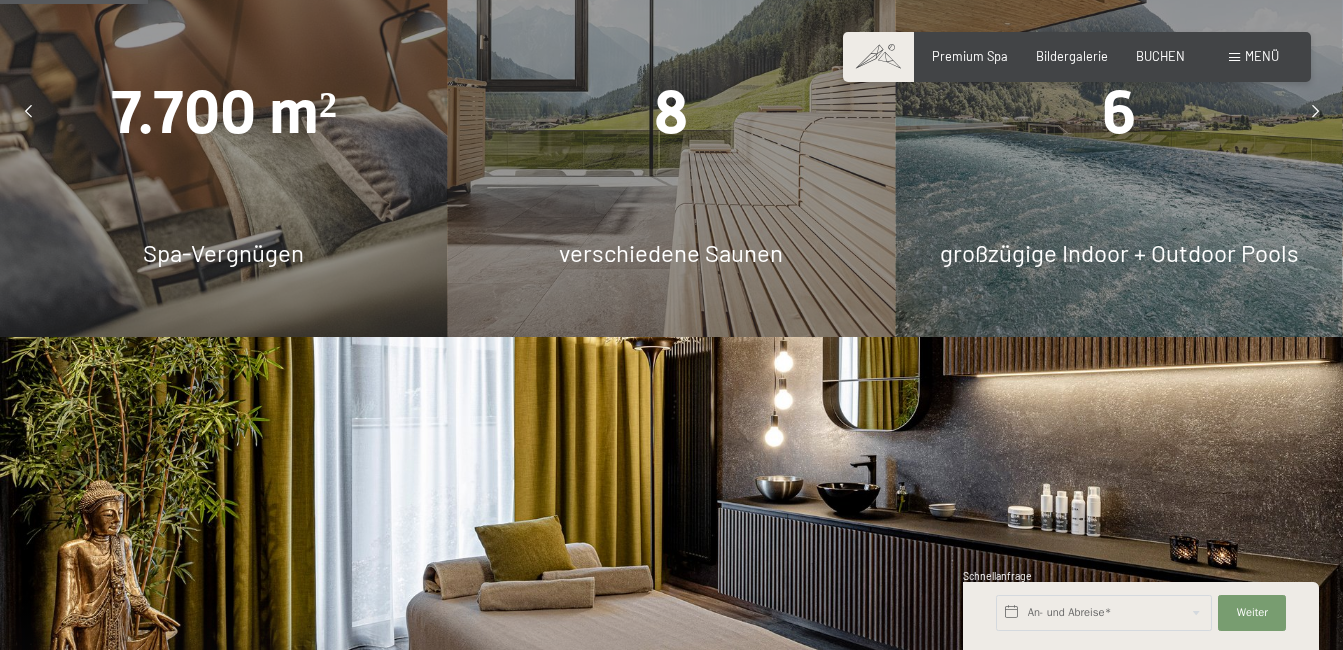 click at bounding box center (1315, 113) 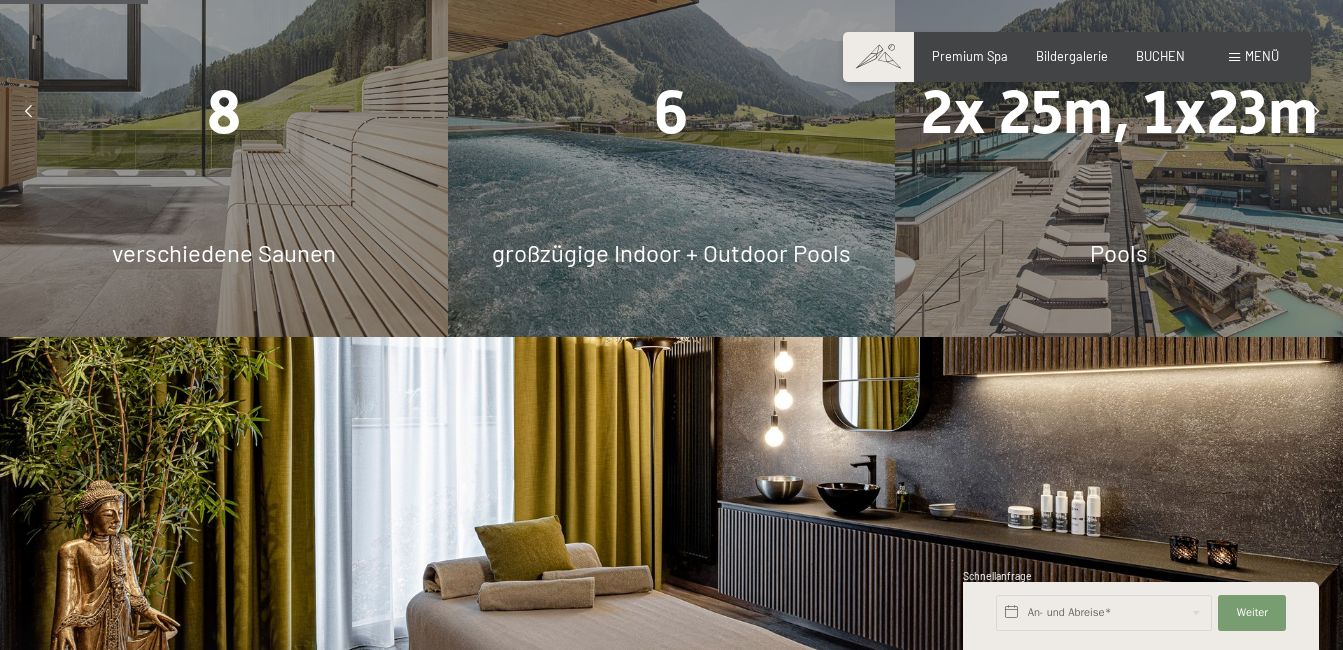 click on "2x 25m, 1x23m" at bounding box center [1119, 112] 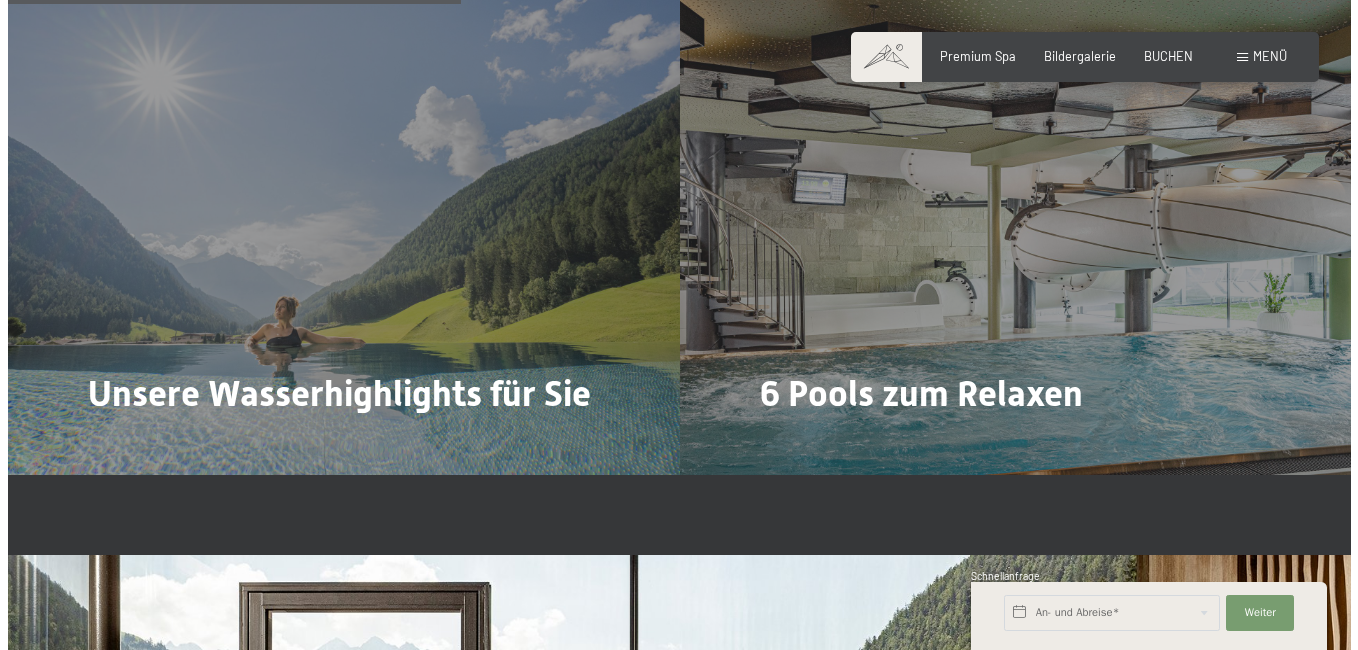 scroll, scrollTop: 3845, scrollLeft: 0, axis: vertical 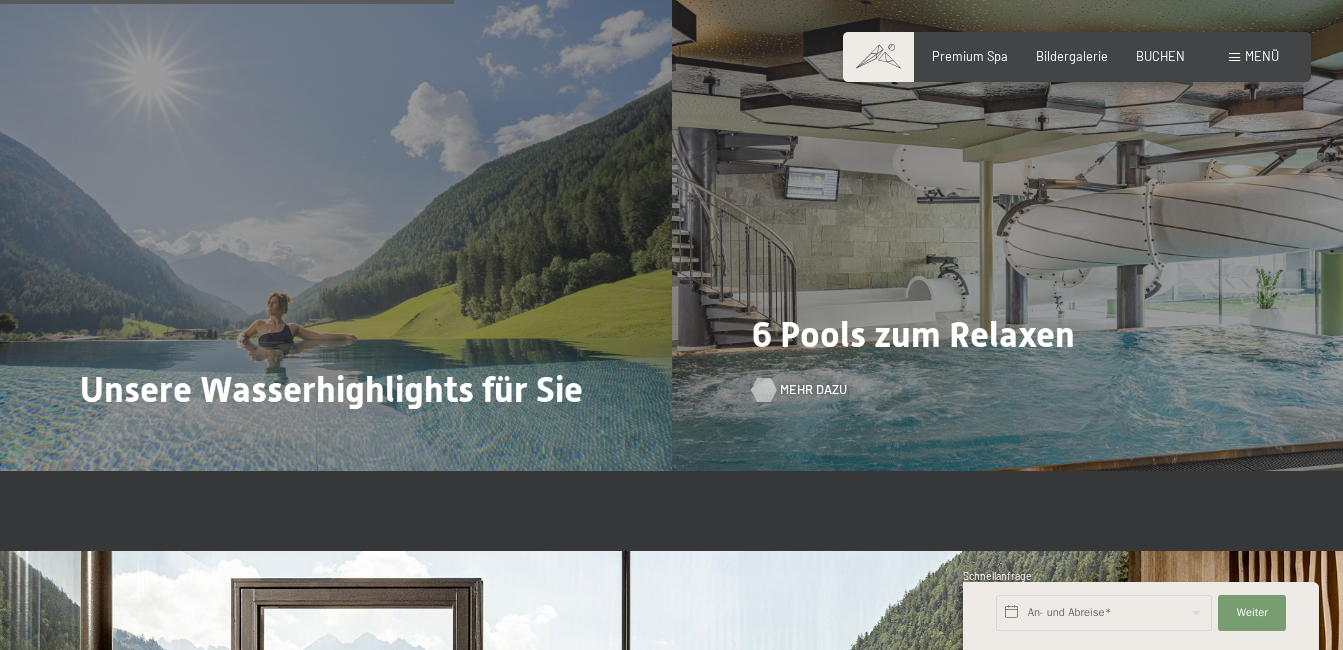 click on "Mehr dazu" at bounding box center [813, 390] 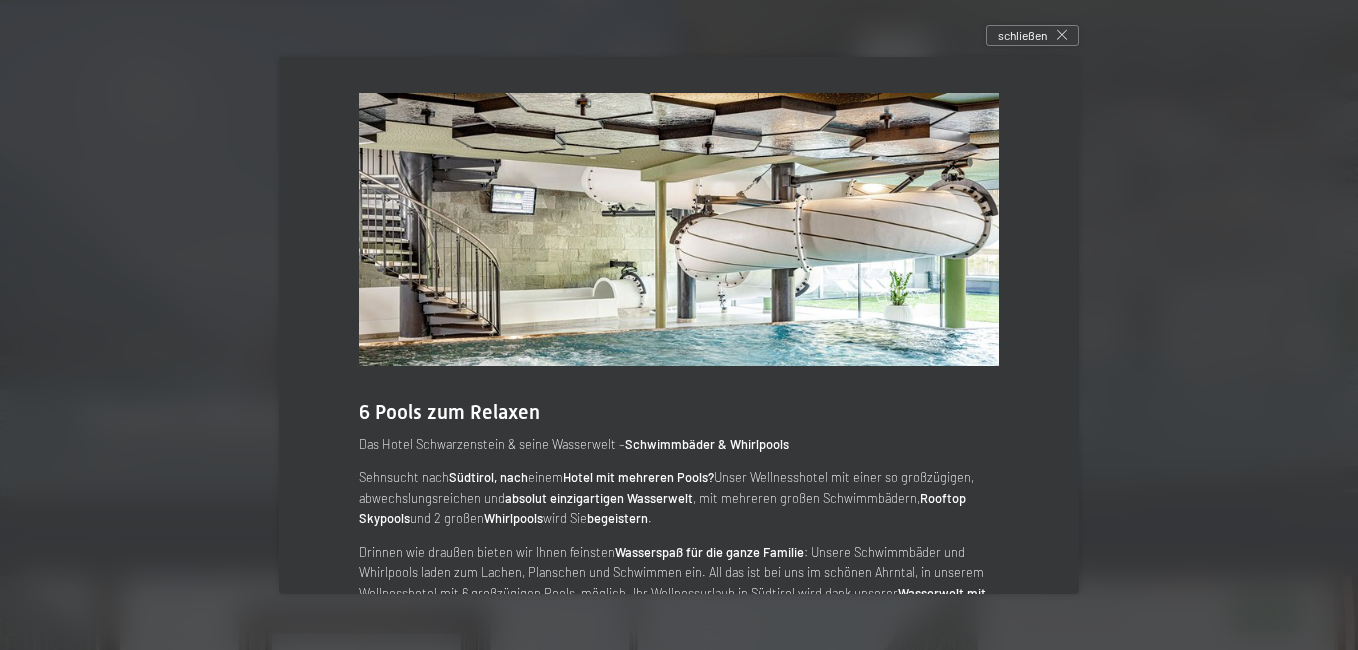 scroll, scrollTop: 86, scrollLeft: 0, axis: vertical 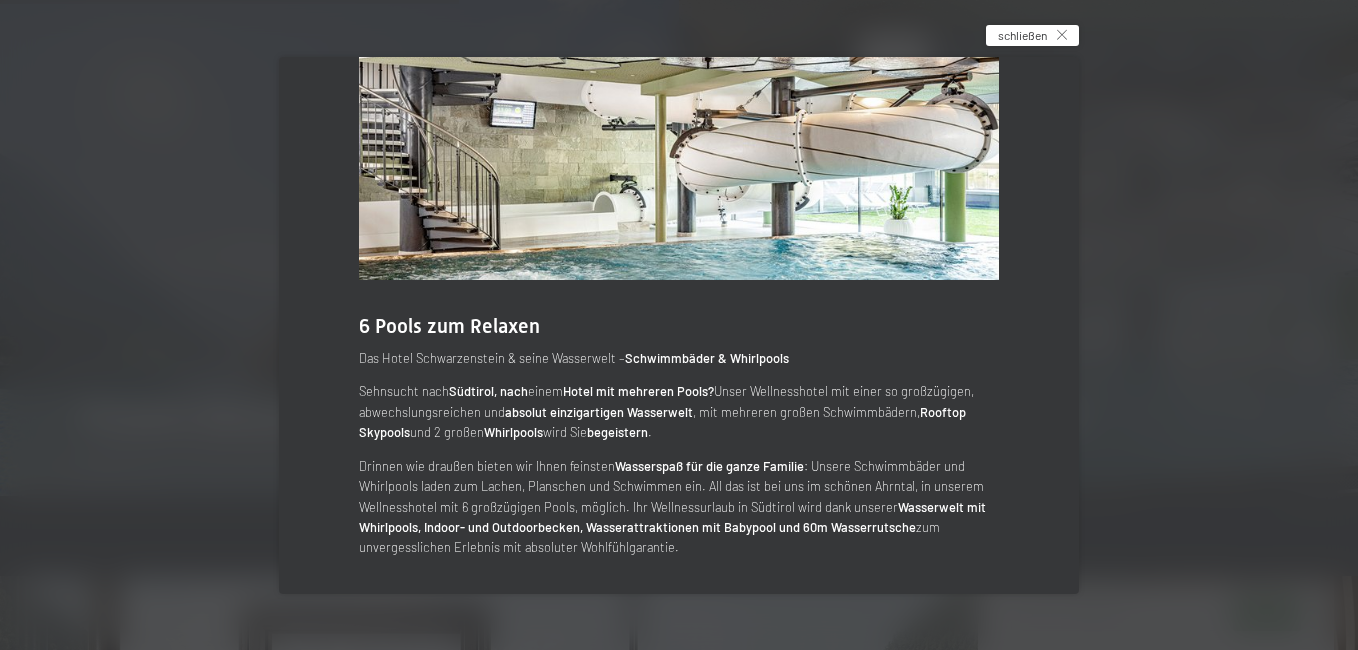 click on "schließen" at bounding box center (1022, 35) 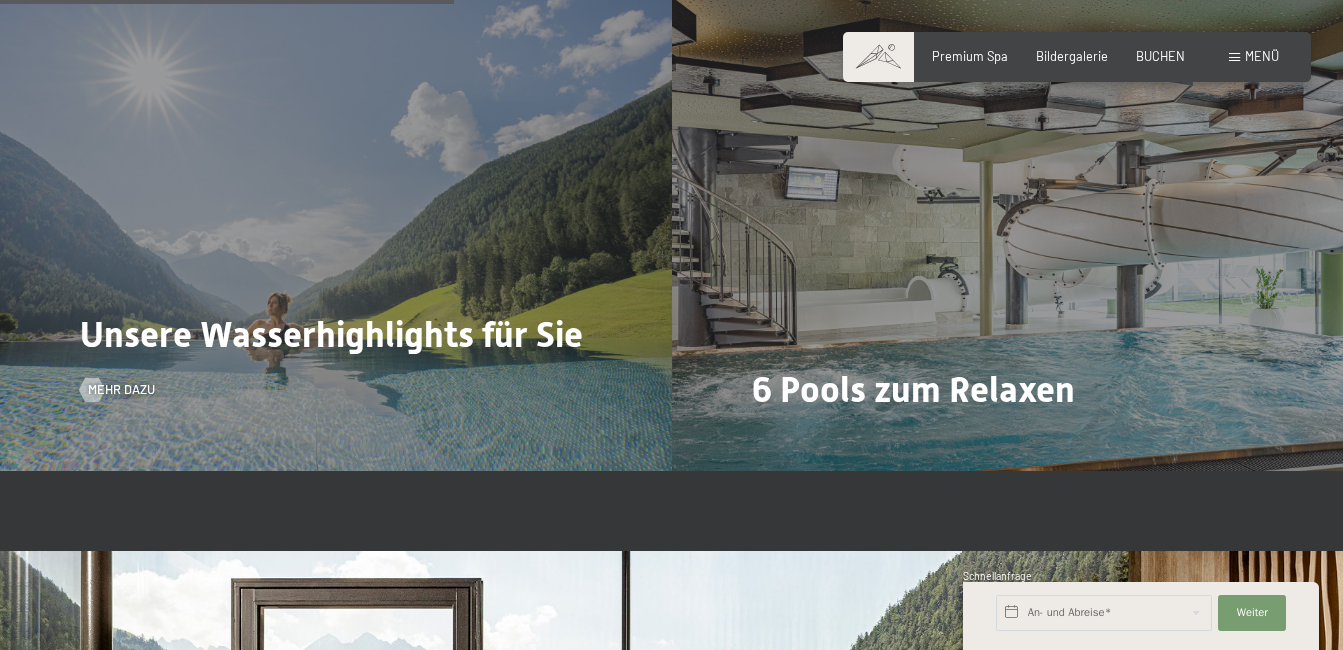 click on "Unsere Wasserhighlights für Sie             Mehr dazu" at bounding box center (336, 219) 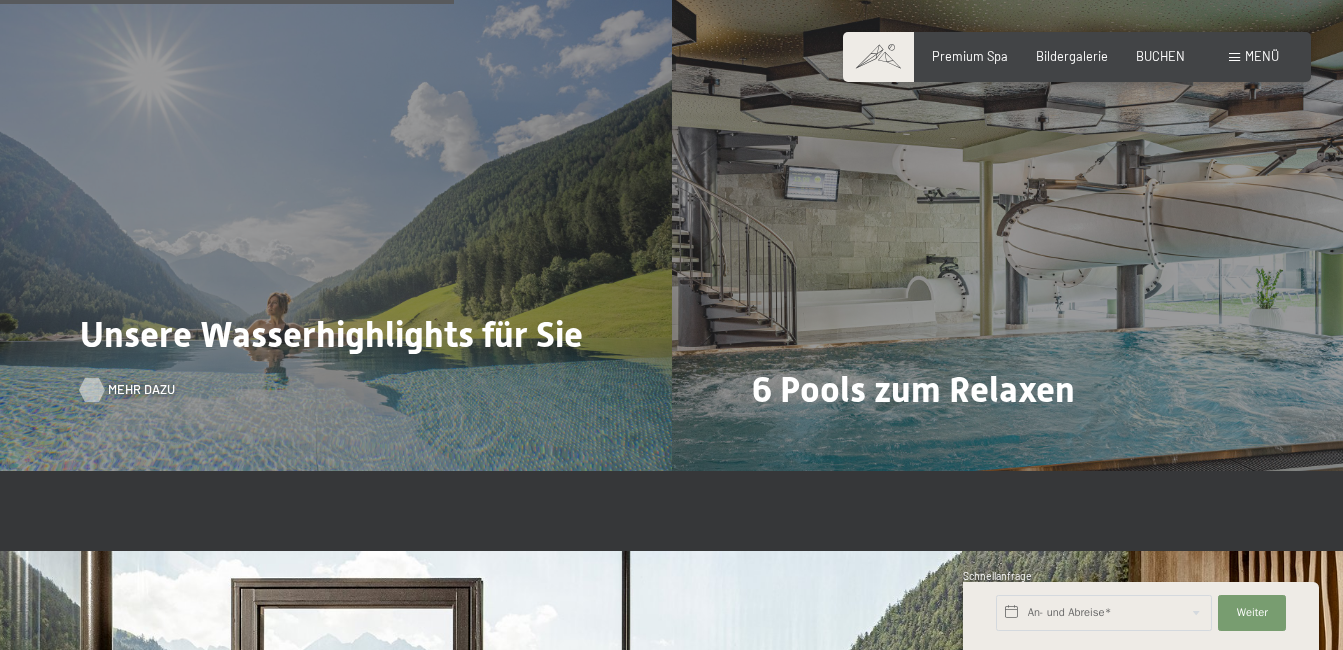 click at bounding box center (92, 390) 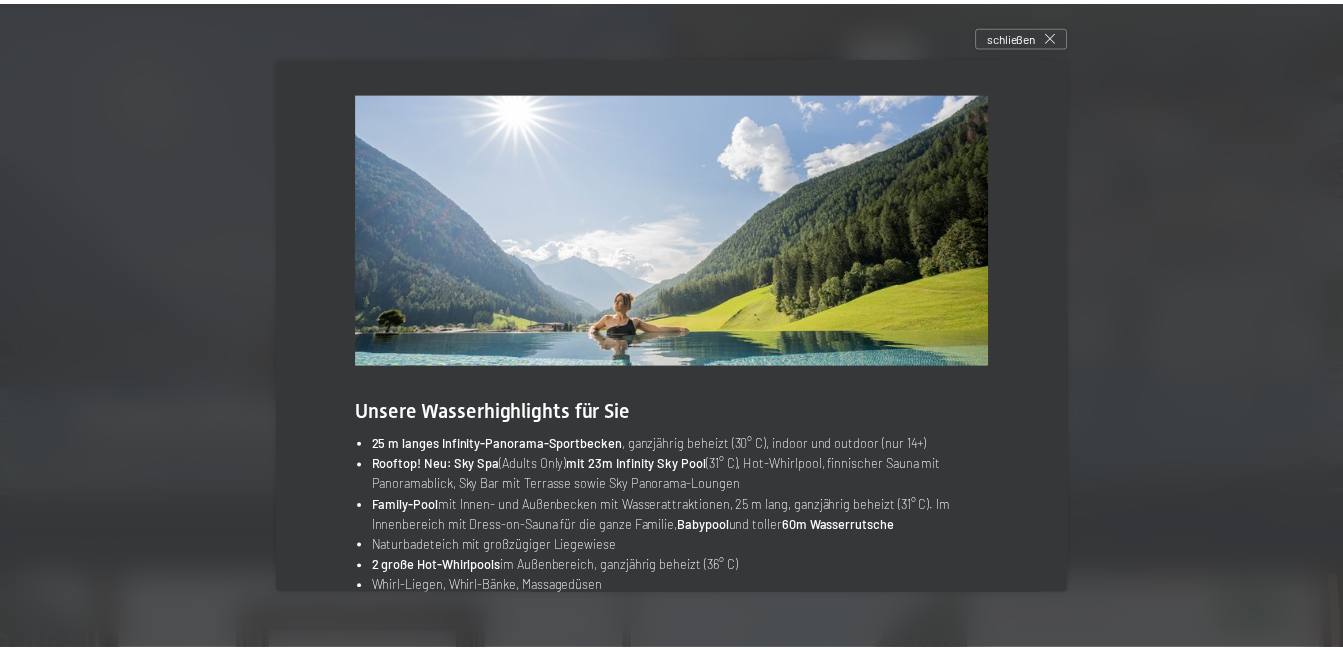 scroll, scrollTop: 81, scrollLeft: 0, axis: vertical 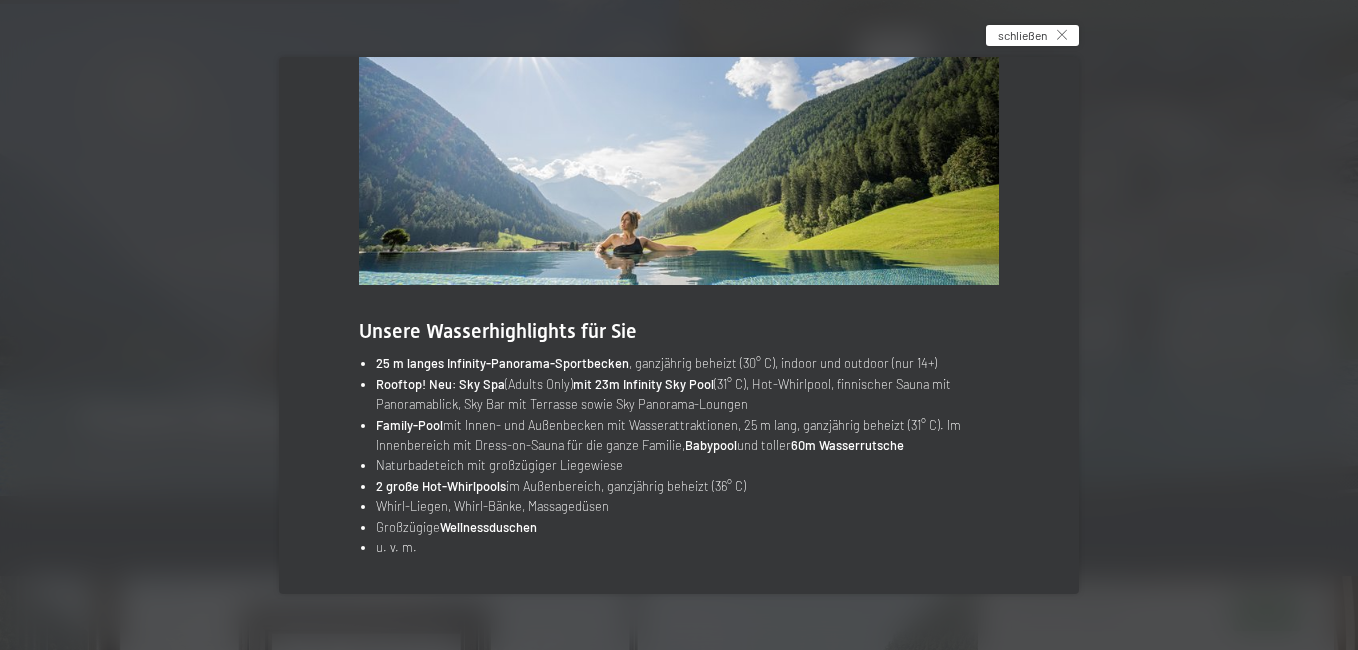 click on "schließen" at bounding box center (1022, 35) 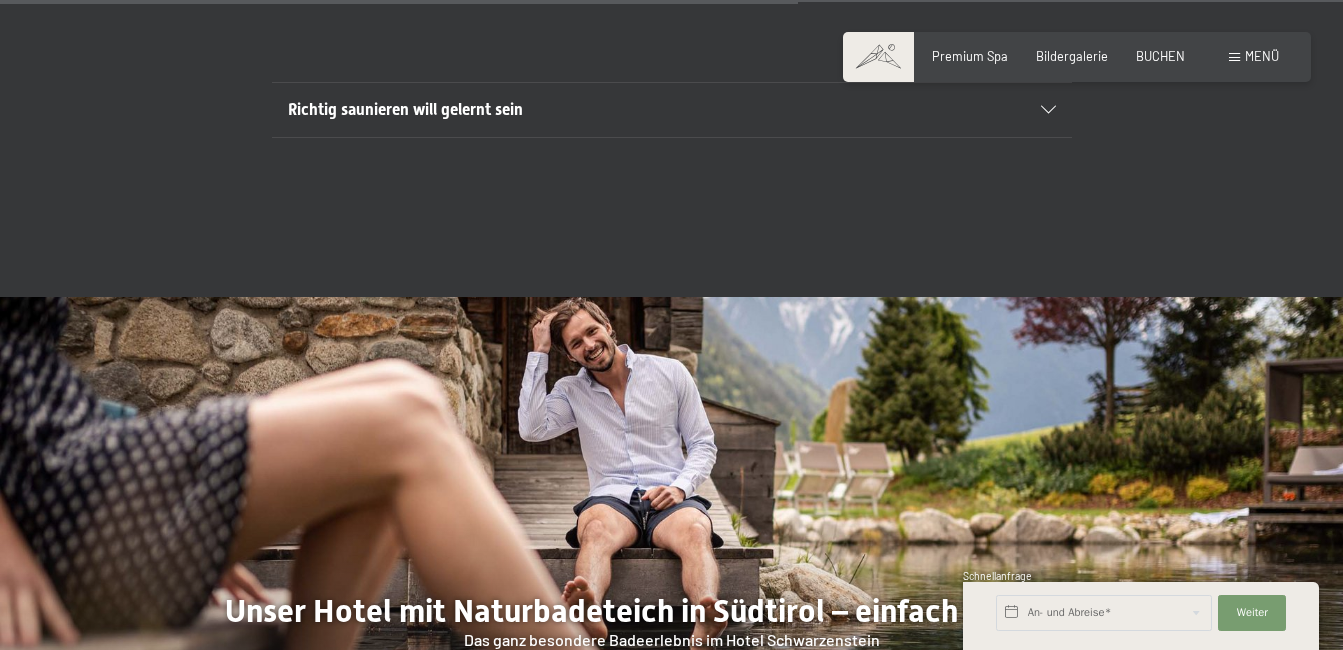 scroll, scrollTop: 5852, scrollLeft: 0, axis: vertical 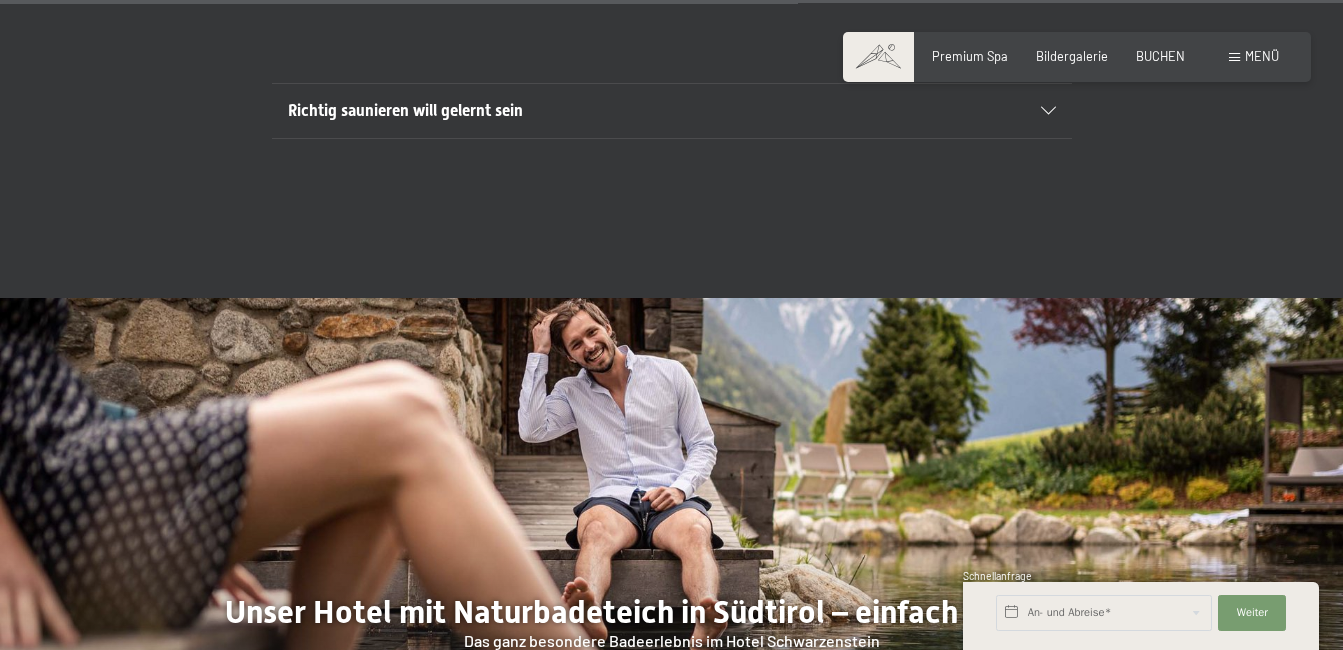 click on "Richtig saunieren will gelernt sein" at bounding box center (633, 111) 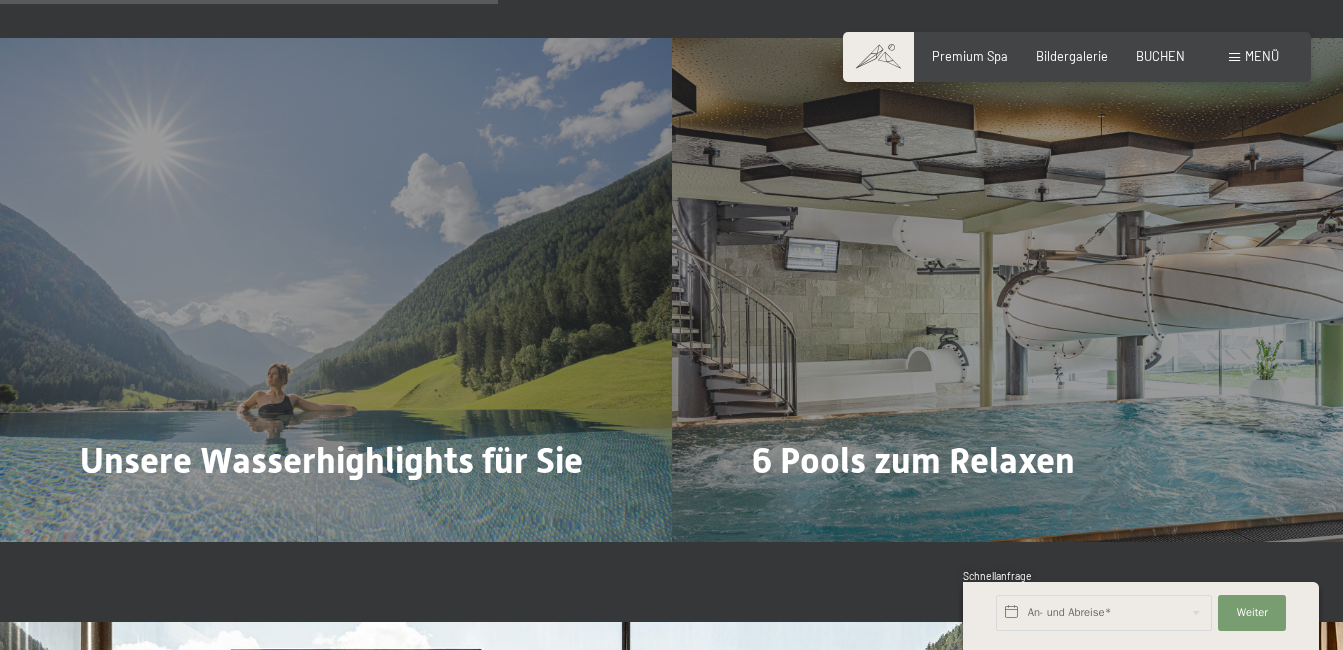 scroll, scrollTop: 3775, scrollLeft: 0, axis: vertical 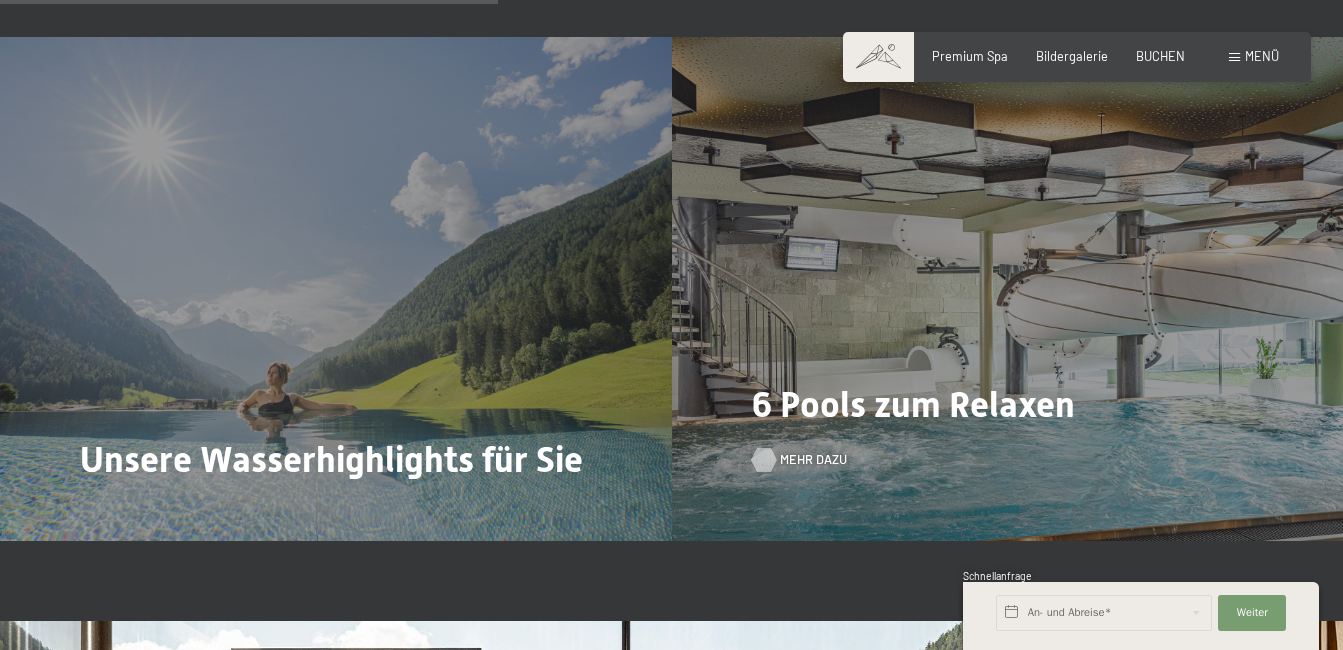 click at bounding box center (764, 460) 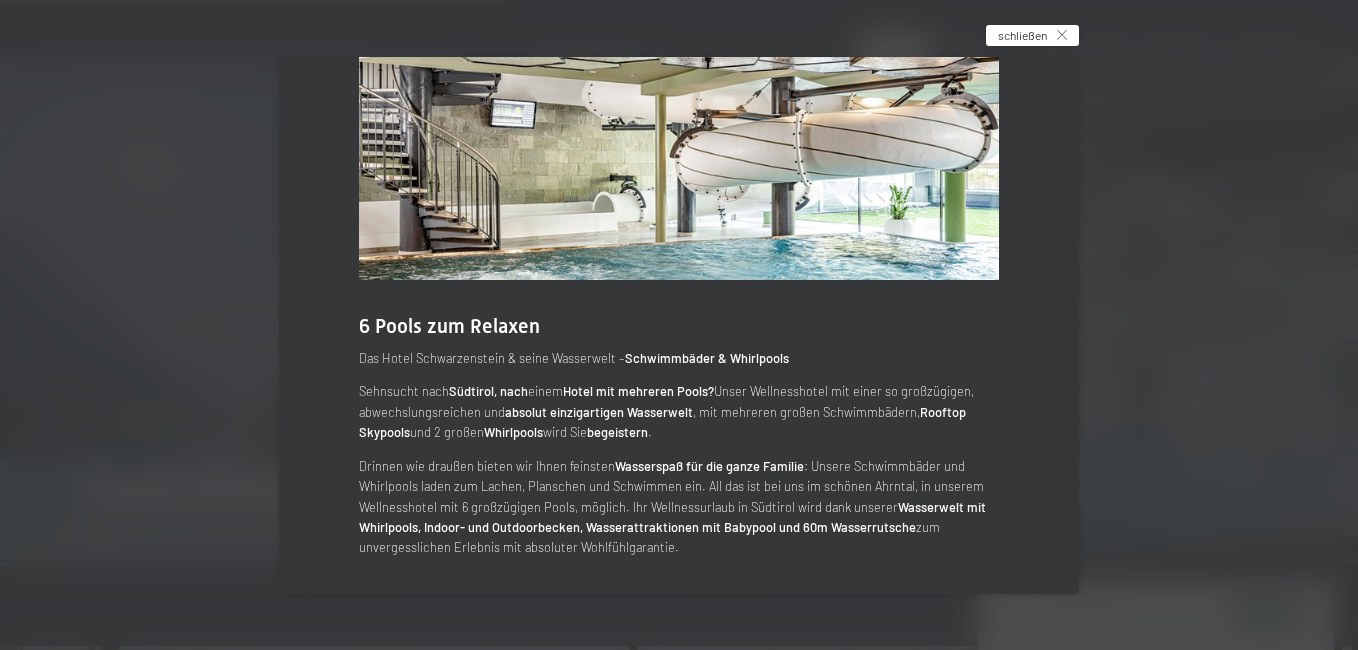 click on "schließen" at bounding box center (1022, 35) 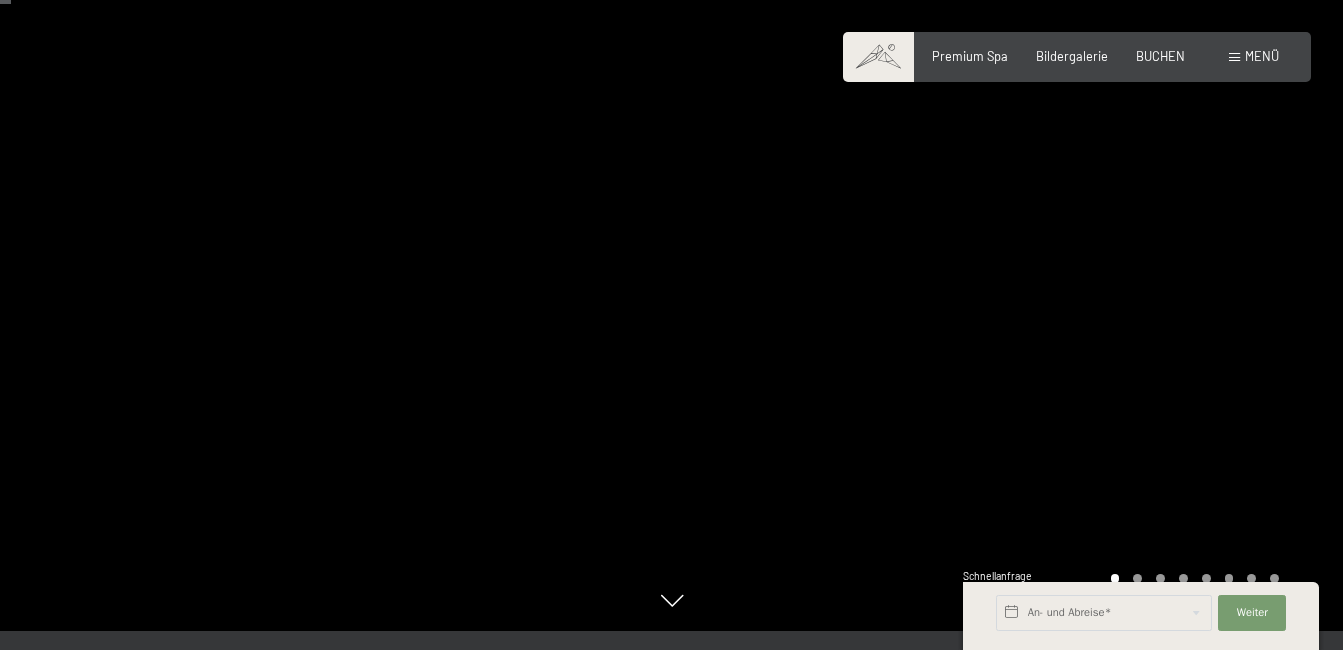 scroll, scrollTop: 0, scrollLeft: 0, axis: both 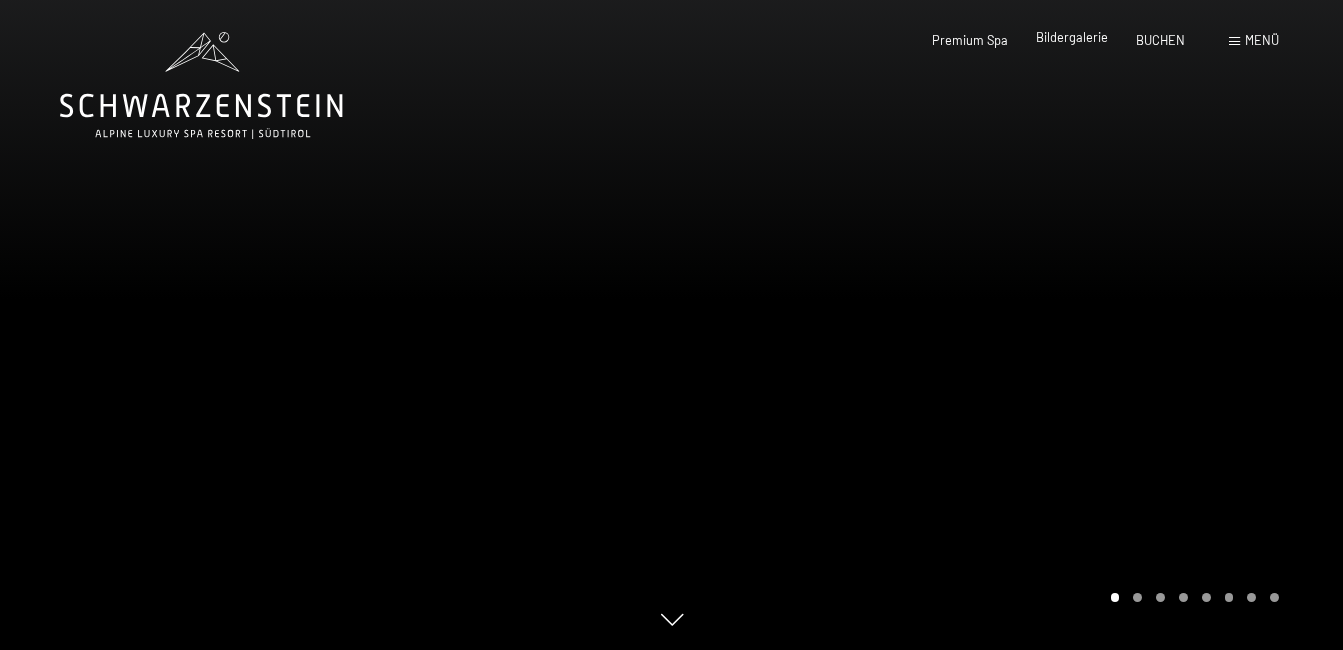 click on "Bildergalerie" at bounding box center (1072, 37) 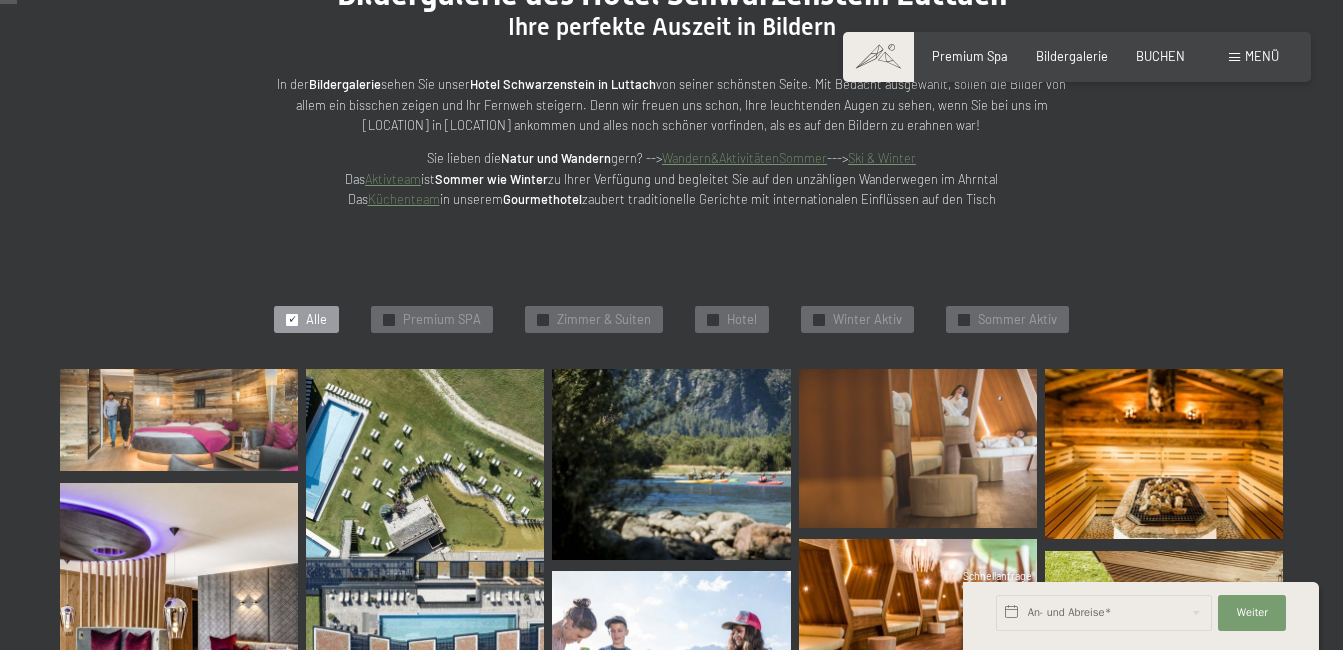 scroll, scrollTop: 245, scrollLeft: 0, axis: vertical 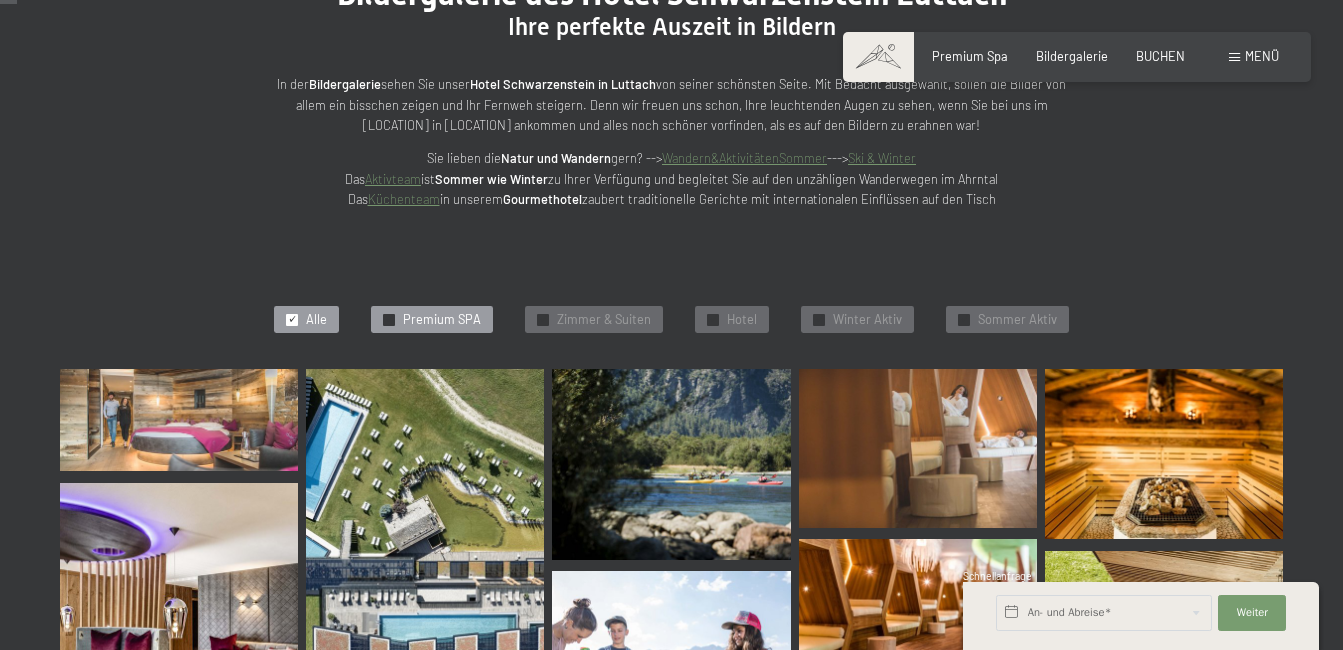 click on "Premium SPA" at bounding box center (442, 320) 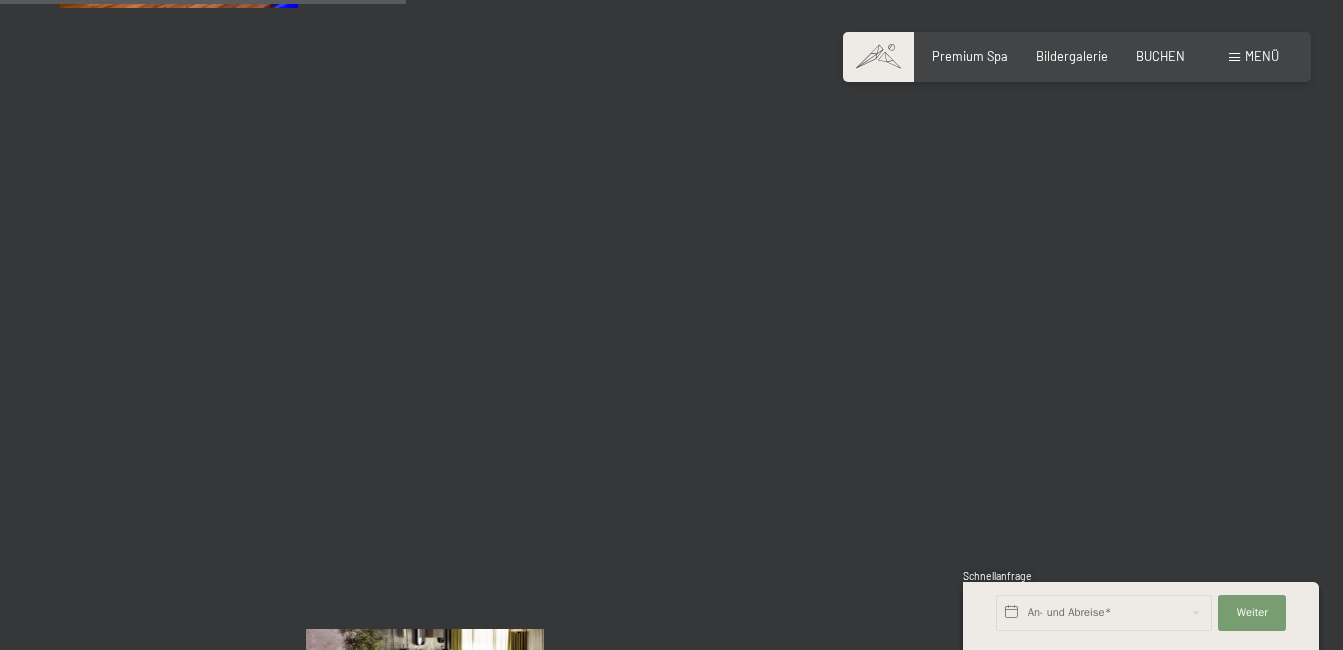 scroll, scrollTop: 965, scrollLeft: 0, axis: vertical 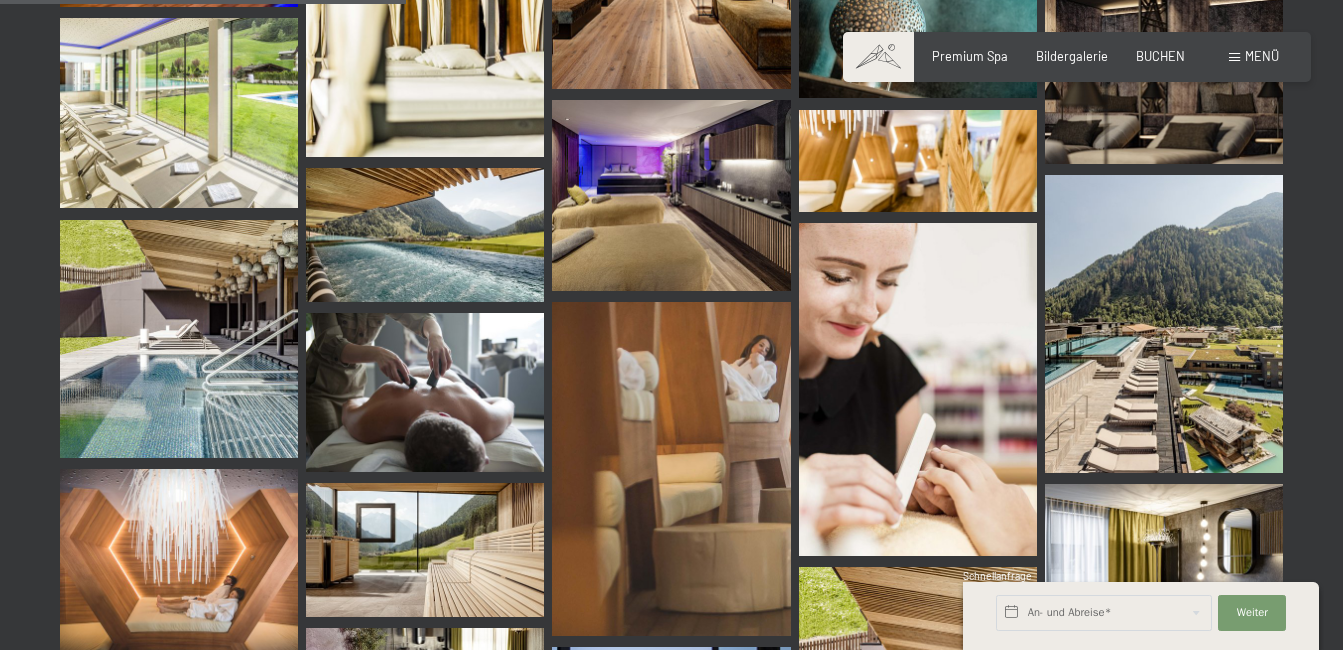 click at bounding box center [179, 339] 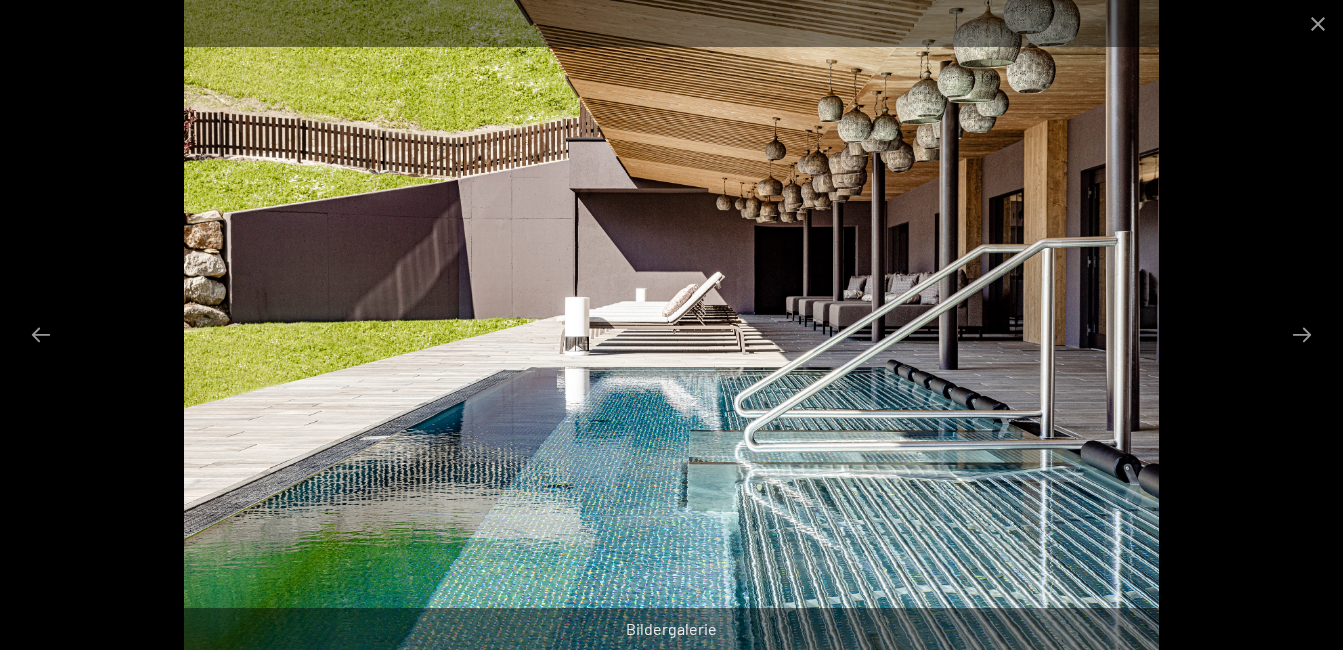 scroll, scrollTop: 1116, scrollLeft: 0, axis: vertical 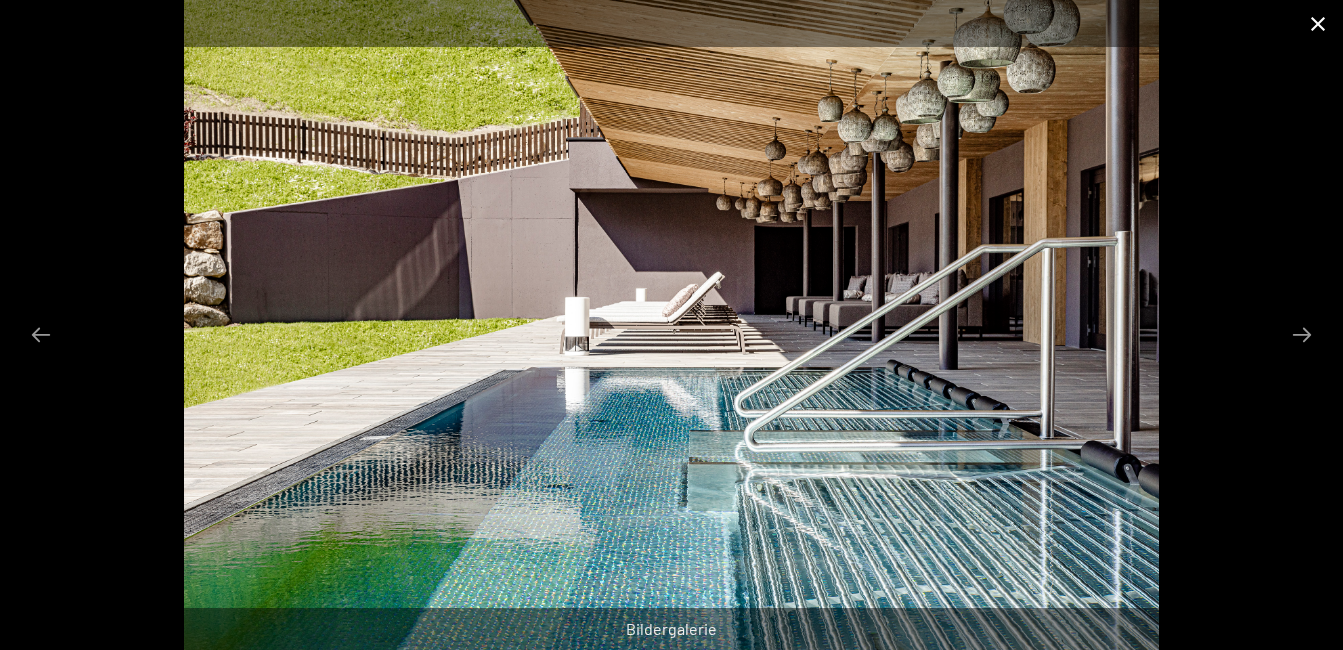 click at bounding box center (1318, 23) 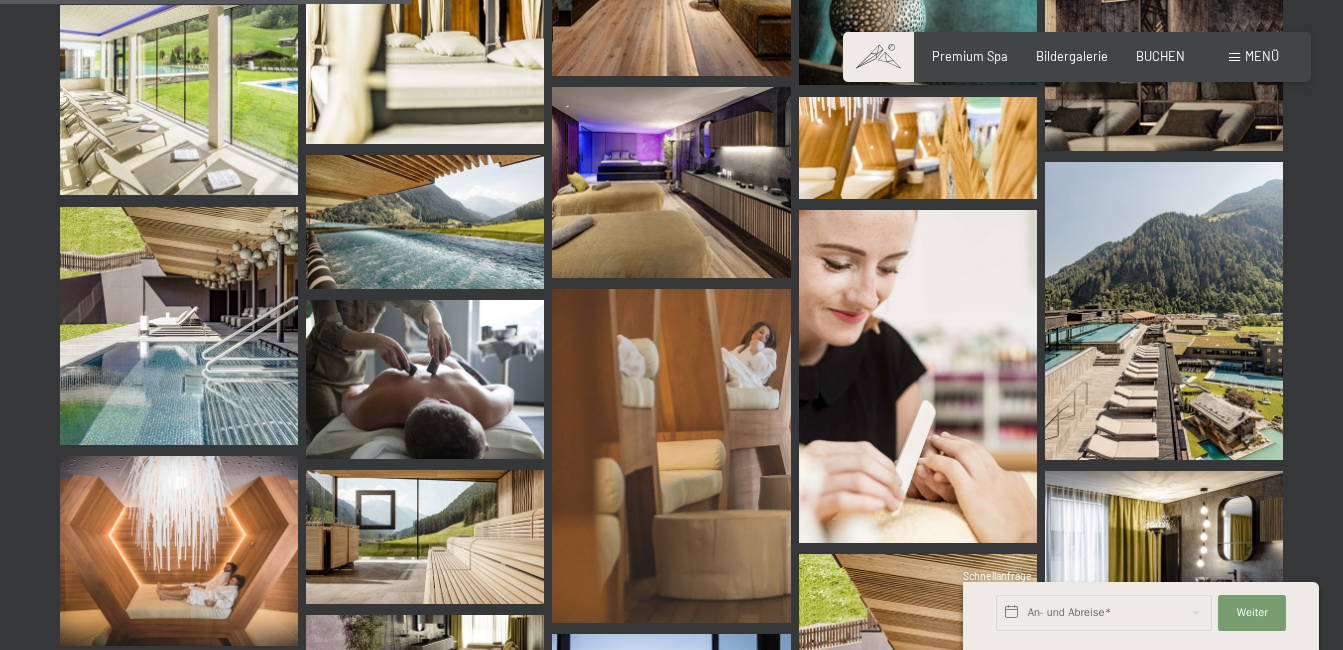 scroll, scrollTop: 979, scrollLeft: 0, axis: vertical 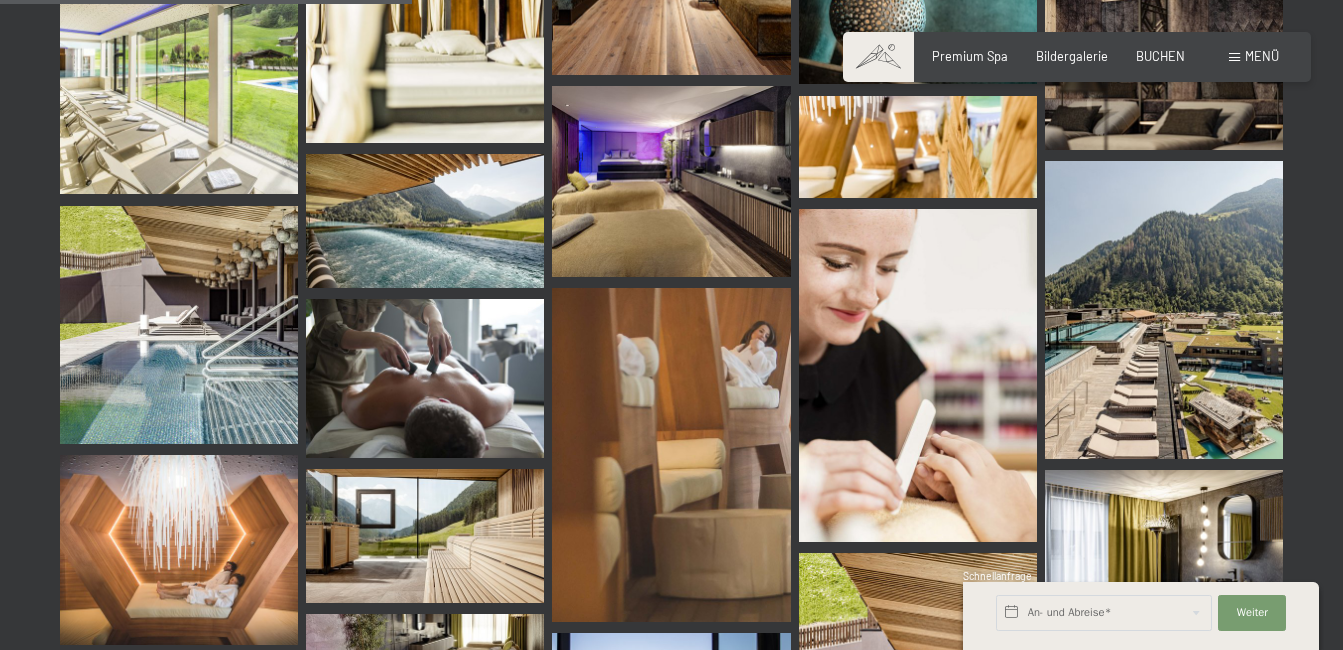 click at bounding box center (1164, 310) 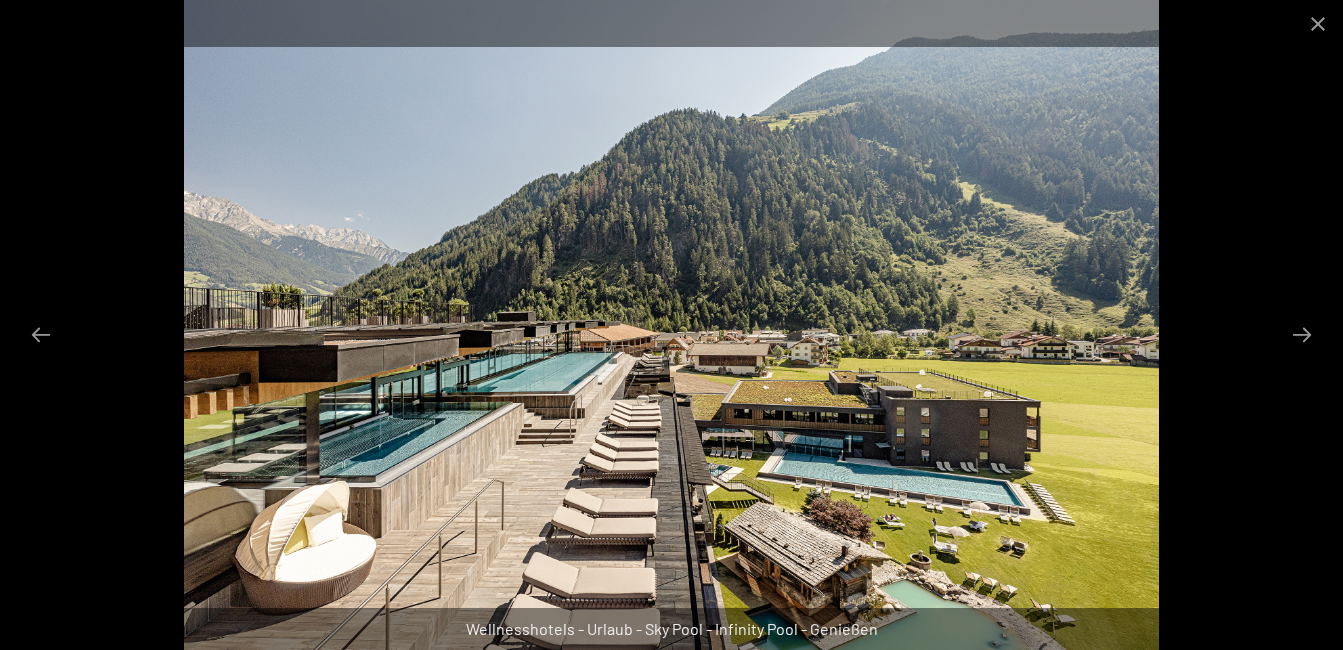 scroll, scrollTop: 1081, scrollLeft: 0, axis: vertical 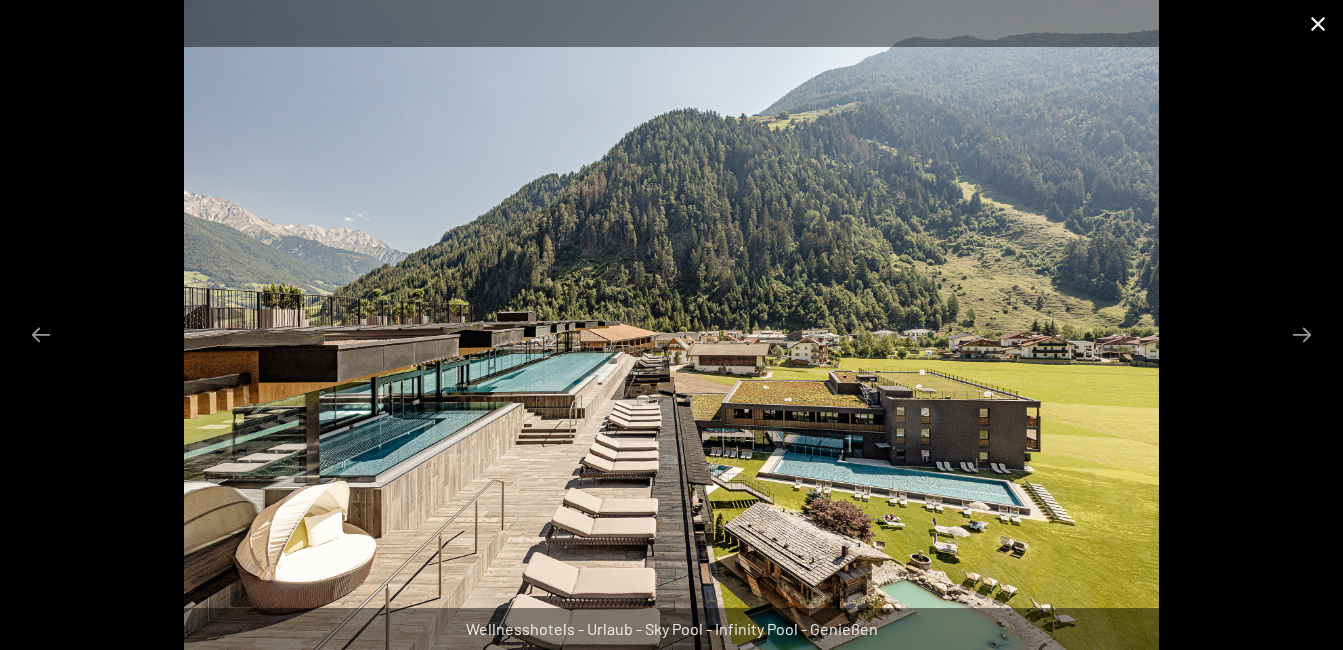 click at bounding box center [1318, 23] 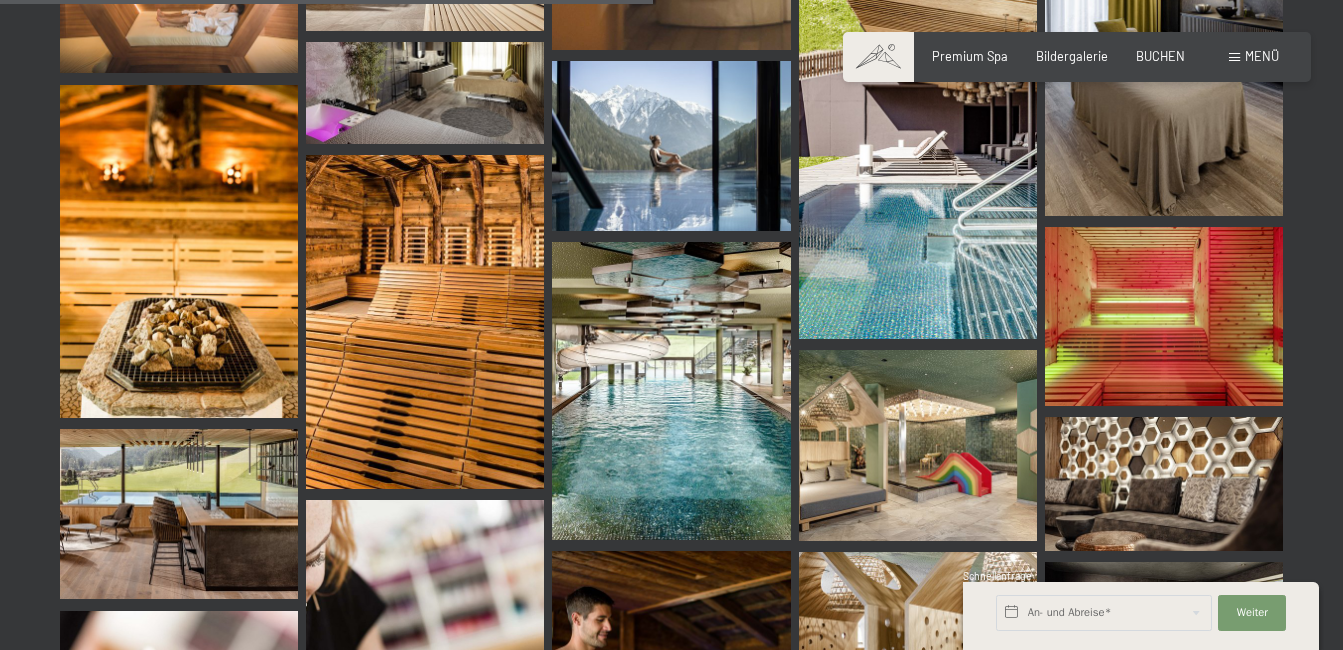 scroll, scrollTop: 1552, scrollLeft: 0, axis: vertical 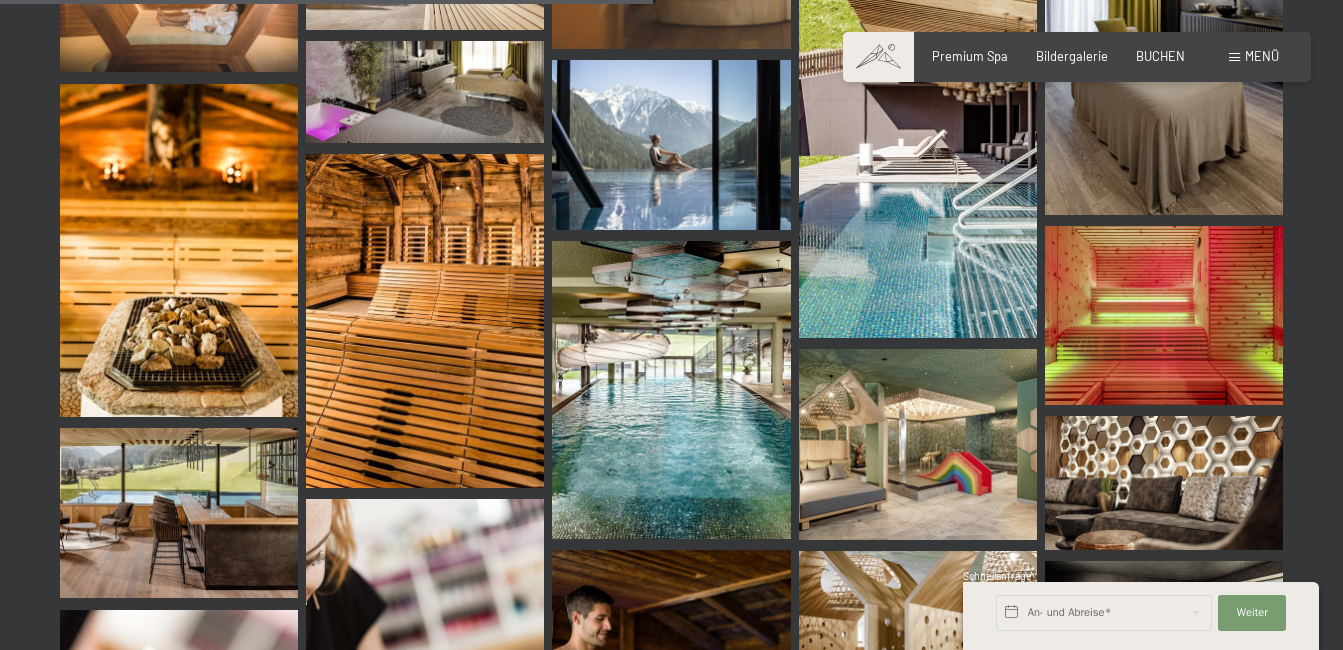 click at bounding box center [918, 158] 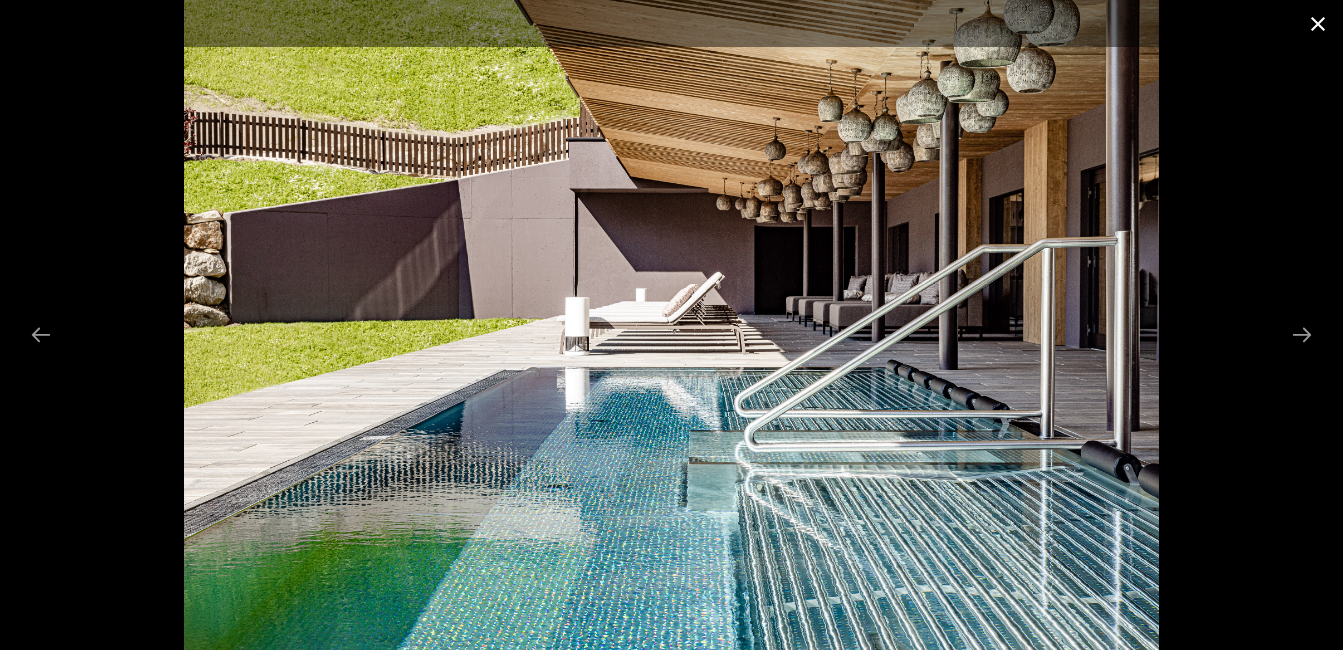 click at bounding box center [1318, 23] 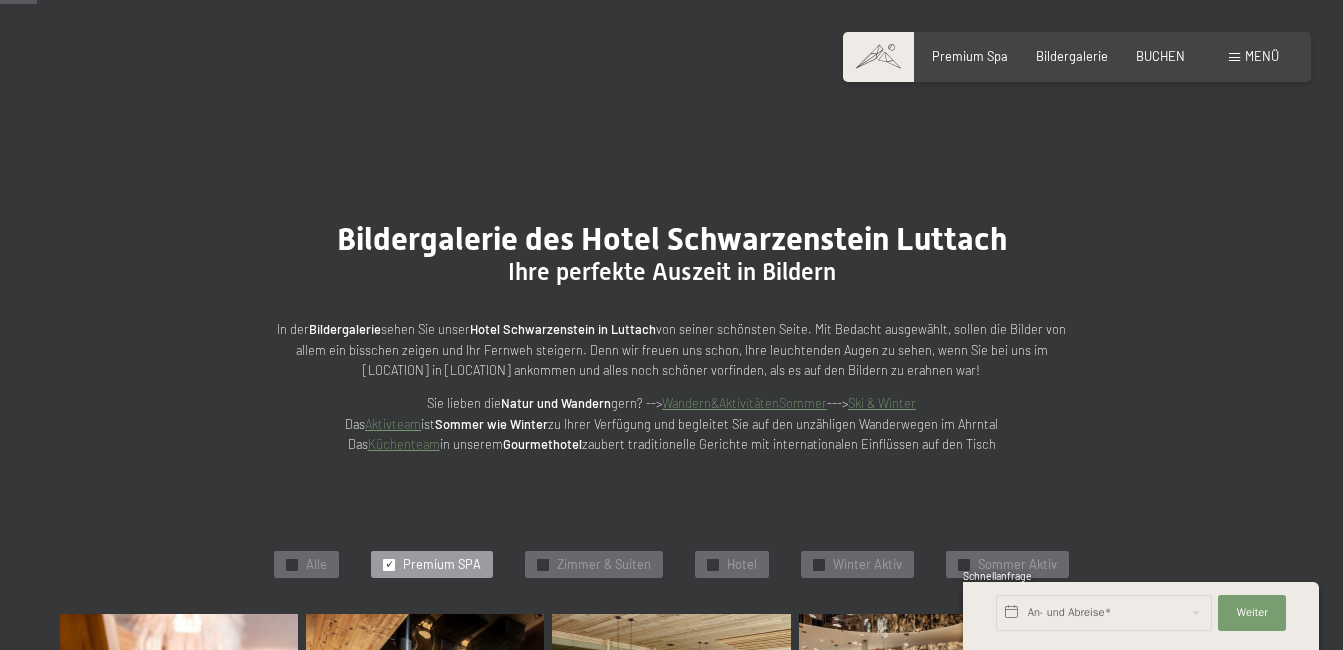 scroll, scrollTop: 124, scrollLeft: 0, axis: vertical 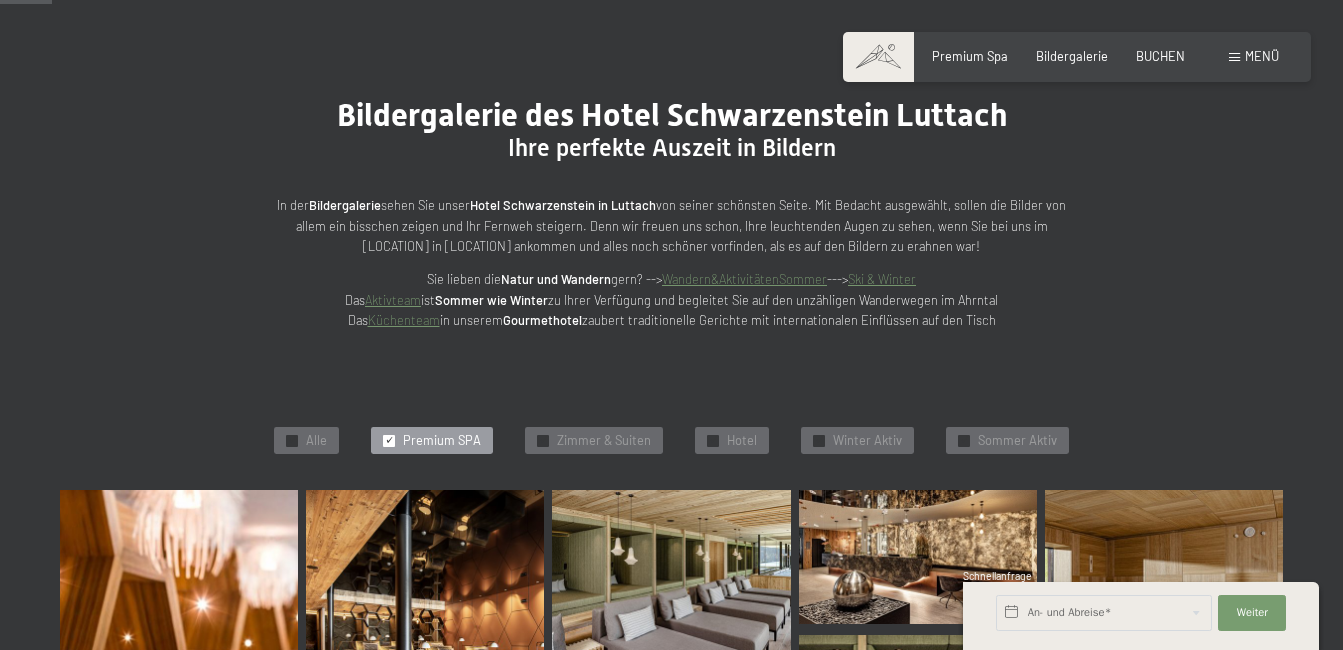 click at bounding box center (389, 441) 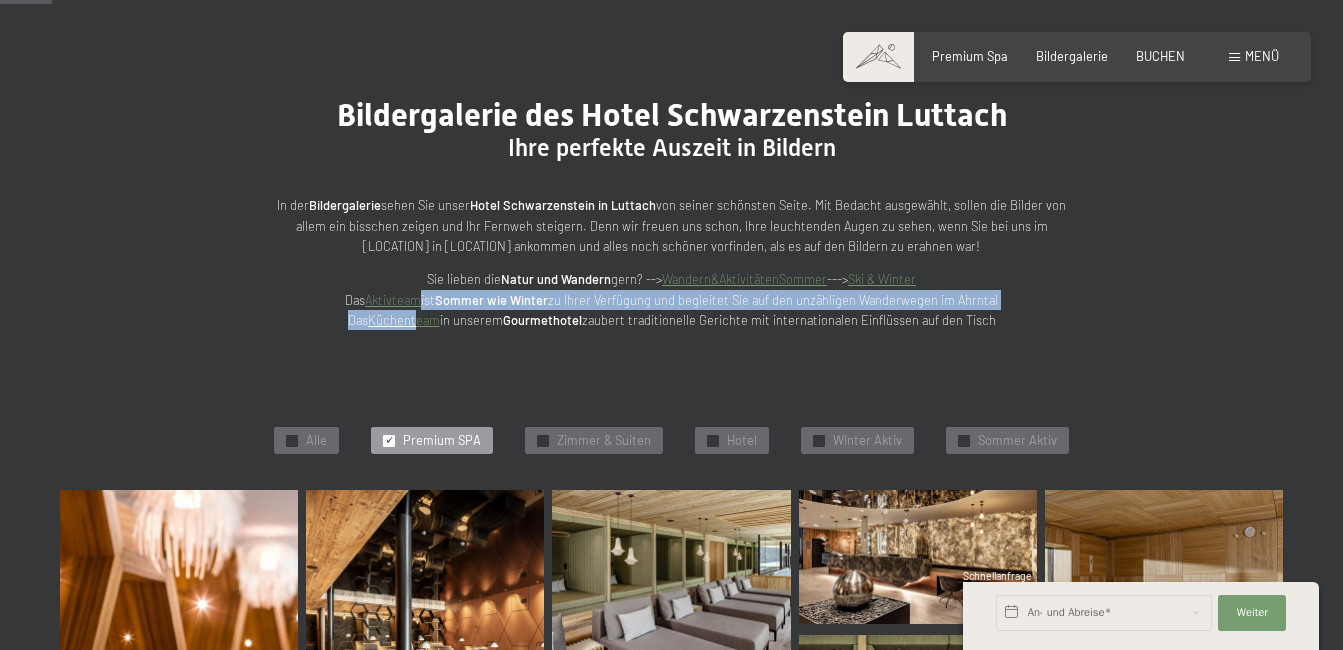 drag, startPoint x: 422, startPoint y: 310, endPoint x: 422, endPoint y: 326, distance: 16 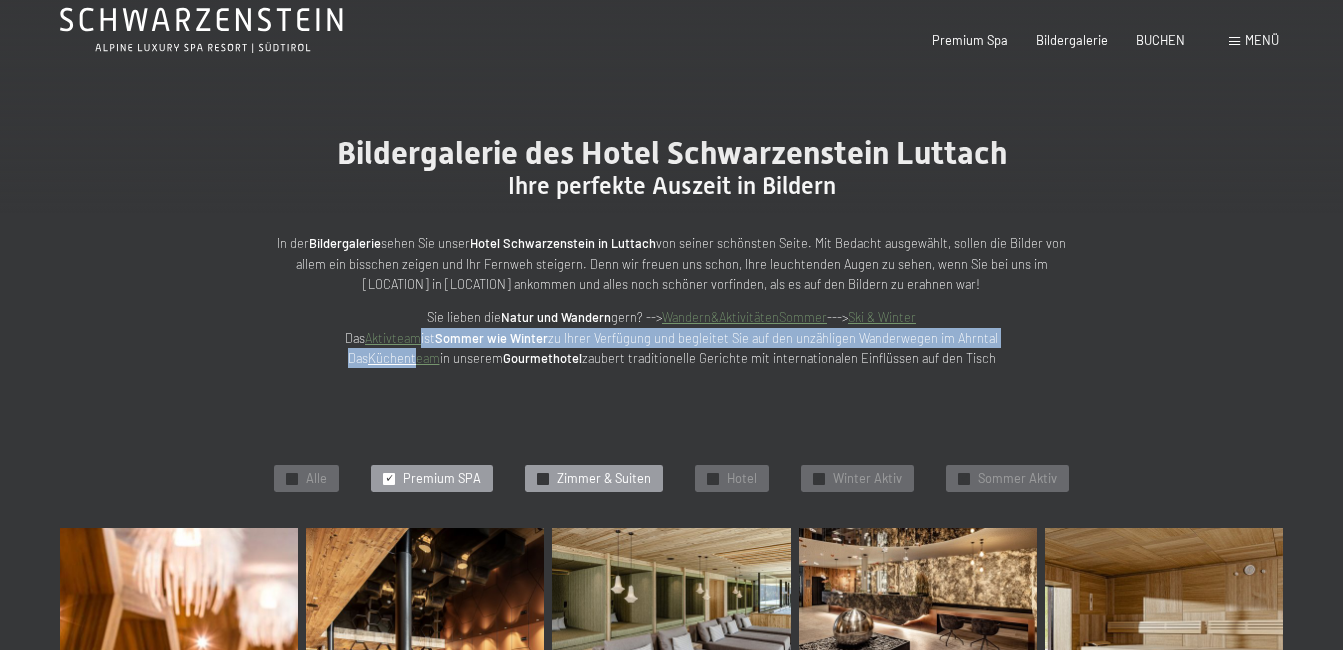 scroll, scrollTop: 0, scrollLeft: 0, axis: both 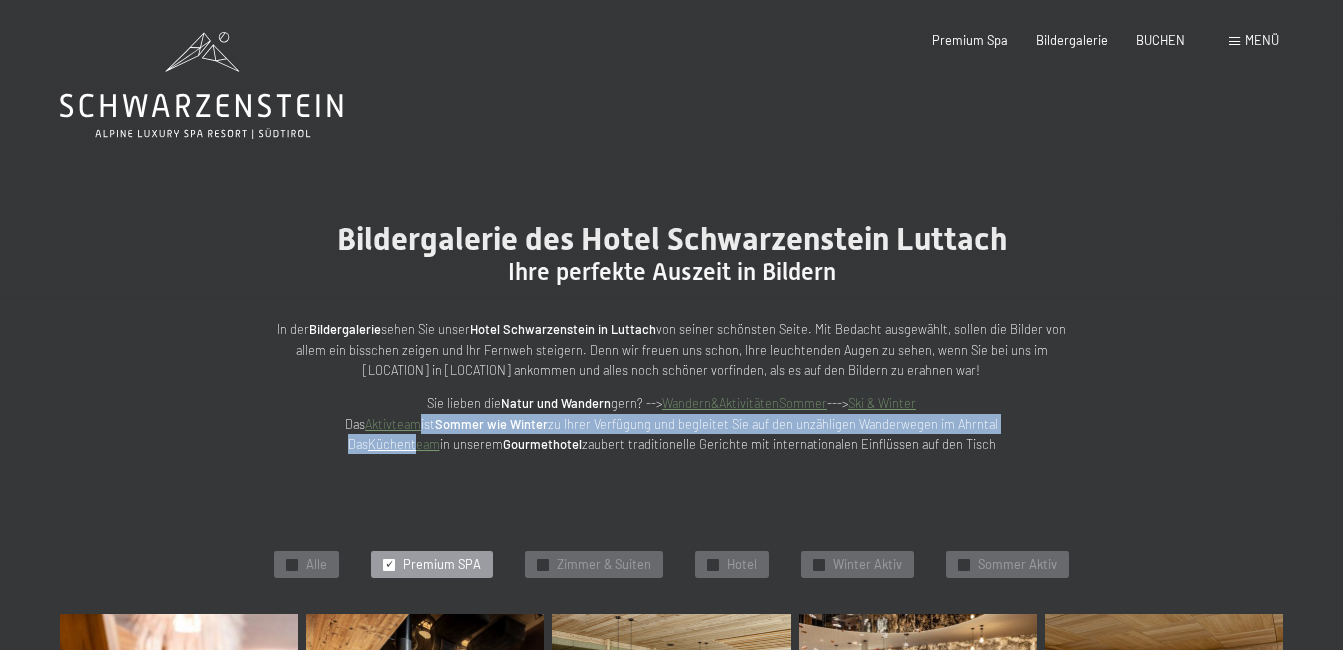 click on "Aktivteam" at bounding box center [393, 424] 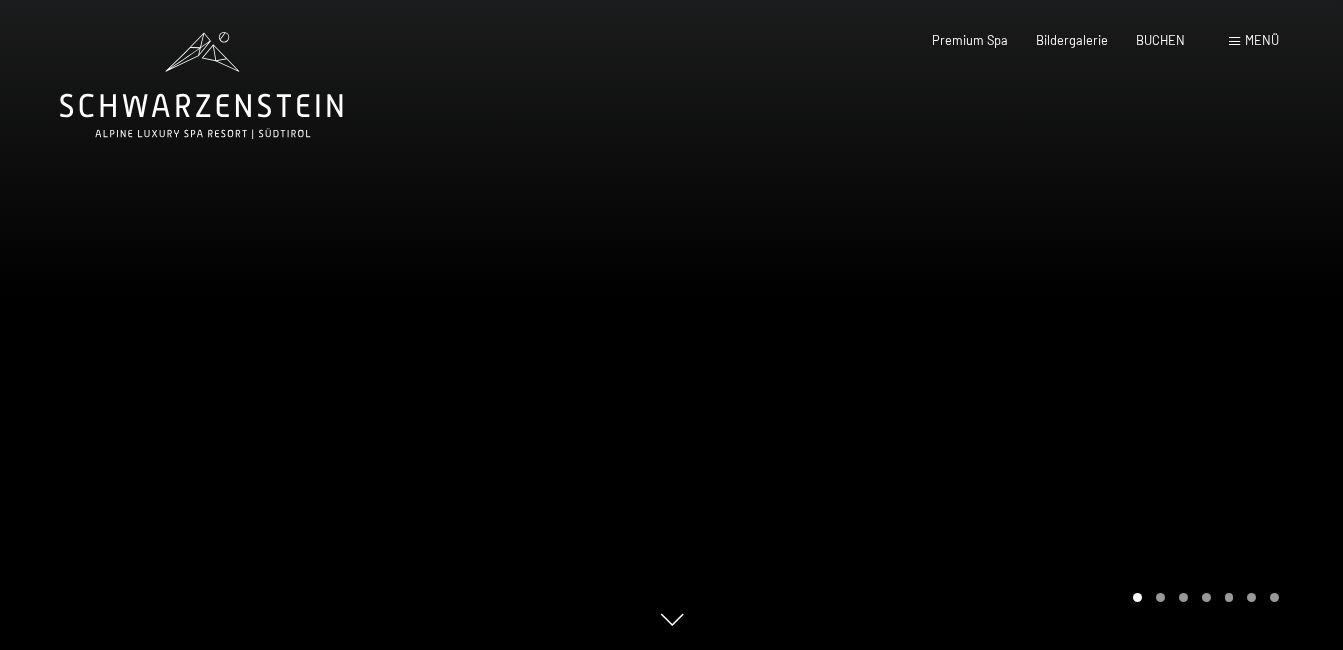 scroll, scrollTop: 0, scrollLeft: 0, axis: both 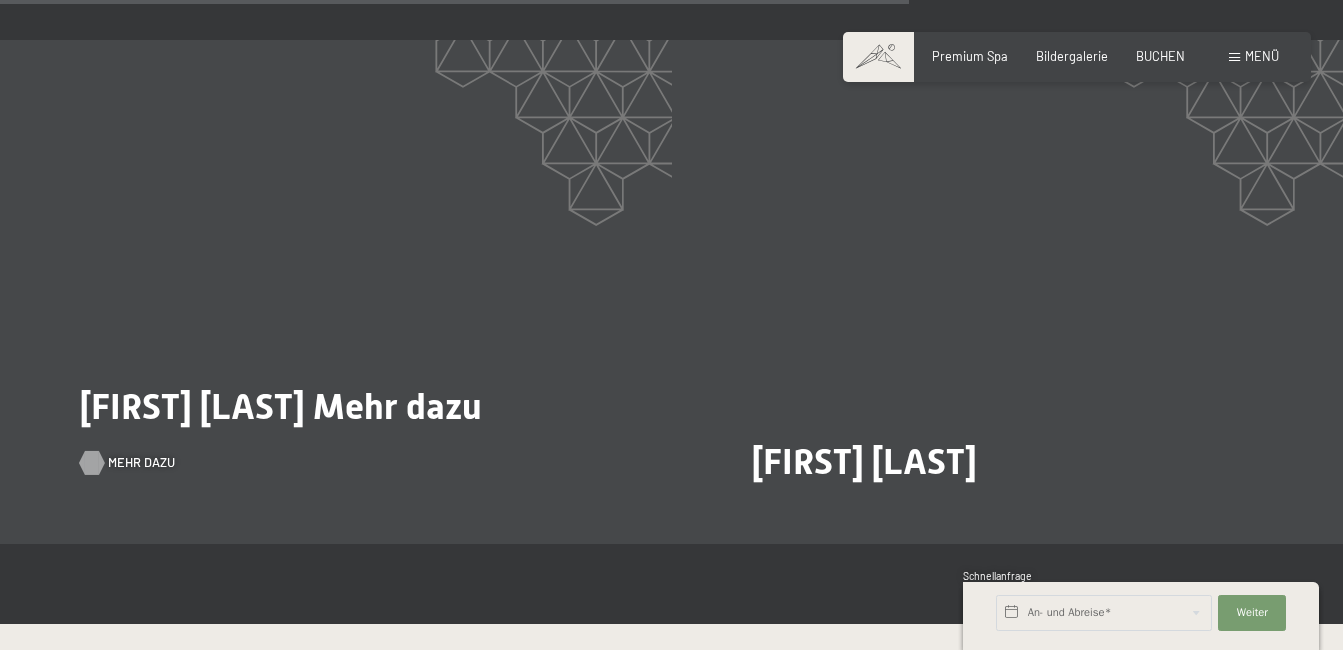 click on "Mehr dazu" at bounding box center (141, 463) 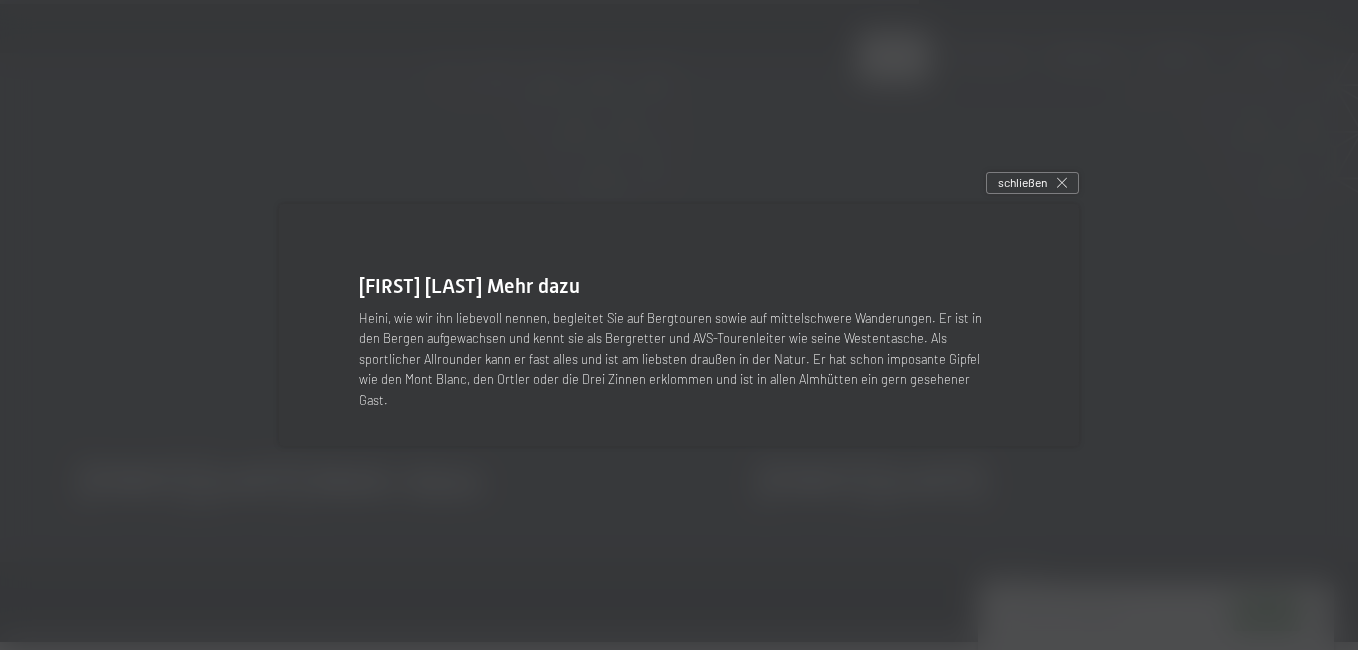 click at bounding box center (679, 325) 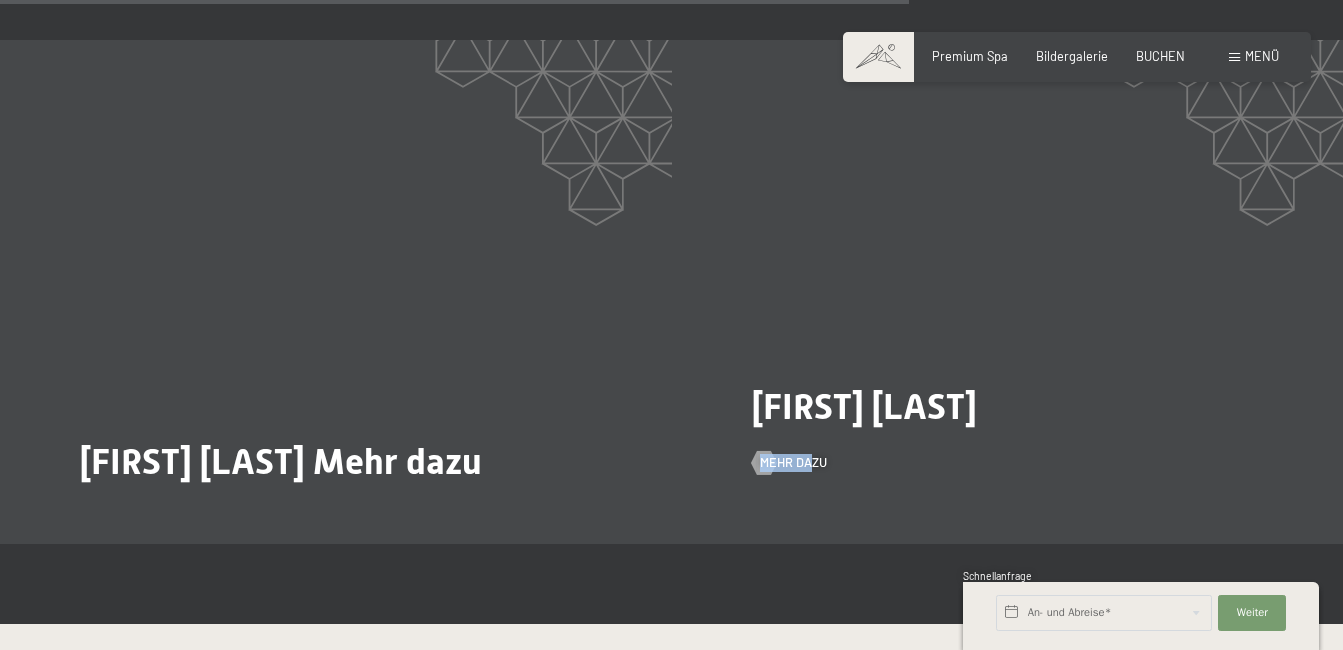 drag, startPoint x: 1029, startPoint y: 195, endPoint x: 805, endPoint y: 409, distance: 309.7935 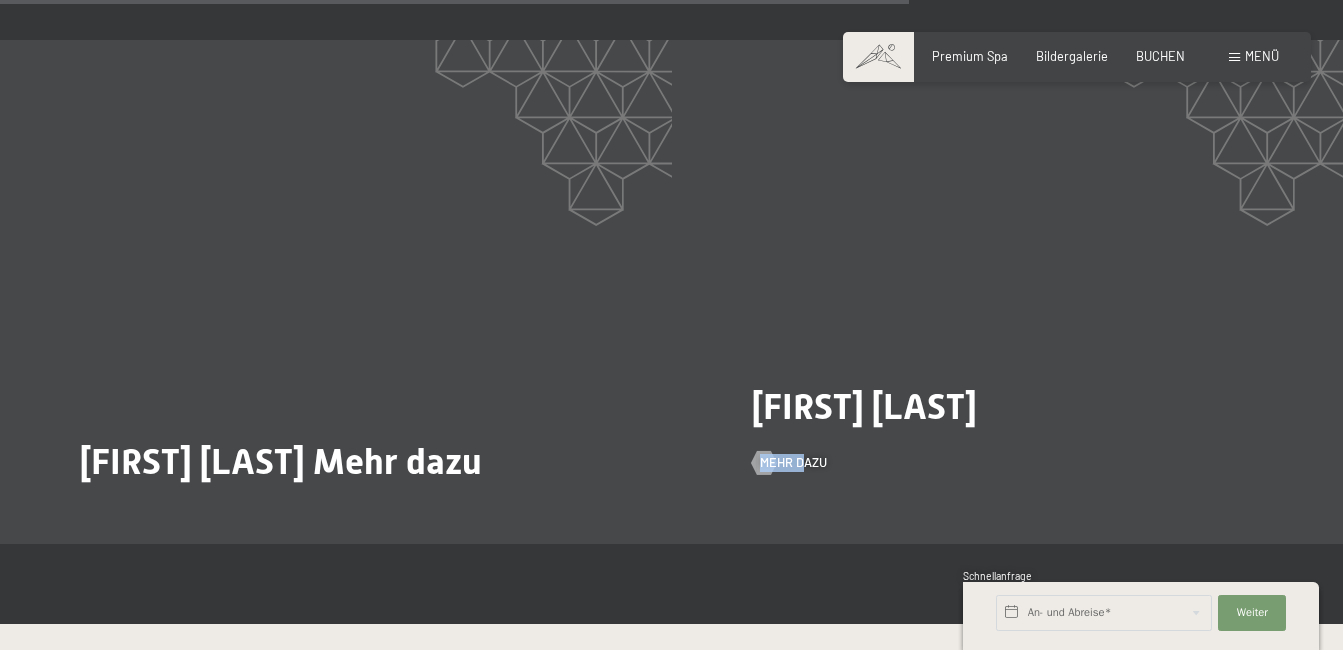 click on "Paul Oberhuber             Mehr dazu" at bounding box center [1008, 292] 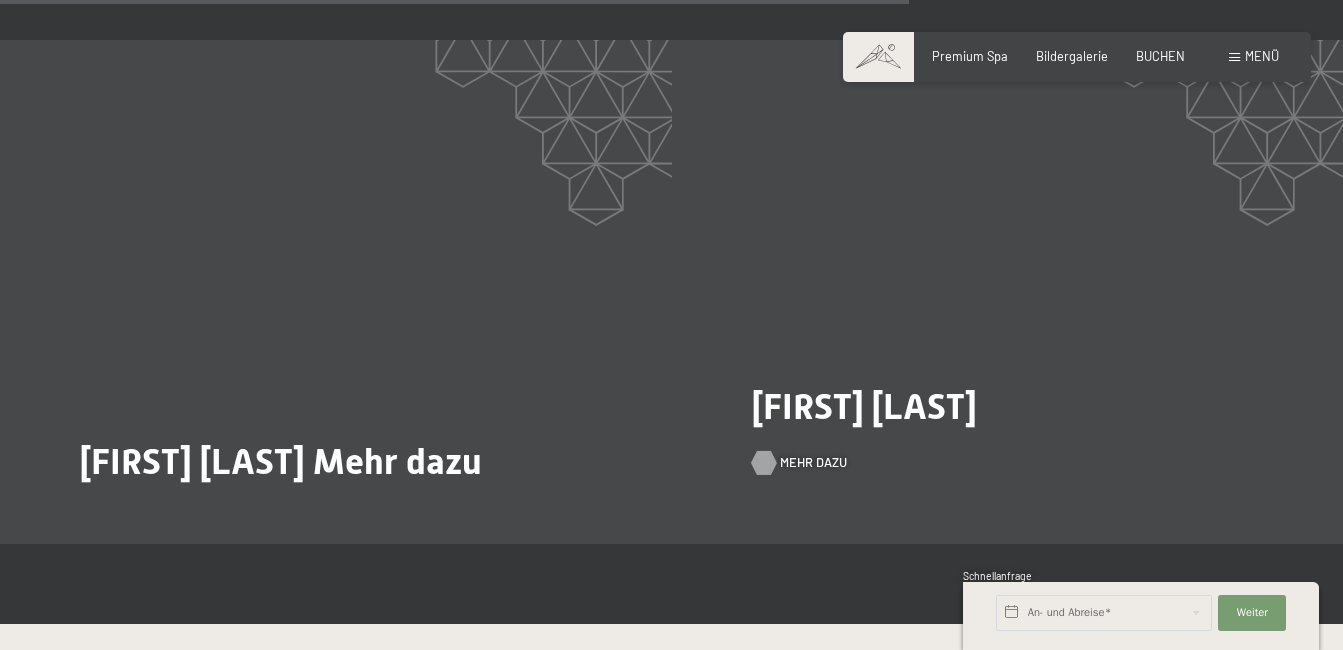 click on "Mehr dazu" at bounding box center [813, 463] 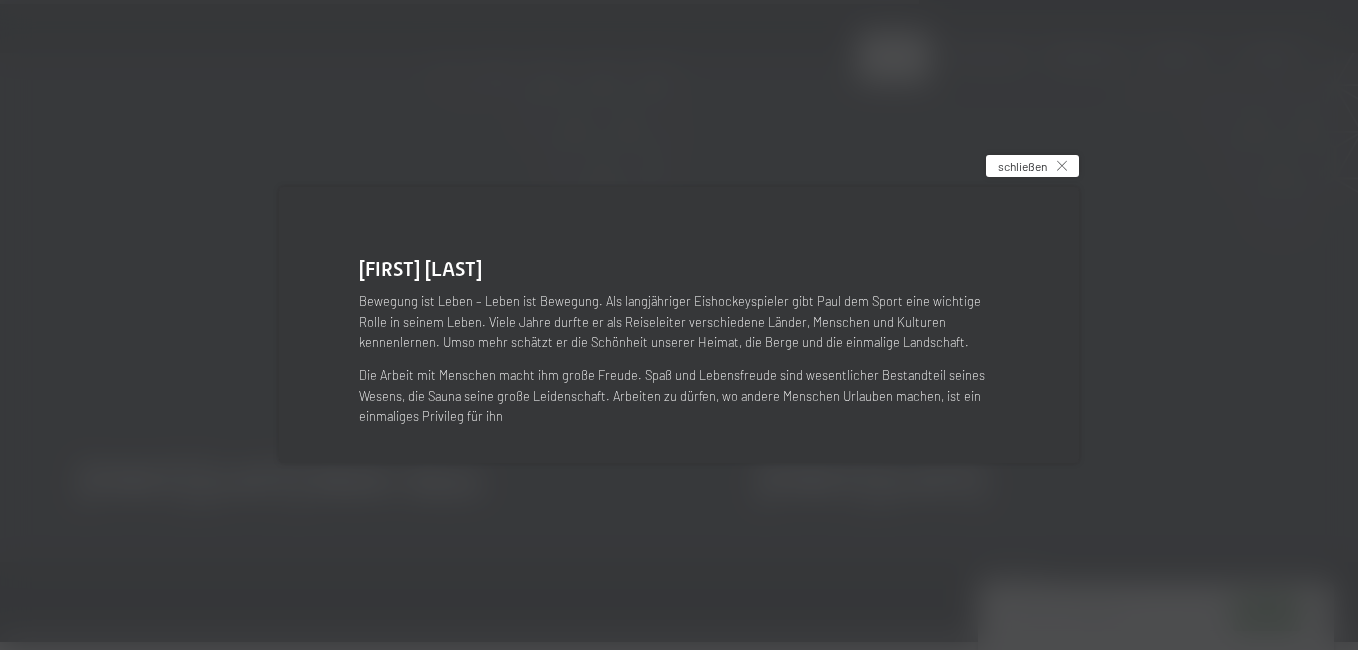 click on "schließen" at bounding box center [1032, 166] 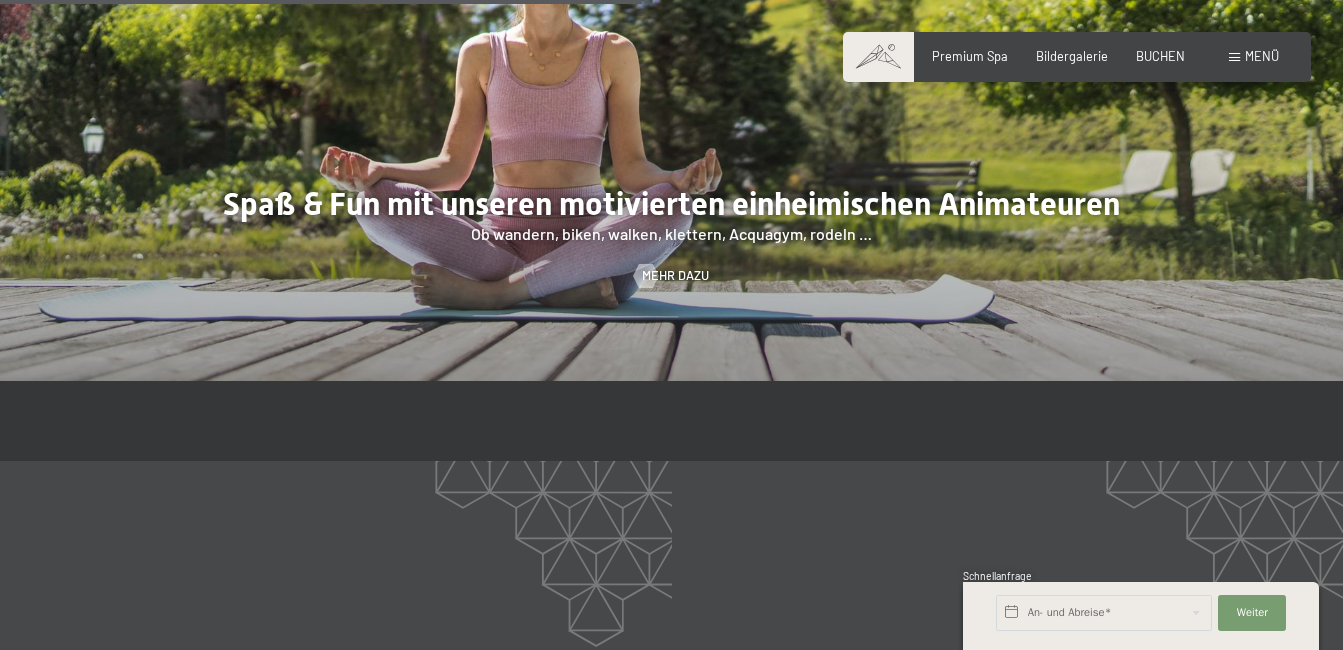 scroll, scrollTop: 1581, scrollLeft: 0, axis: vertical 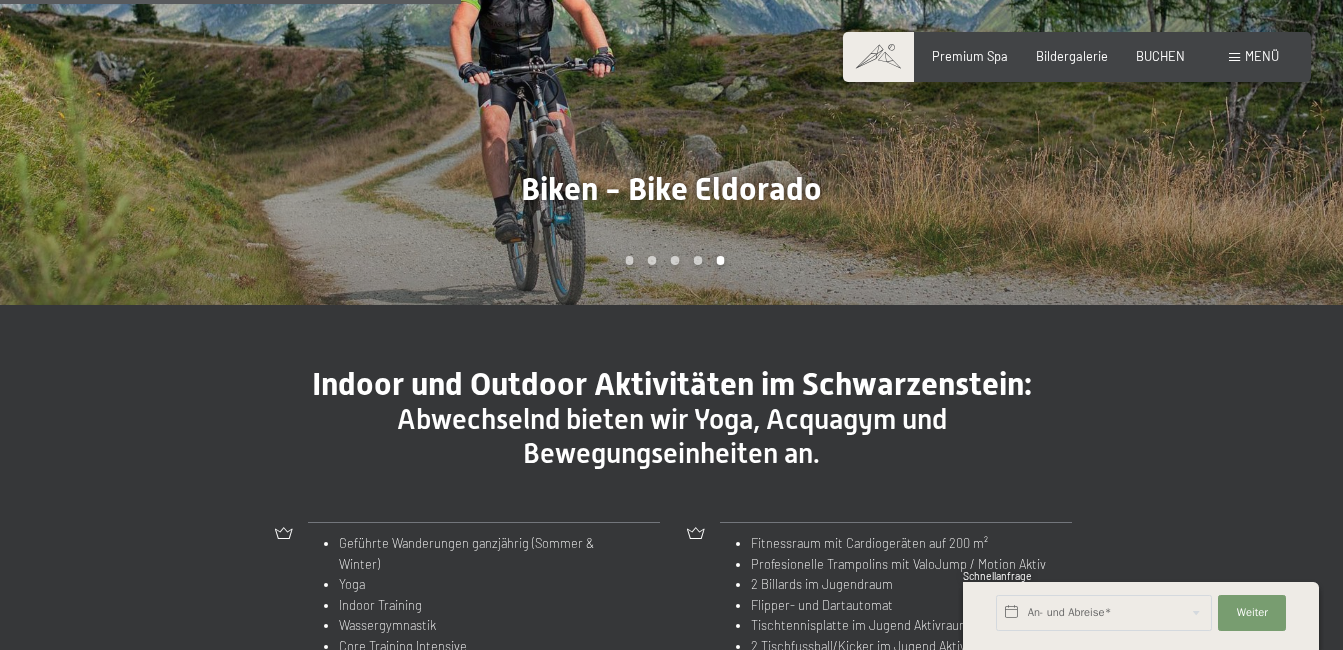 click on "Buchen           Anfragen                                     Premium Spa           Bildergalerie           BUCHEN           Menü                                                                    DE         IT         EN                Gutschein             Bildergalerie               Anfragen           Buchen                    DE         IT         EN                       Das Schwarzenstein           Neuheiten im Schwarzenstein         Ihre Gastgeber         Premium Spa         Gourmet         Aktiv         Wochenprogramm         Bilder             Family         GoGreen         Belvita         Bildergalerie                     Wohnen & Preise           Inklusivleistungen         Zimmer & Preise         Liste             Angebote         Liste             Familienpreise         Spa Anwendungen         Treuebonus         Anfrage         Buchung         AGBs - Info         Gutschein         Geschenksidee         App. Luxegg                     Umgebung" at bounding box center (1077, 57) 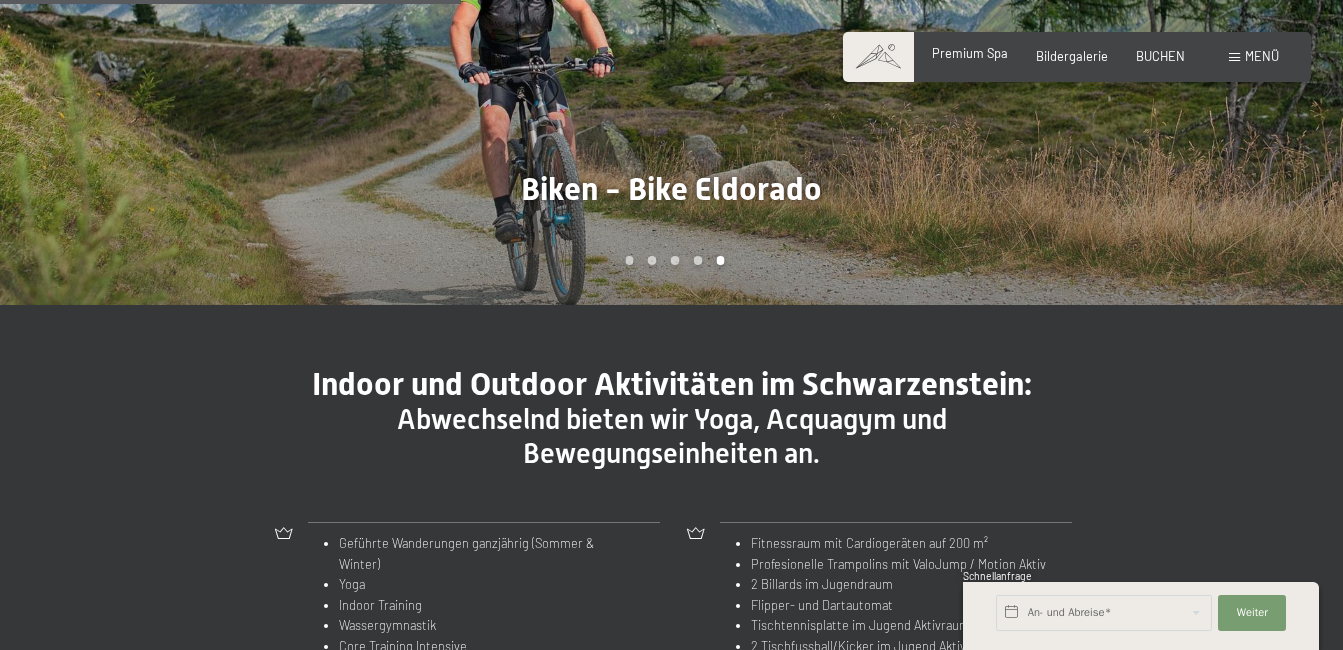 click on "Premium Spa" at bounding box center [970, 53] 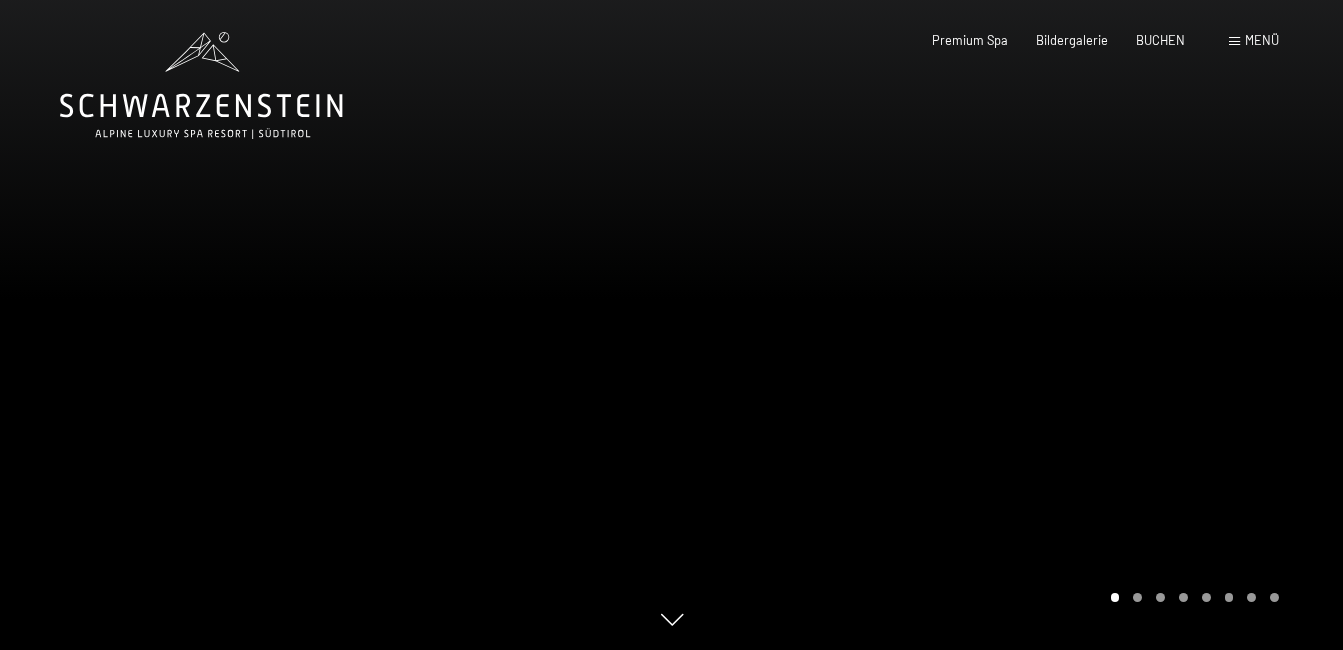 scroll, scrollTop: 0, scrollLeft: 0, axis: both 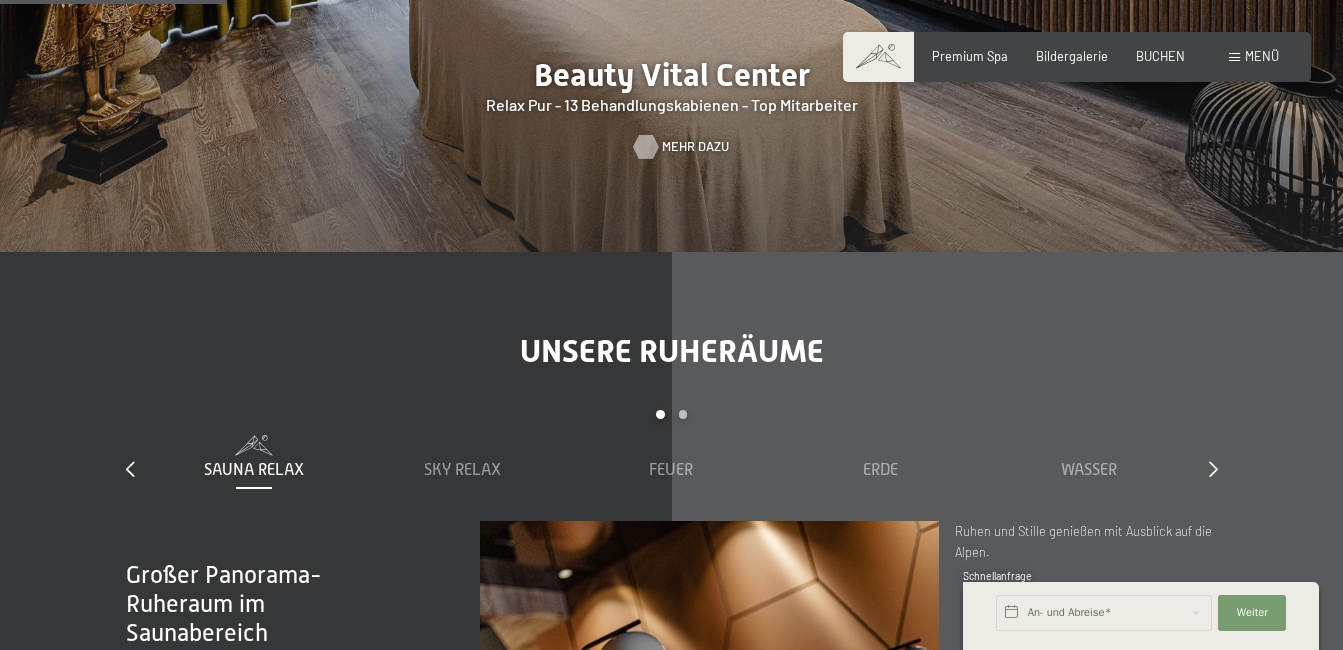 click on "Mehr dazu" at bounding box center [695, 147] 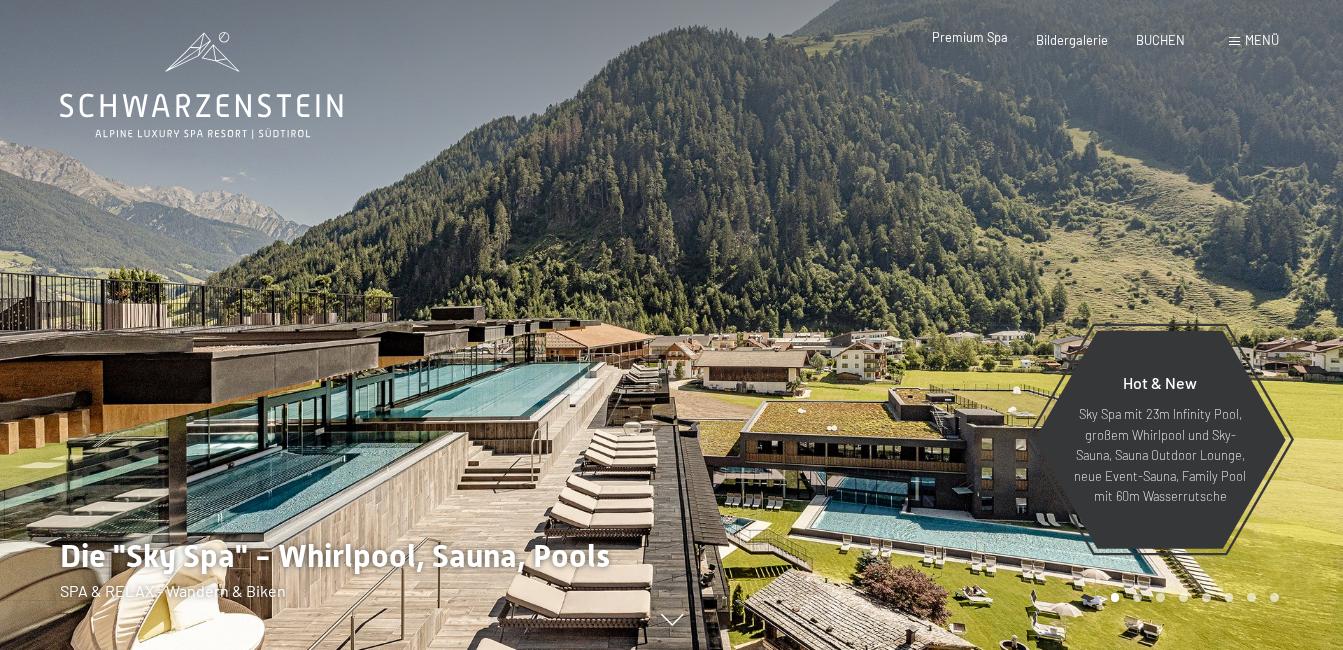 scroll, scrollTop: 0, scrollLeft: 0, axis: both 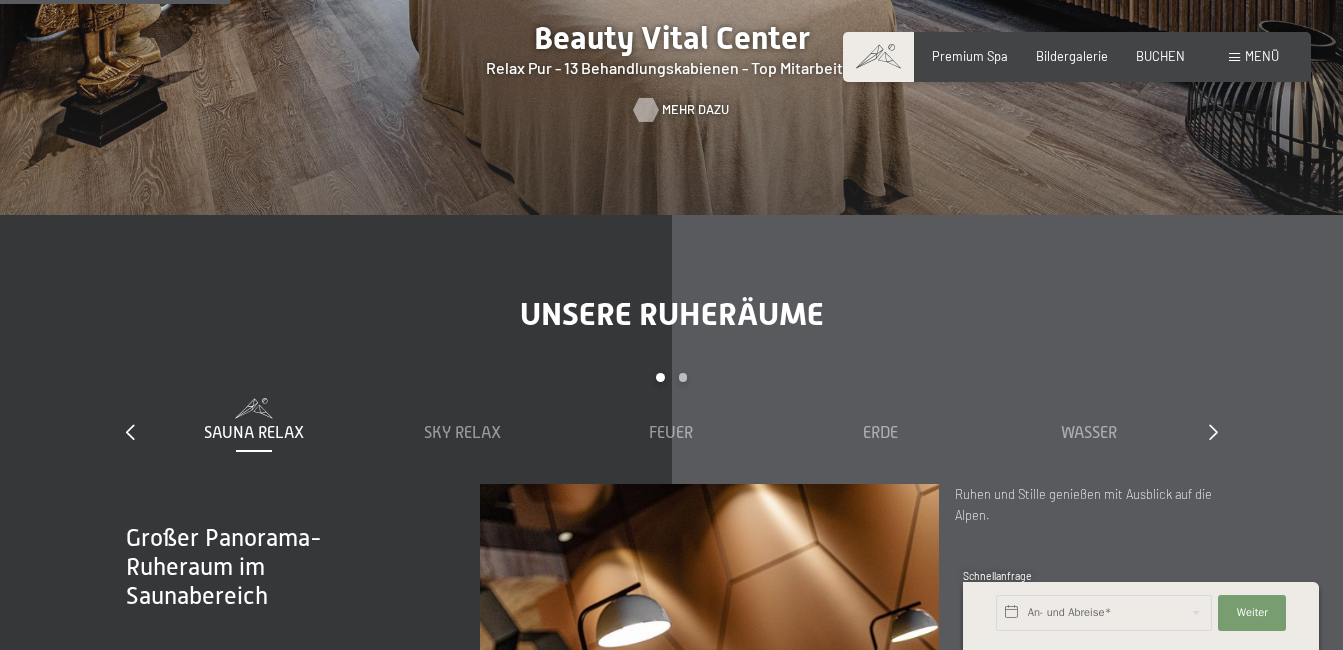 click on "Mehr dazu" at bounding box center [695, 110] 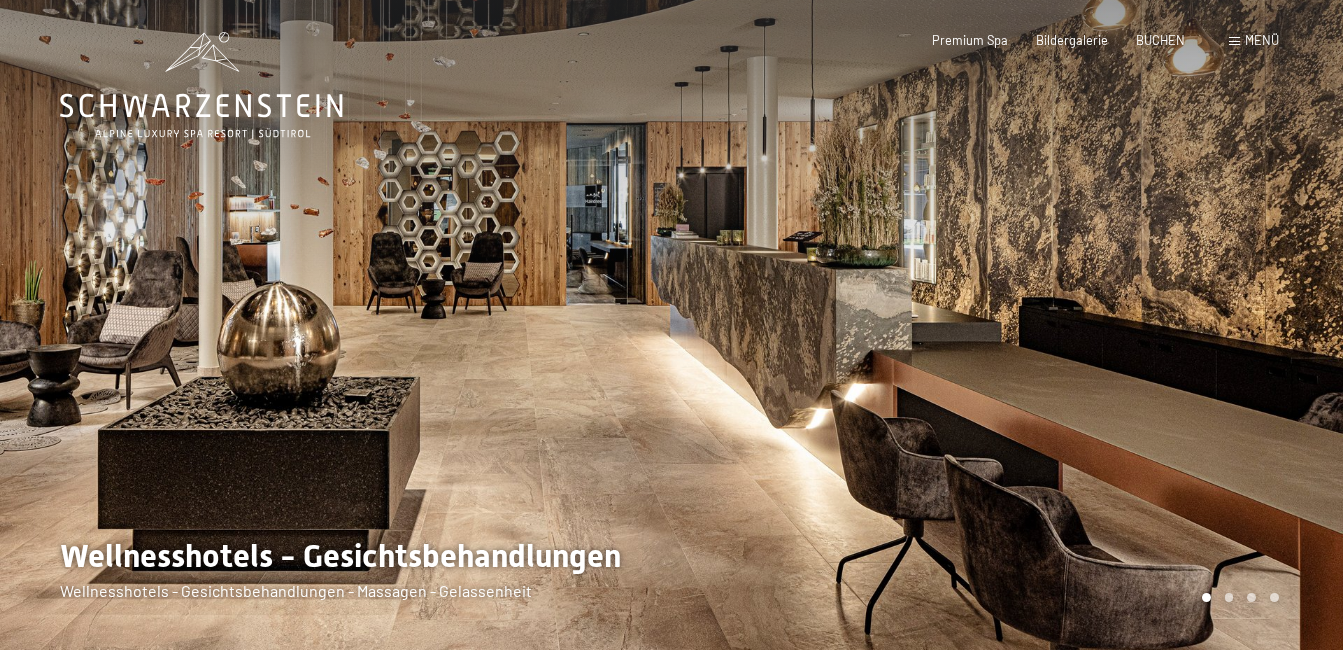 scroll, scrollTop: 0, scrollLeft: 0, axis: both 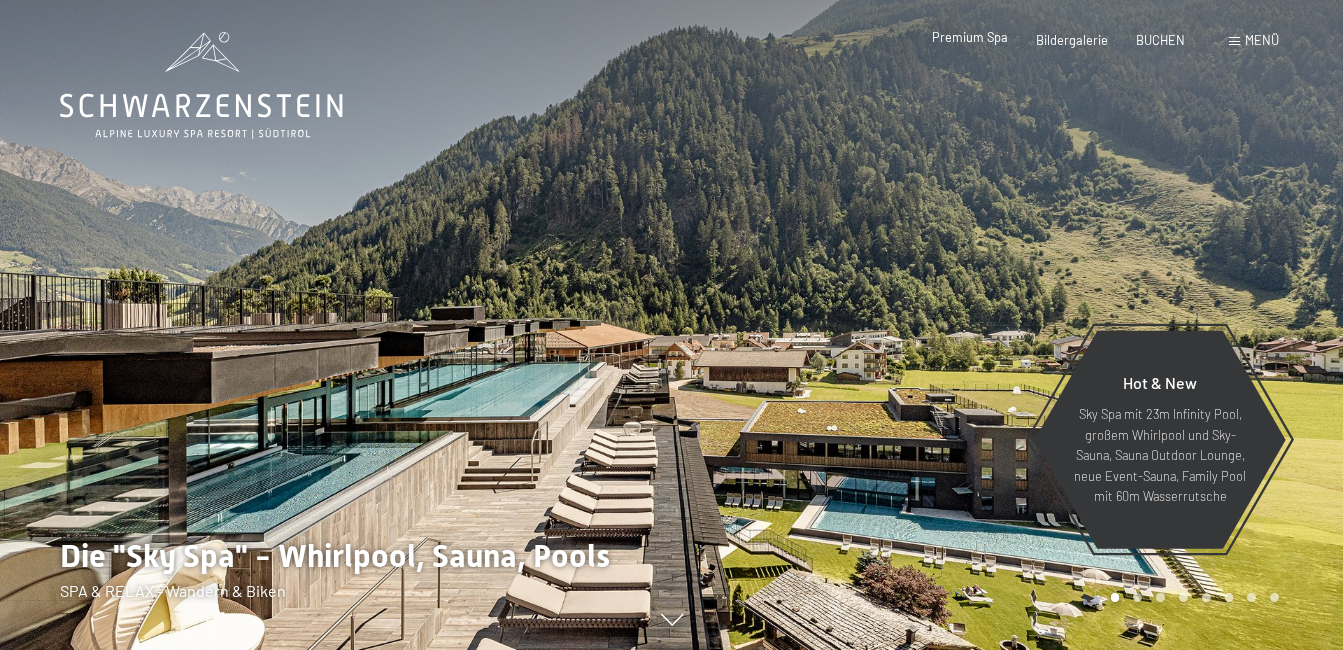 click on "Premium Spa" at bounding box center (970, 37) 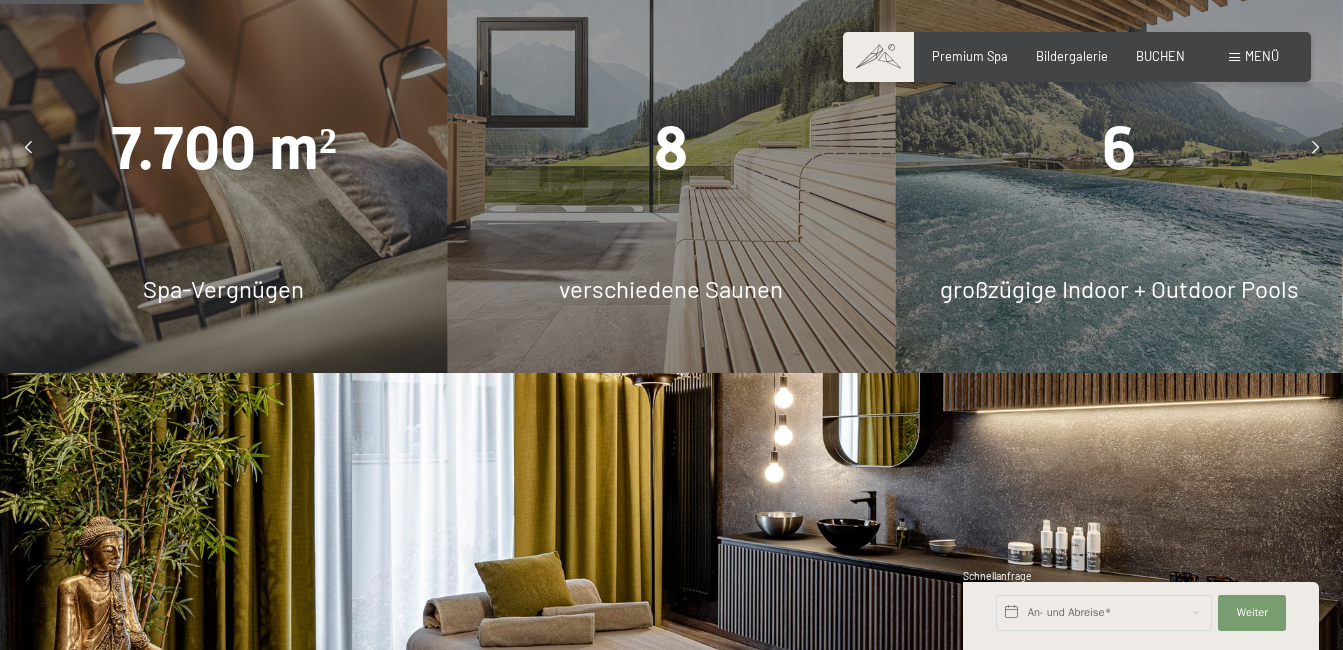 scroll, scrollTop: 1786, scrollLeft: 0, axis: vertical 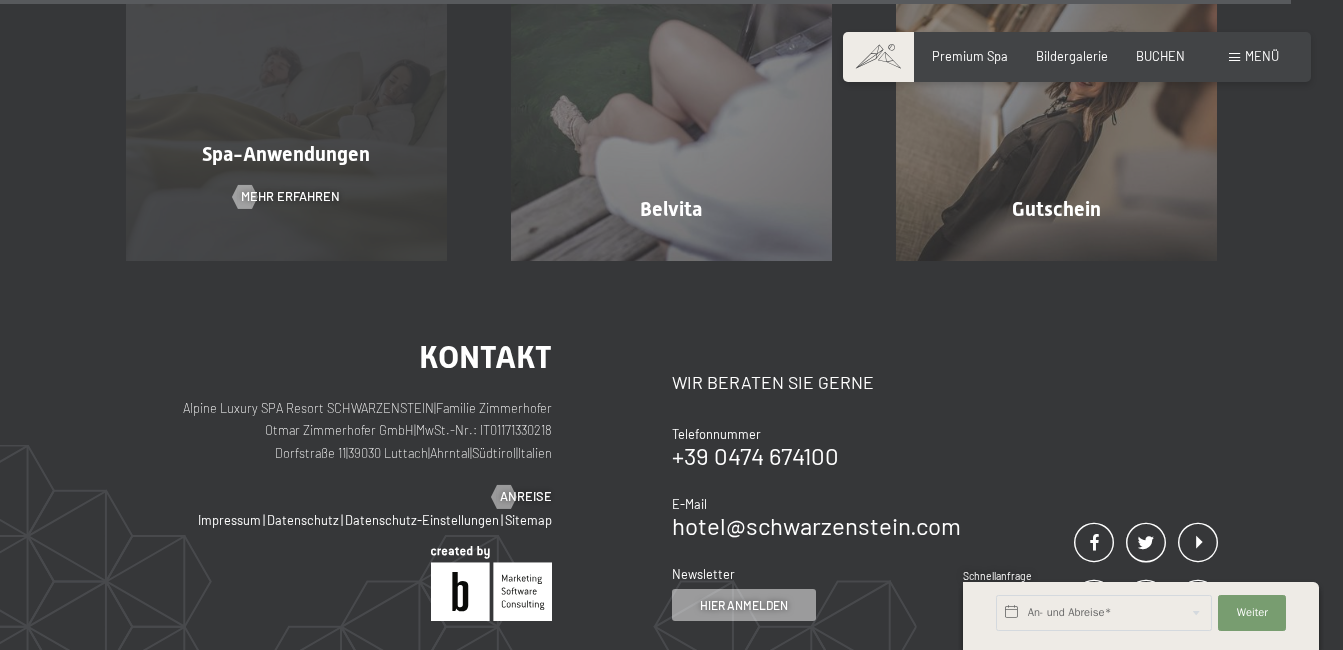 click on "Spa-Anwendungen" at bounding box center (286, 154) 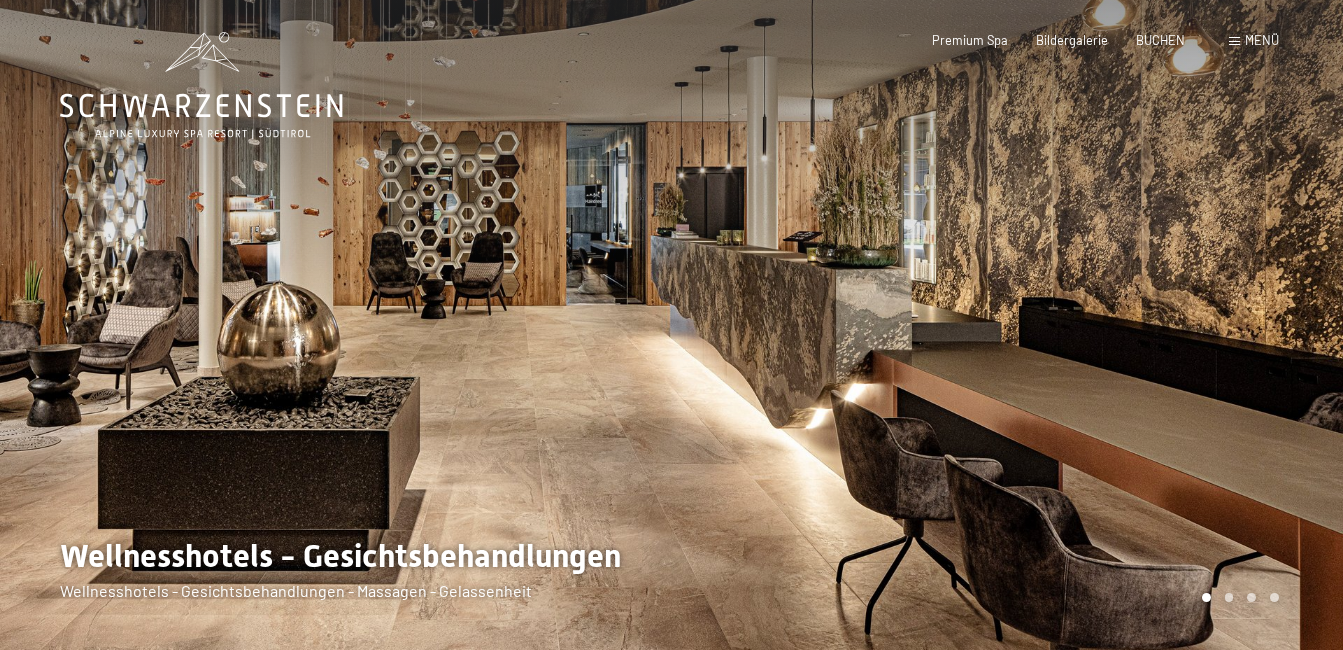 scroll, scrollTop: 0, scrollLeft: 0, axis: both 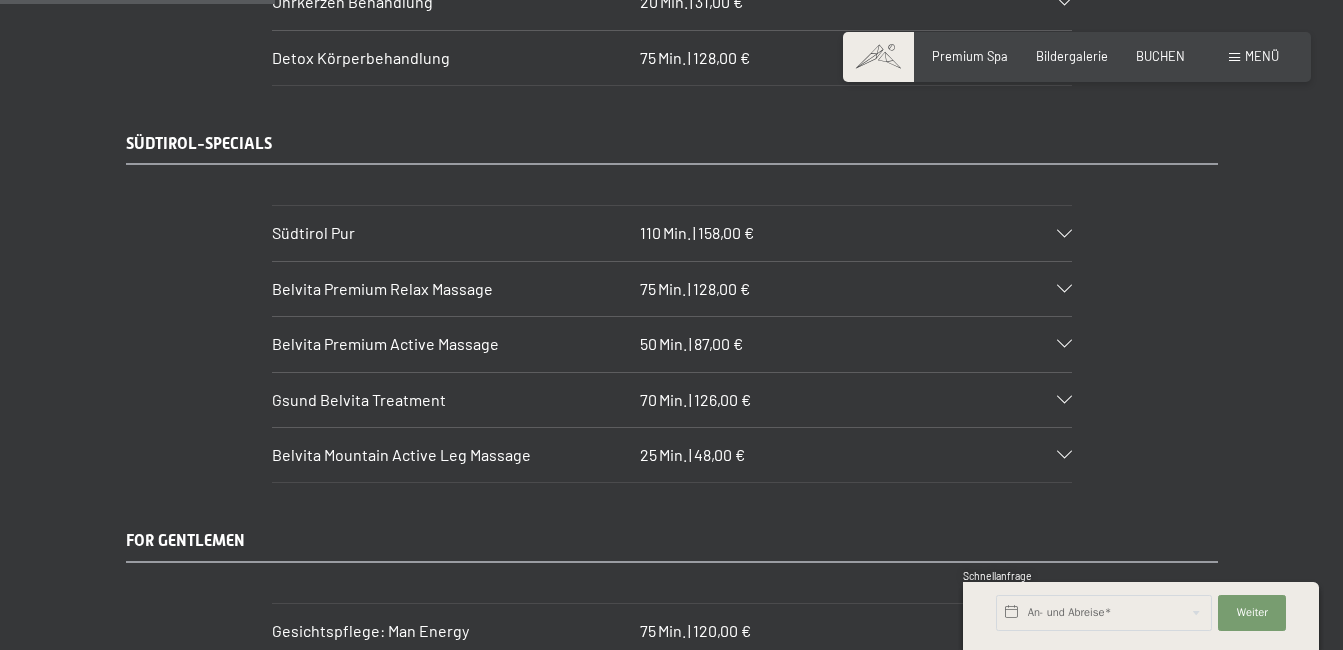 click on "Südtirol Pur         110   Min.     |     158,00 €" at bounding box center [672, 233] 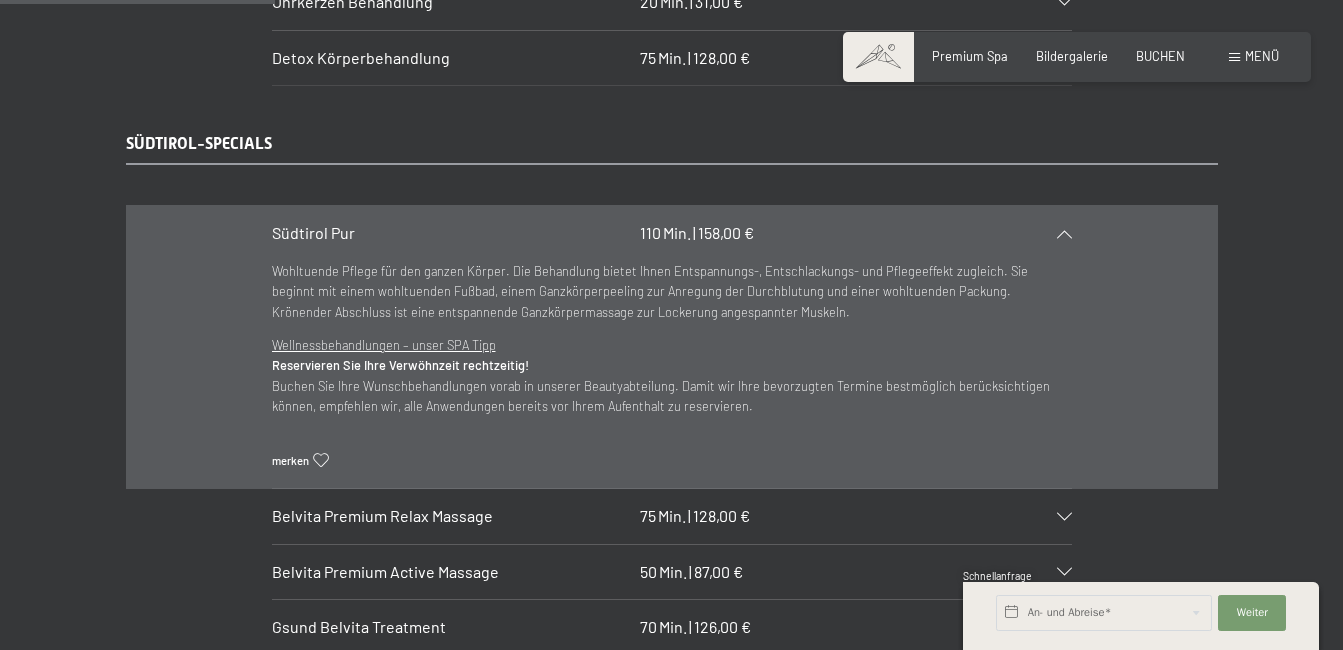 click on "Belvita Premium Relax Massage         75   Min.     |     128,00 €" at bounding box center (672, 516) 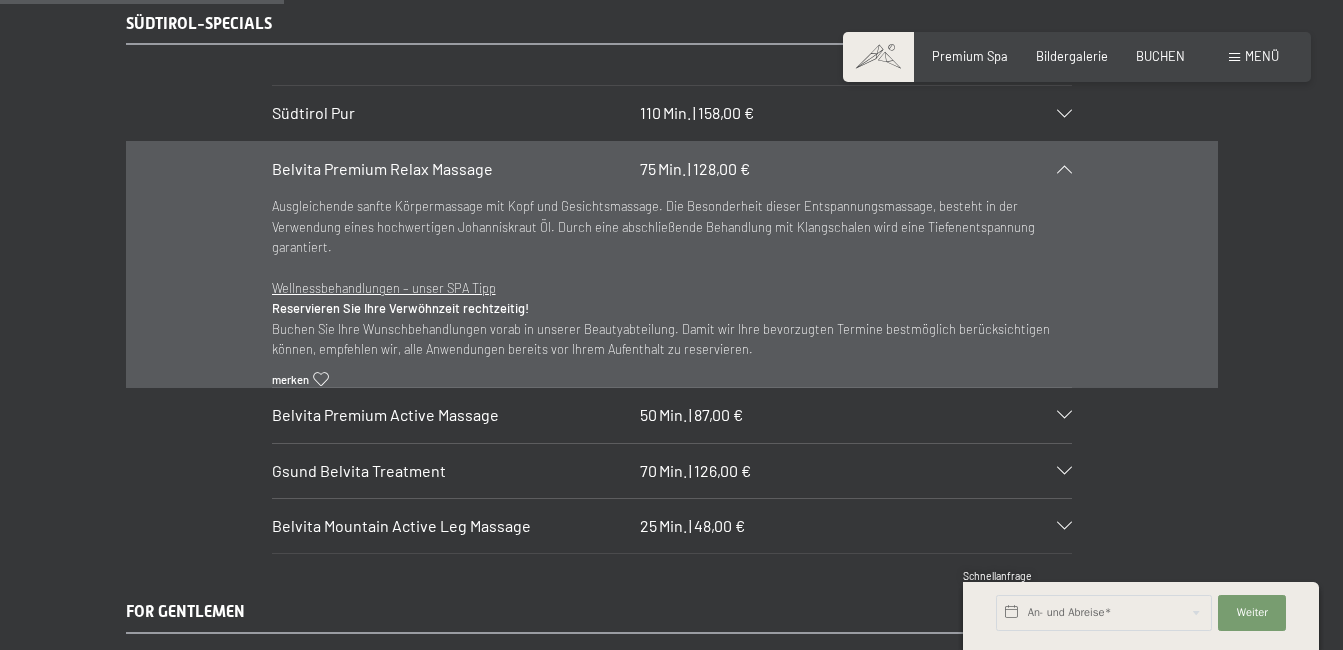 scroll, scrollTop: 2766, scrollLeft: 0, axis: vertical 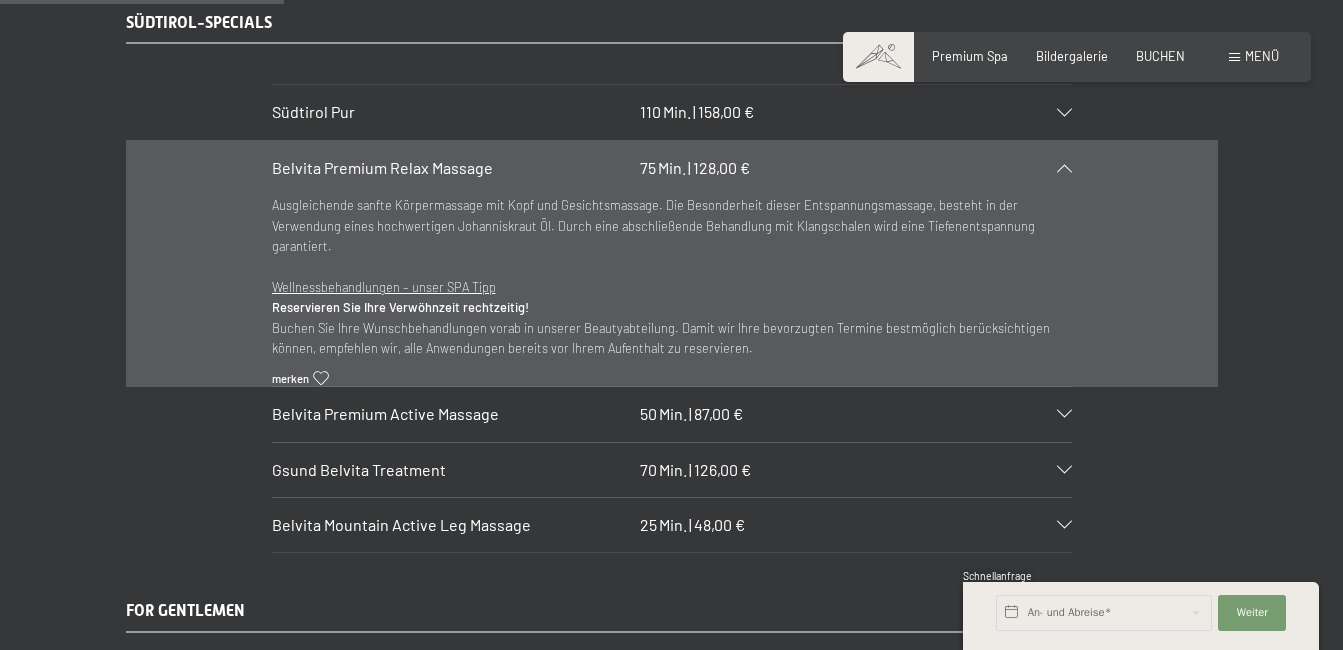 click on "Gsund Belvita Treatment         70   Min.     |     126,00 €" at bounding box center (672, 470) 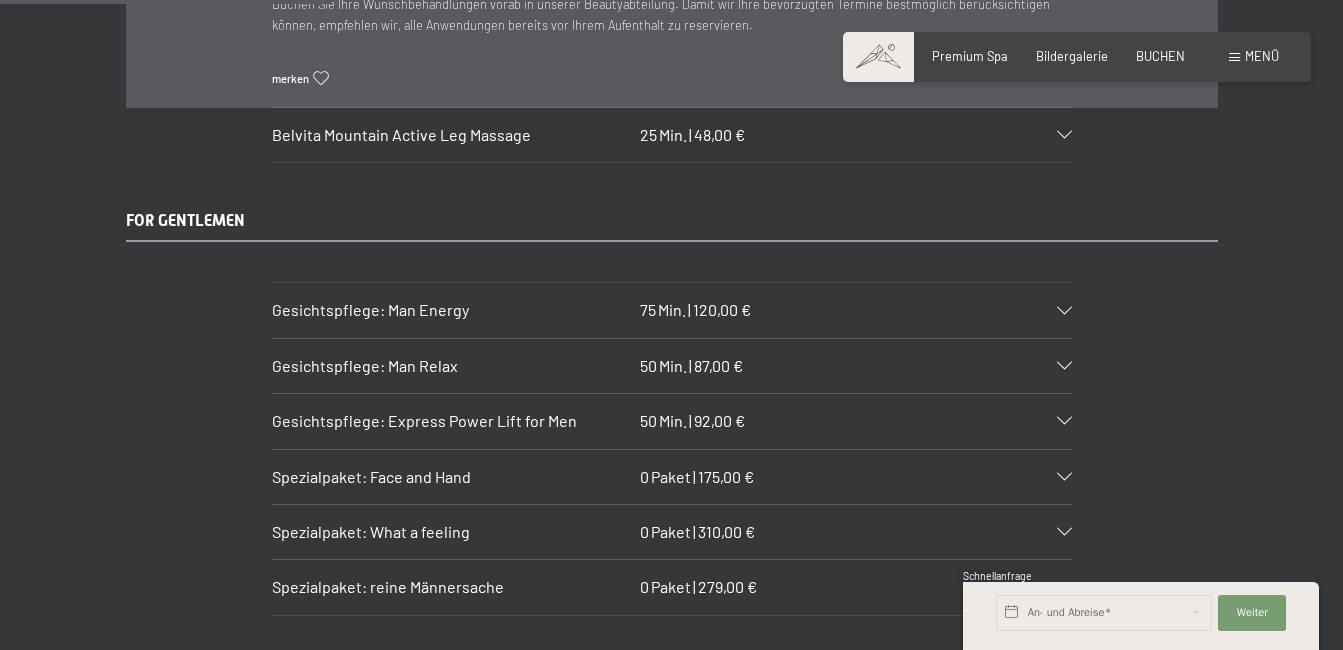scroll, scrollTop: 3284, scrollLeft: 0, axis: vertical 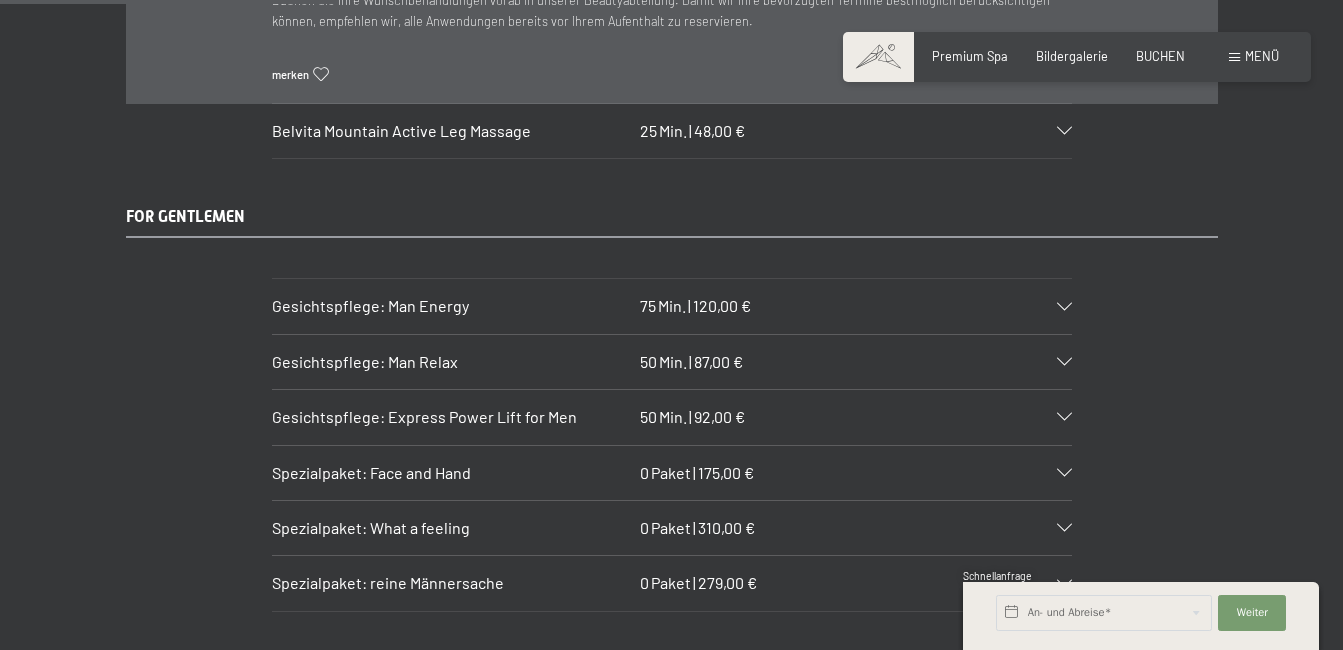 click on "Gesichtspflege: Man Energy         75   Min.     |     120,00 €" at bounding box center (672, 306) 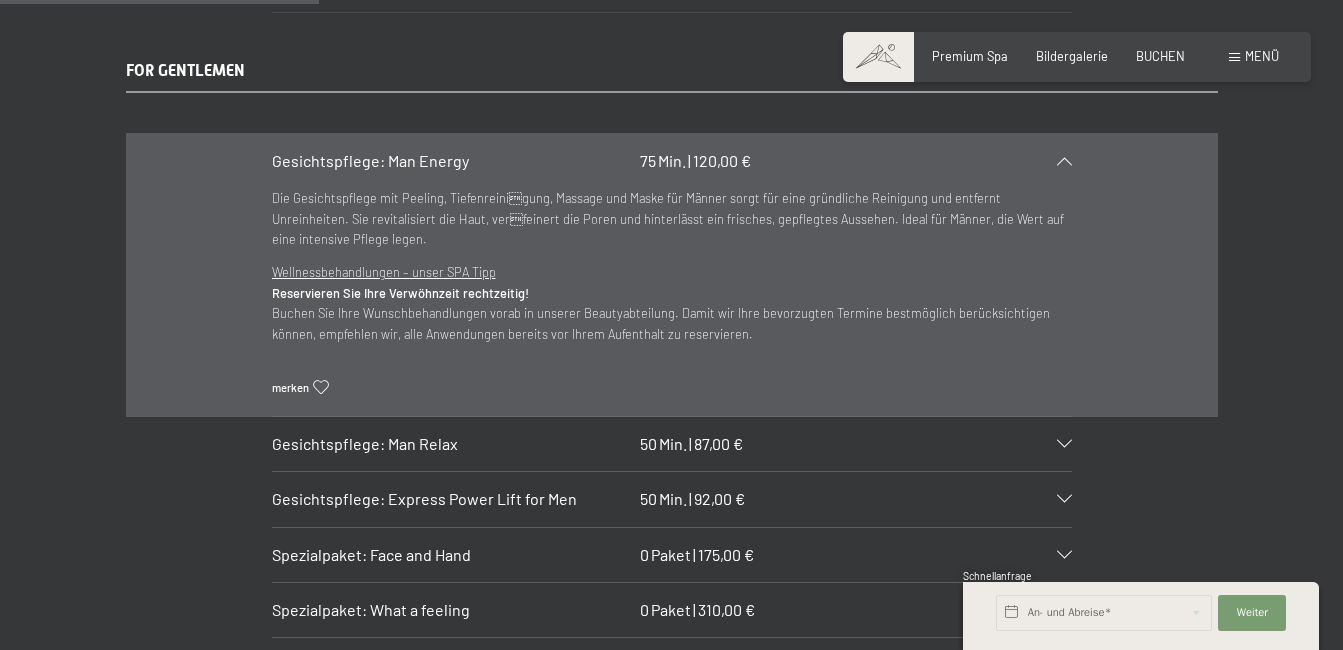 scroll, scrollTop: 3113, scrollLeft: 0, axis: vertical 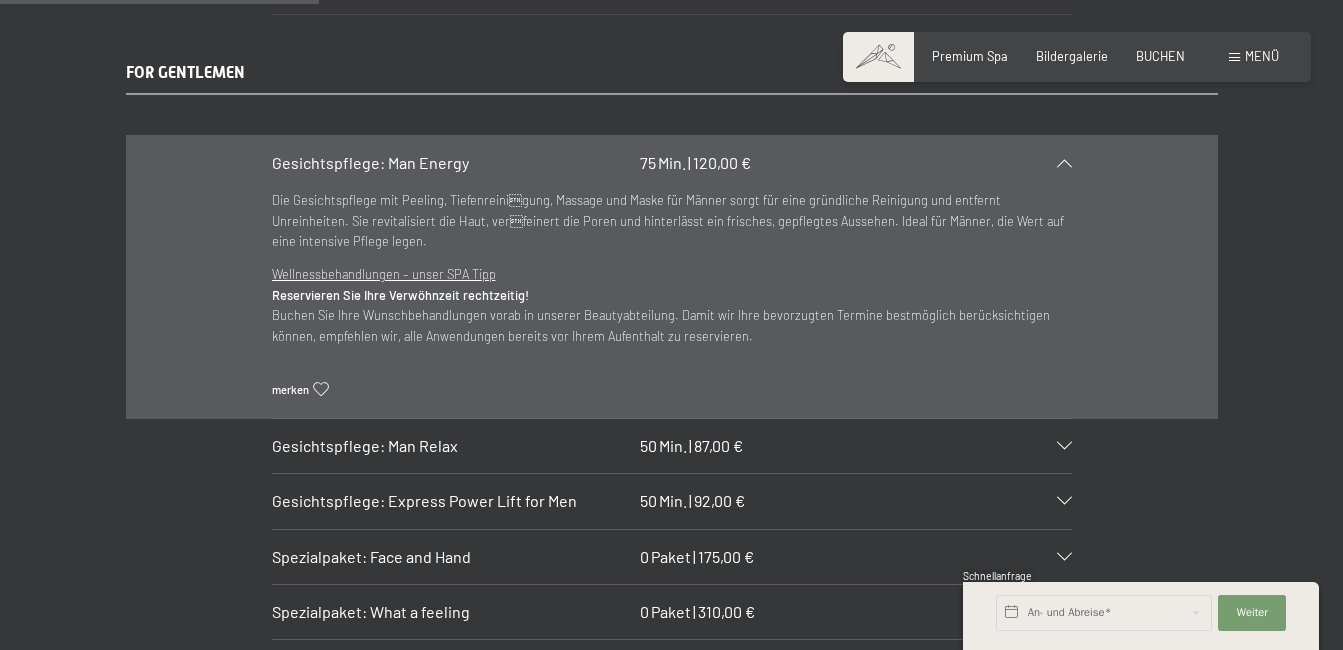 click on "Wellnessbehandlungen – unser SPA Tipp   Reservieren Sie Ihre Verwöhnzeit rechtzeitig!  Buchen Sie Ihre Wunschbehandlungen vorab in unserer Beautyabteilung. Damit wir Ihre bevorzugten Termine bestmöglich berücksichtigen können, empfehlen wir, alle Anwendungen bereits vor Ihrem Aufenthalt zu reservieren." at bounding box center [672, 305] 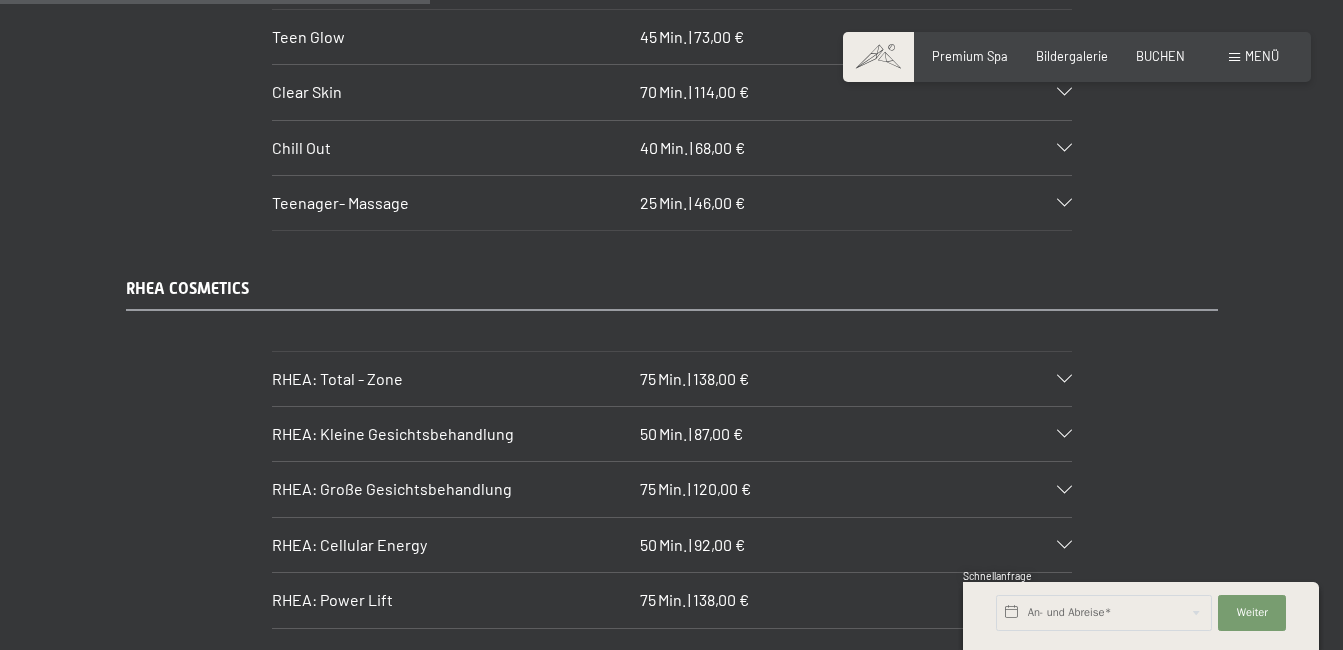 scroll, scrollTop: 4207, scrollLeft: 0, axis: vertical 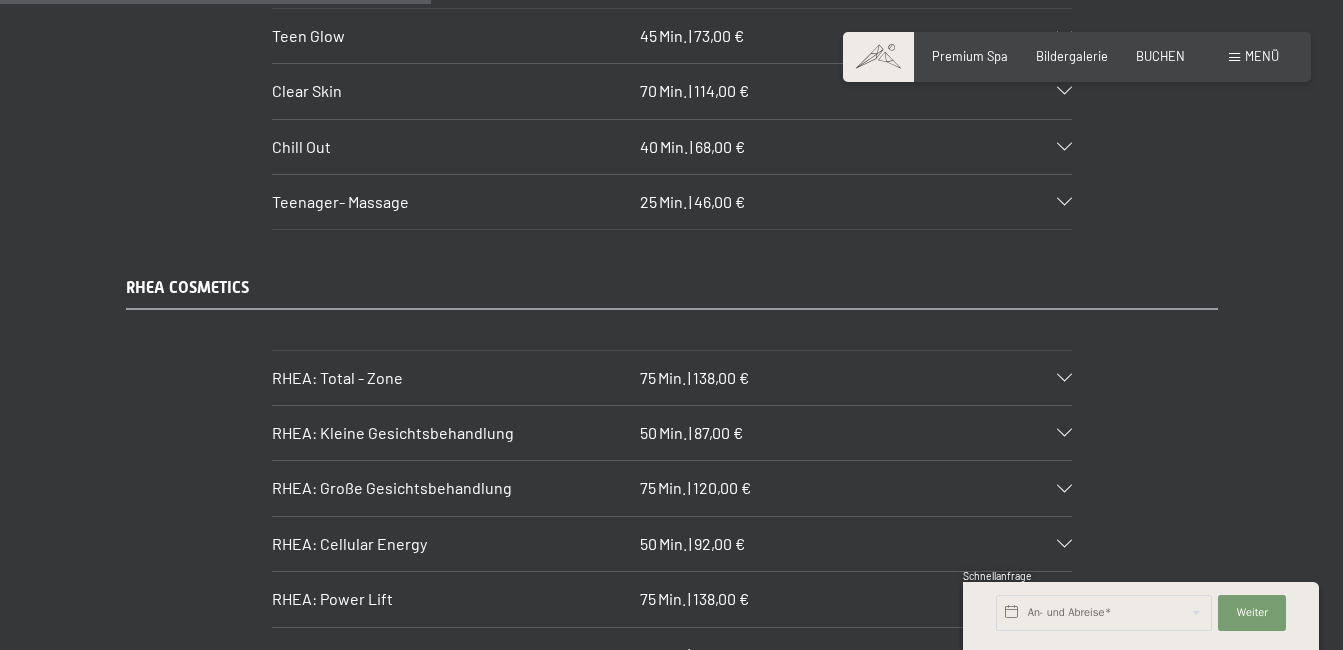 click on "RHEA: Große Gesichtsbehandlung         75   Min.     |     120,00 €" at bounding box center (672, 488) 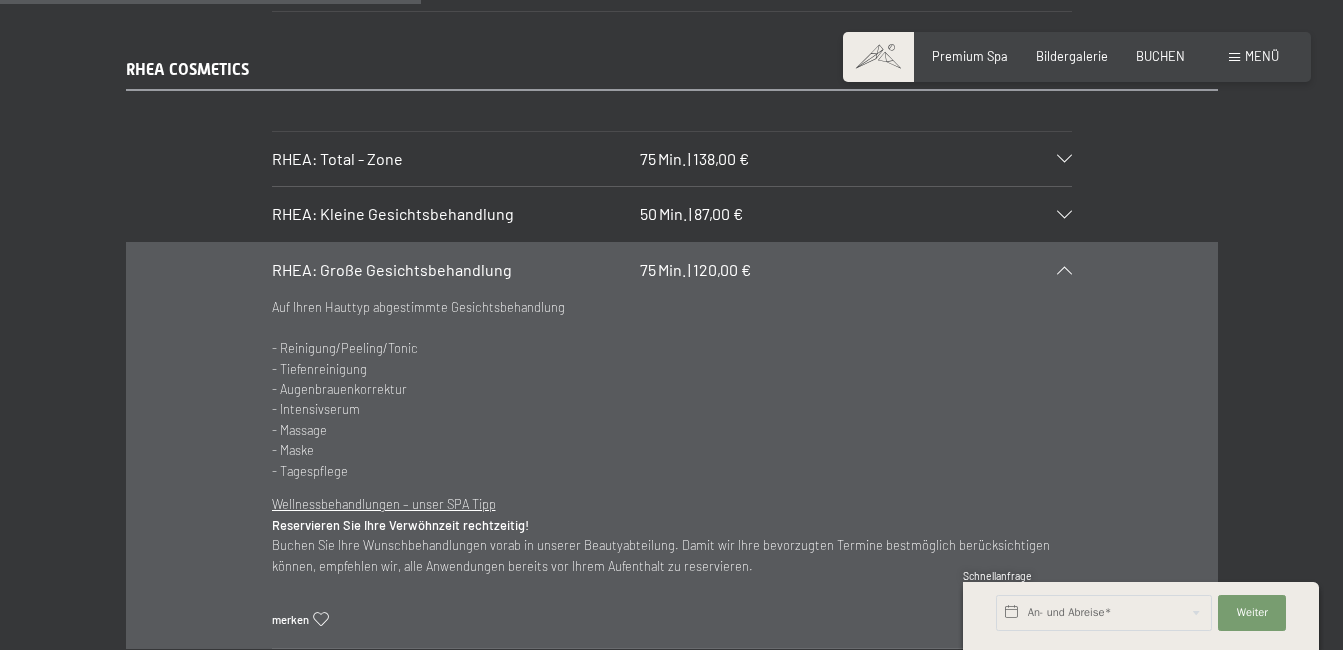 scroll, scrollTop: 4202, scrollLeft: 0, axis: vertical 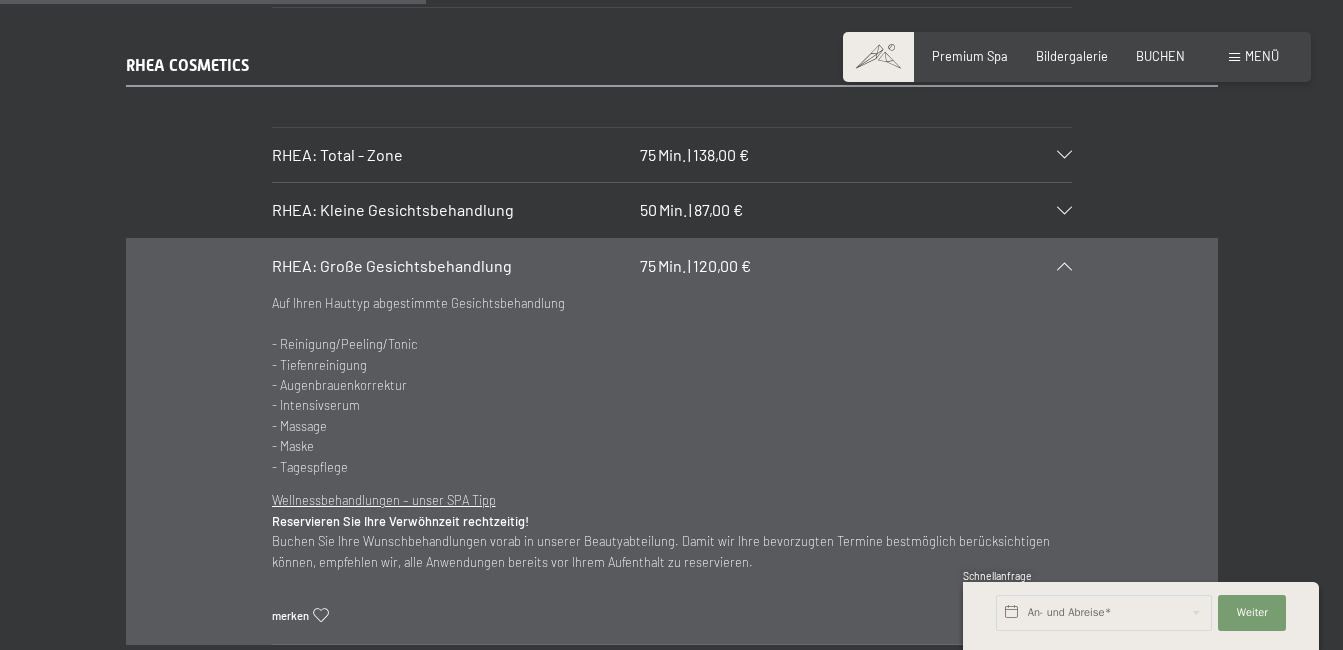 click on "138,00 €" at bounding box center (721, 154) 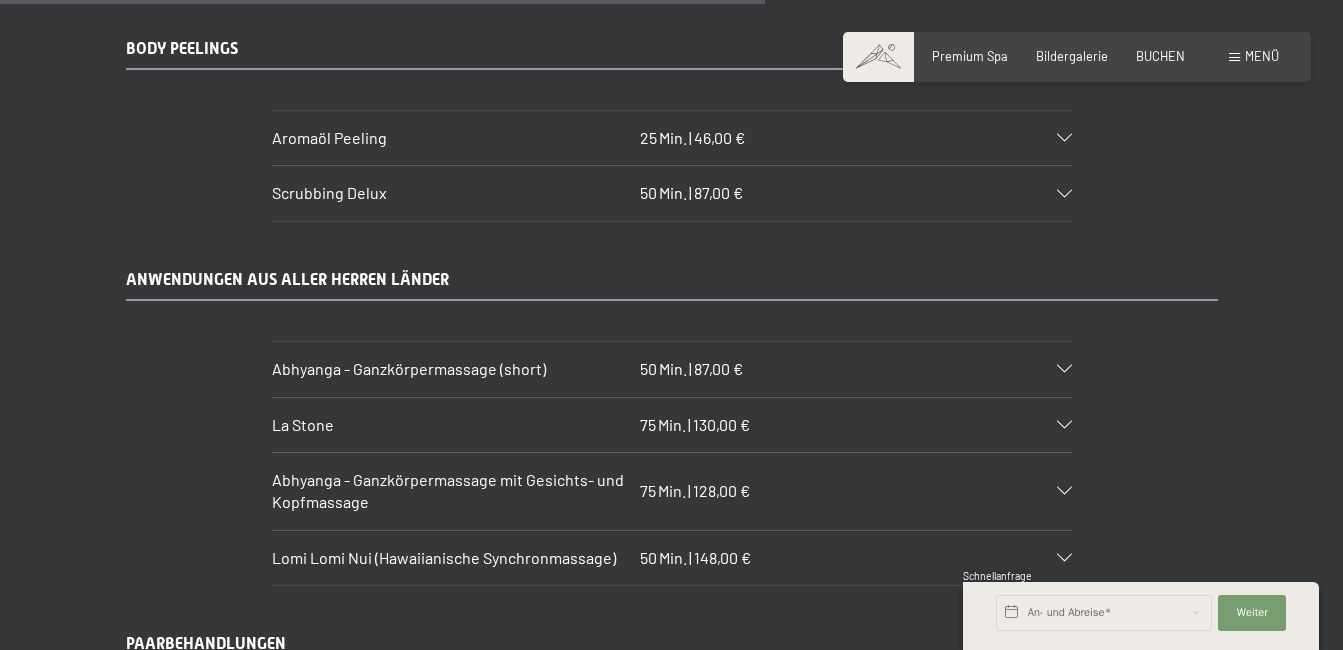 scroll, scrollTop: 7541, scrollLeft: 0, axis: vertical 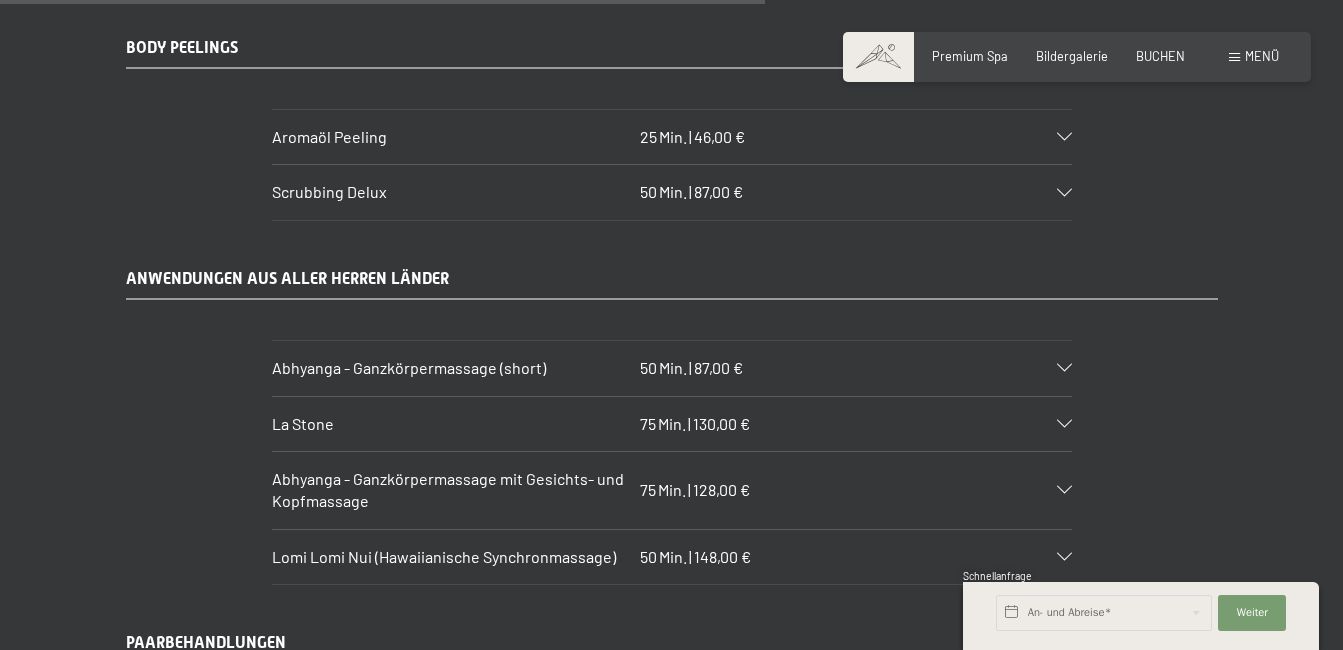 click on "Abhyanga - Ganzkörpermassage mit Gesichts- und Kopfmassage         75   Min.     |     128,00 €" at bounding box center (672, 490) 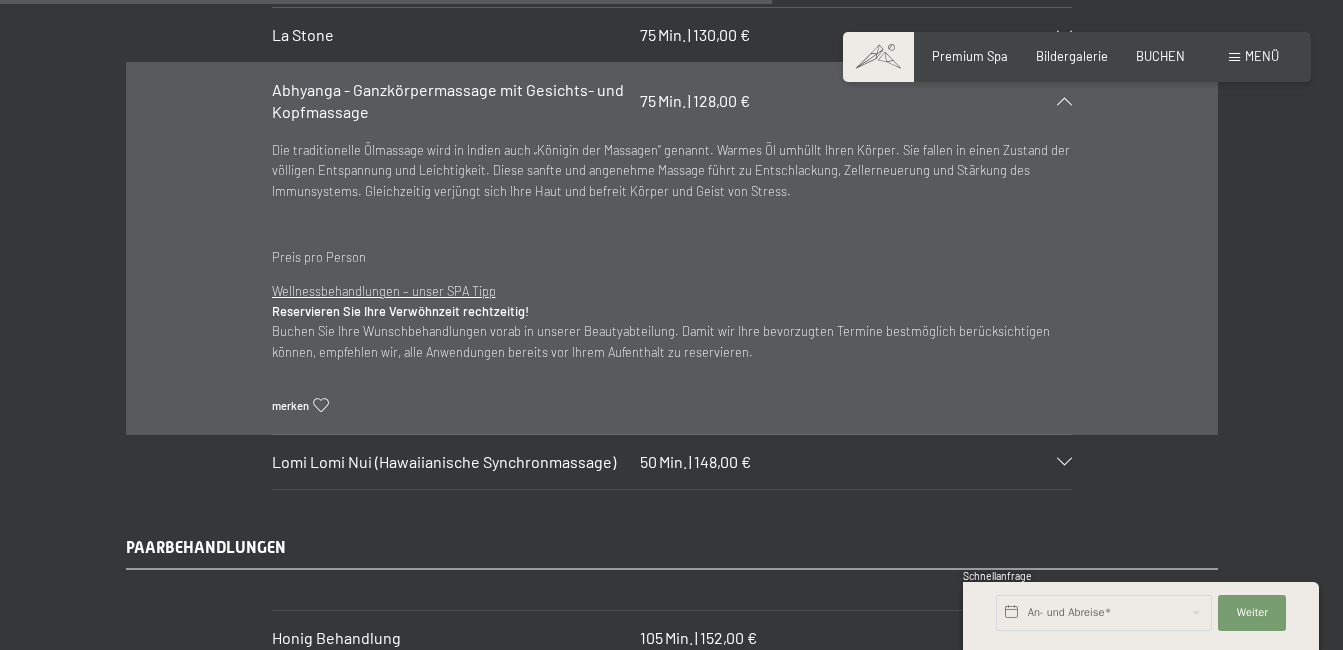 scroll, scrollTop: 7584, scrollLeft: 0, axis: vertical 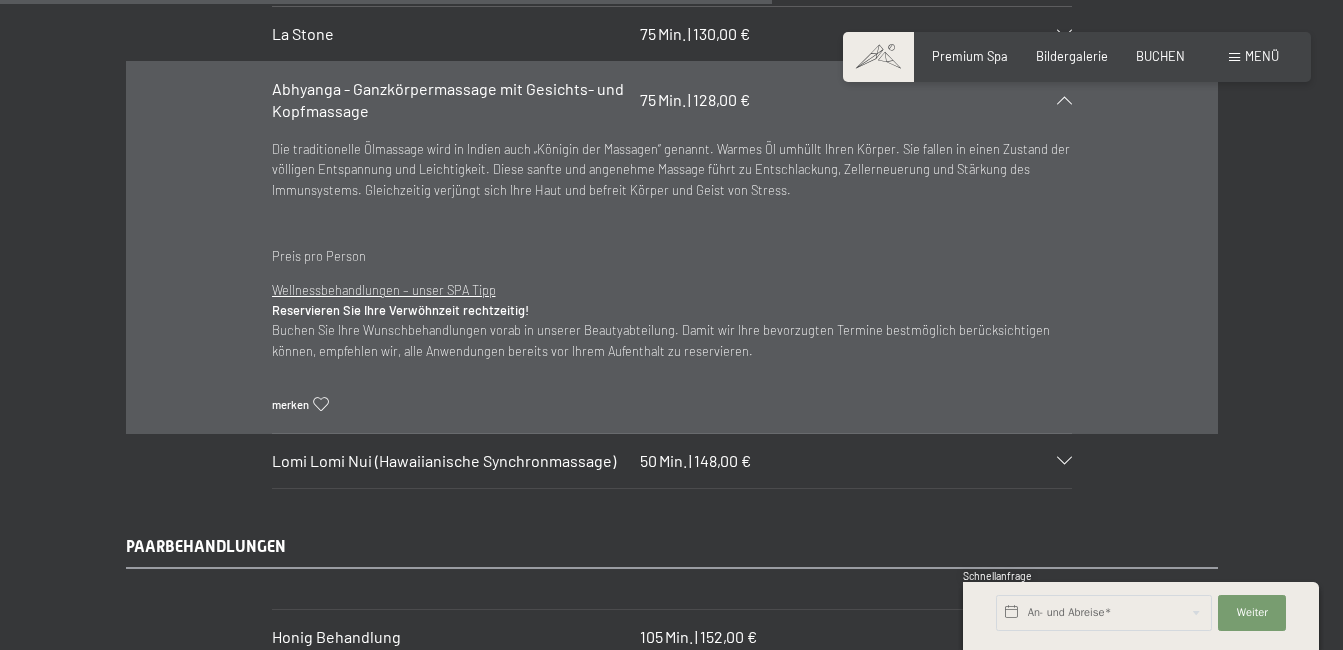 click on "Lomi Lomi Nui (Hawaiianische Synchronmassage)" at bounding box center [444, 460] 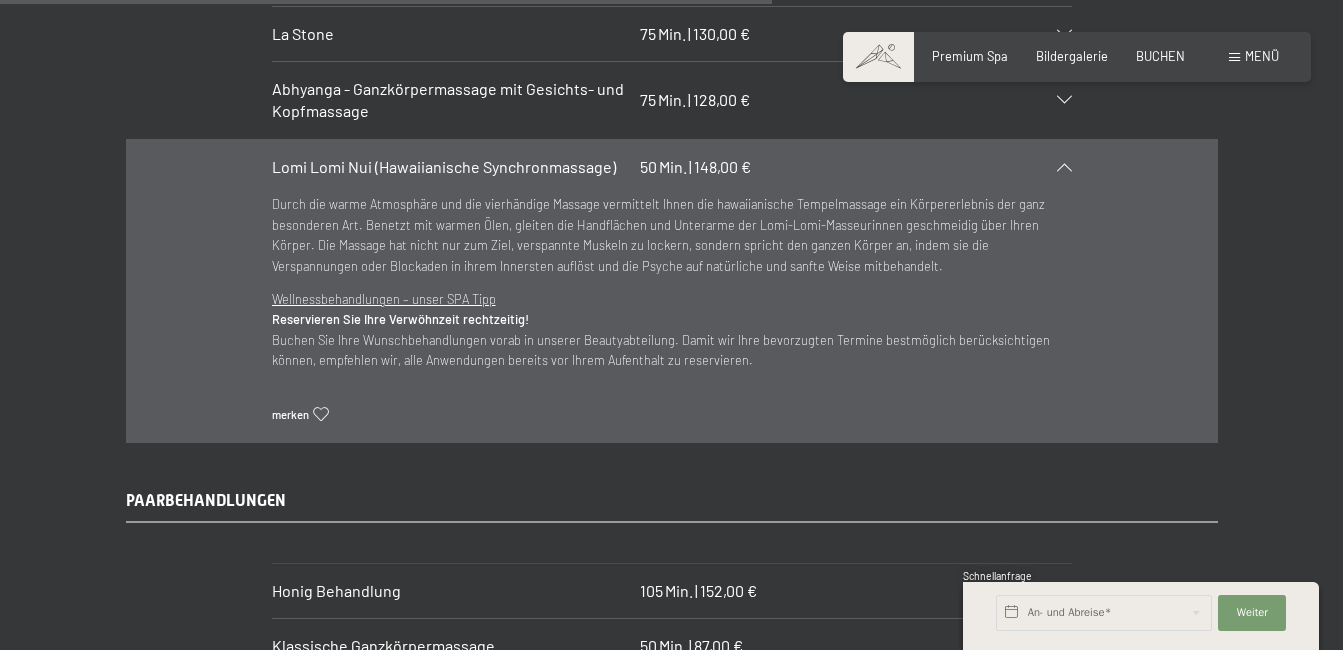 click at bounding box center [1064, 167] 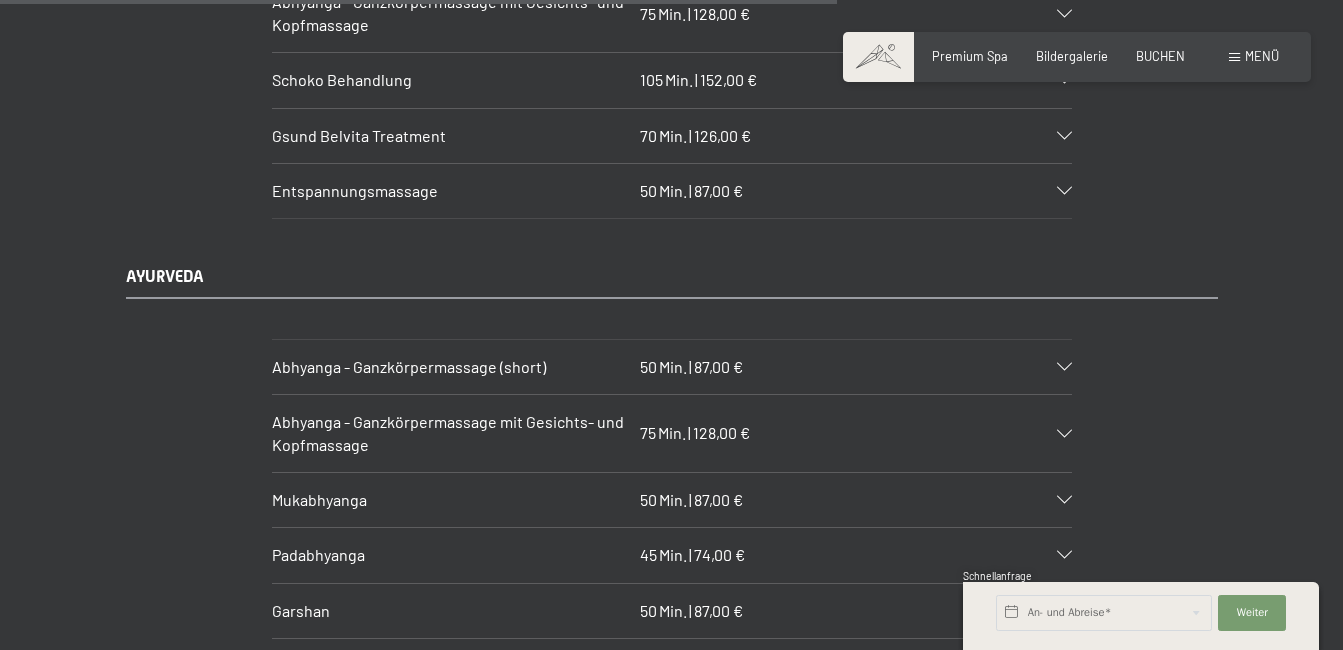 scroll, scrollTop: 8134, scrollLeft: 0, axis: vertical 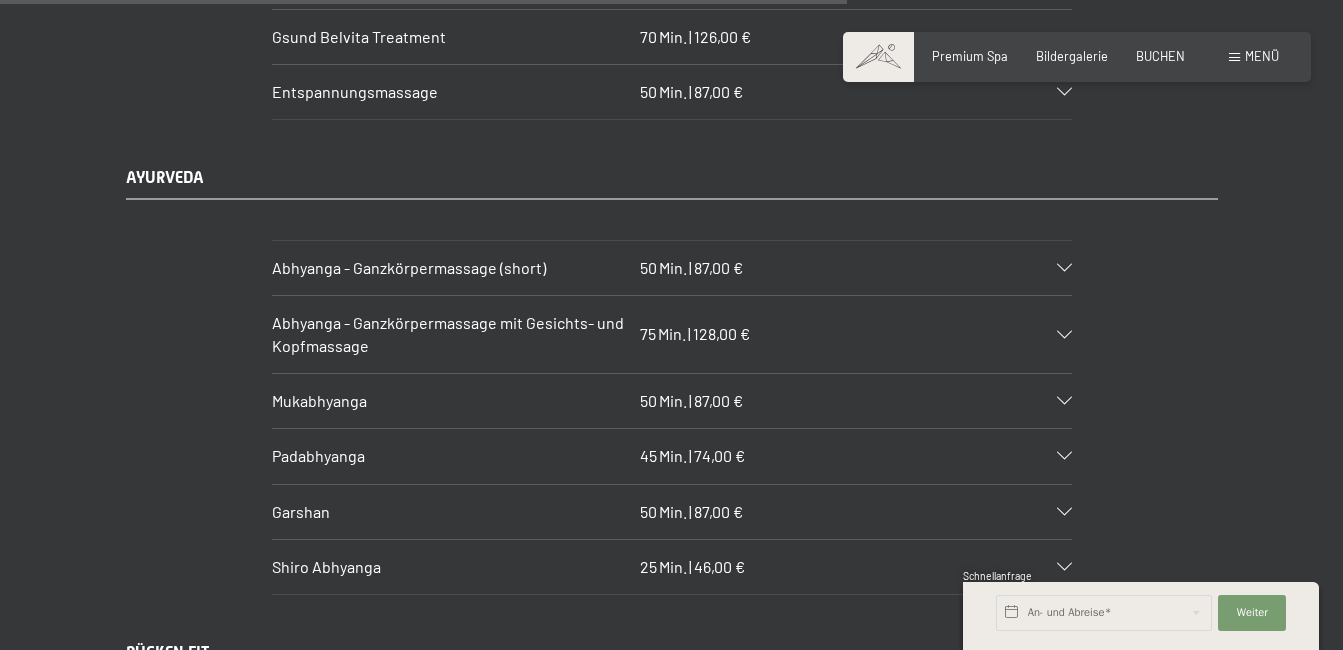 click on "Abhyanga - Ganzkörpermassage mit Gesichts- und Kopfmassage" at bounding box center [448, 333] 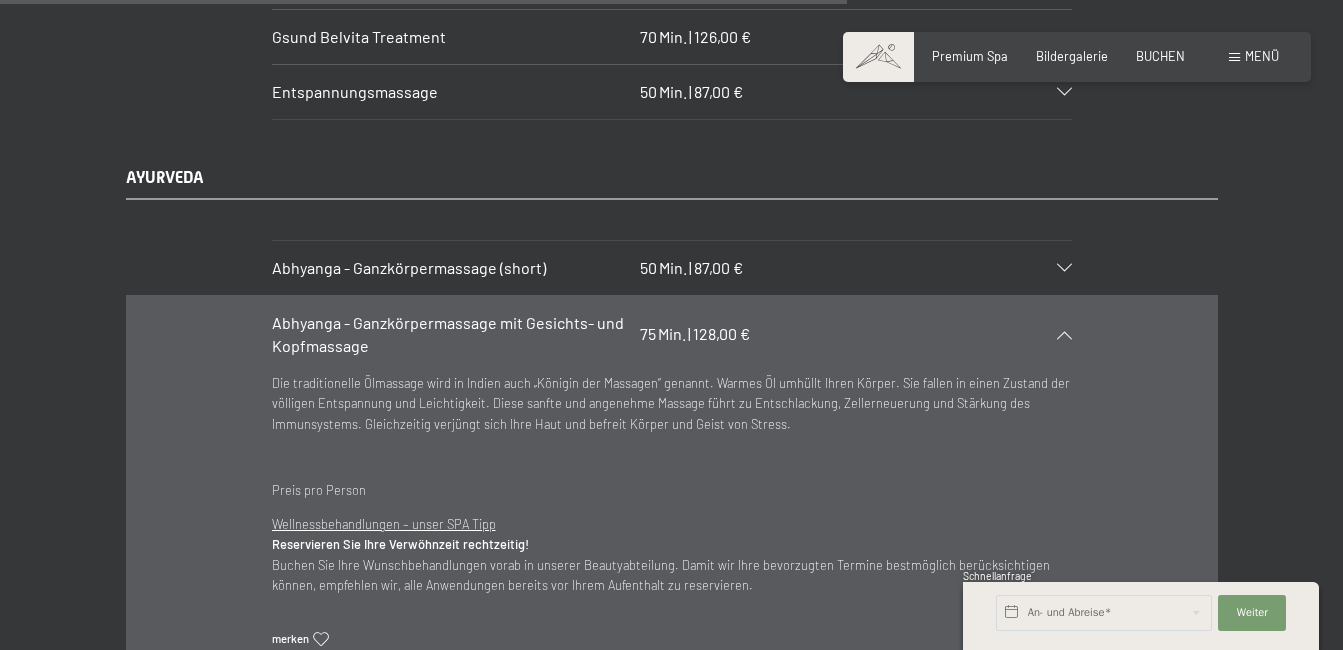 click at bounding box center (1064, 335) 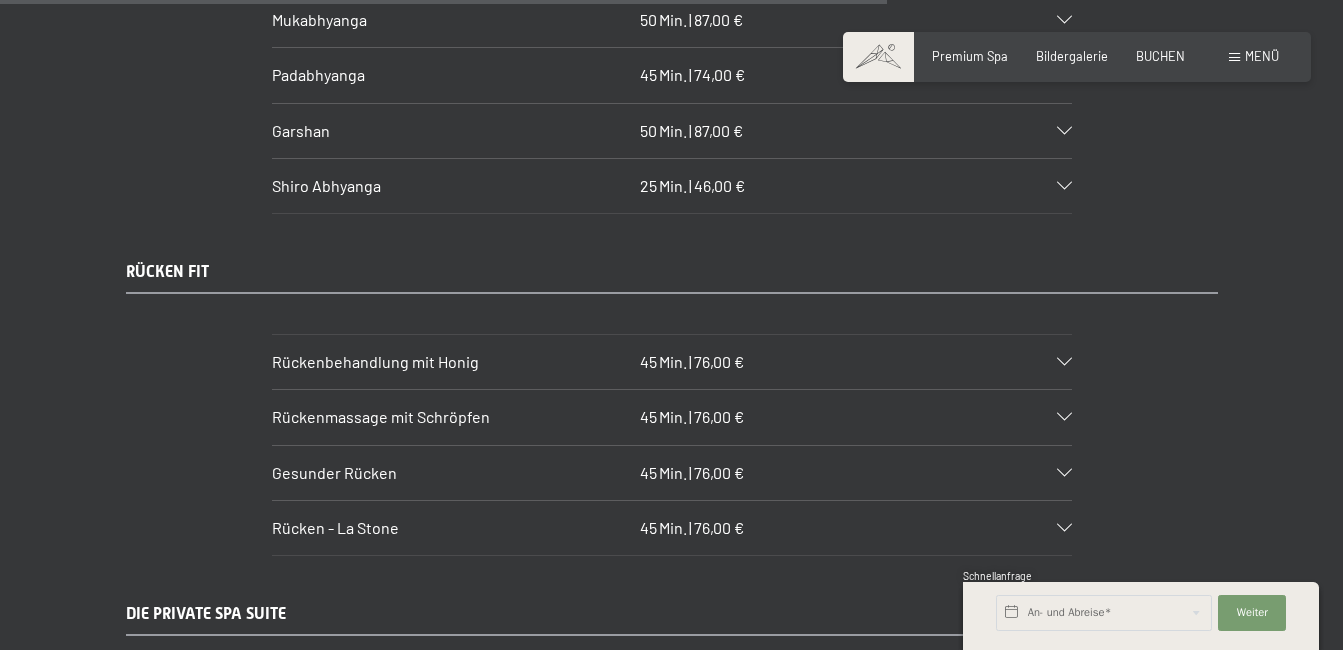 scroll, scrollTop: 8516, scrollLeft: 0, axis: vertical 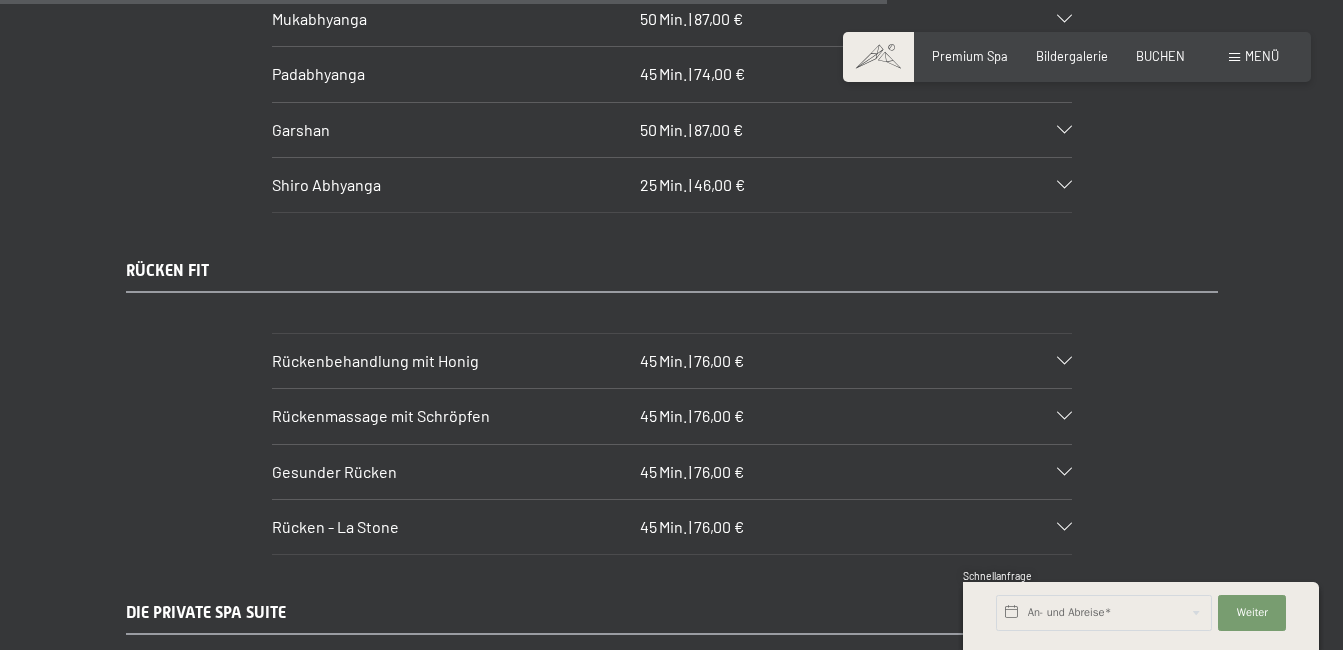click on "Gesunder Rücken         45   Min.     |     76,00 €" at bounding box center (672, 472) 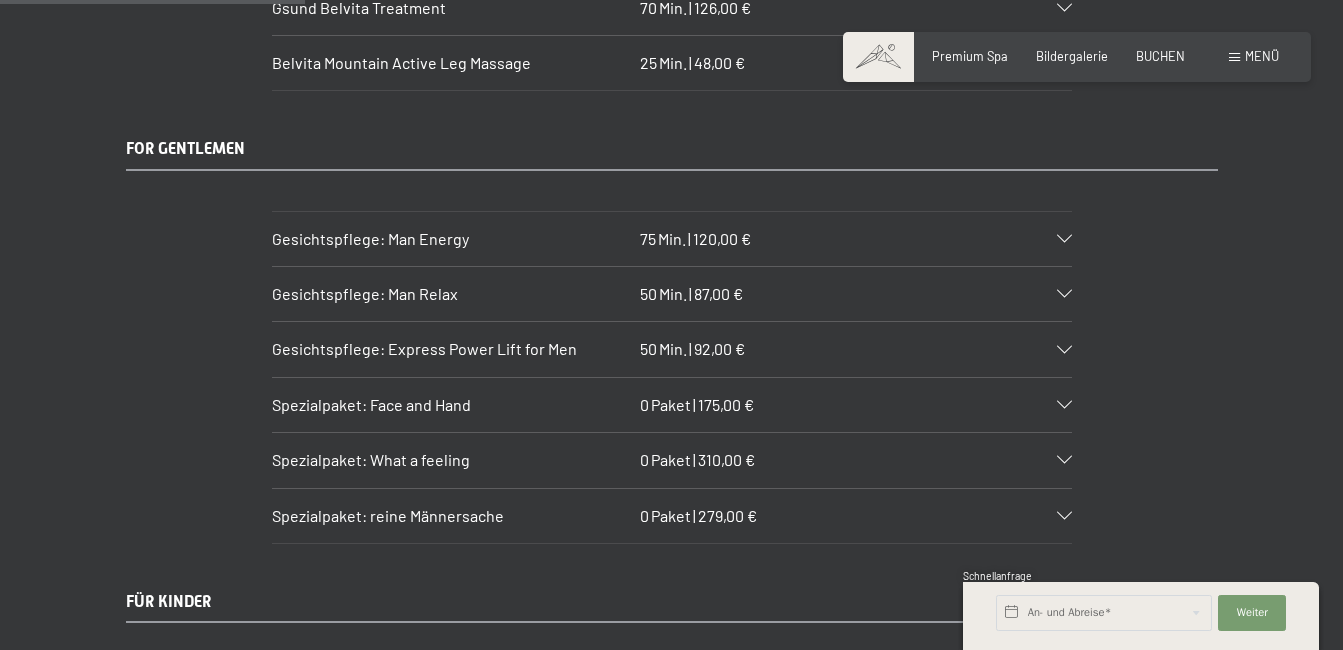 scroll, scrollTop: 3008, scrollLeft: 0, axis: vertical 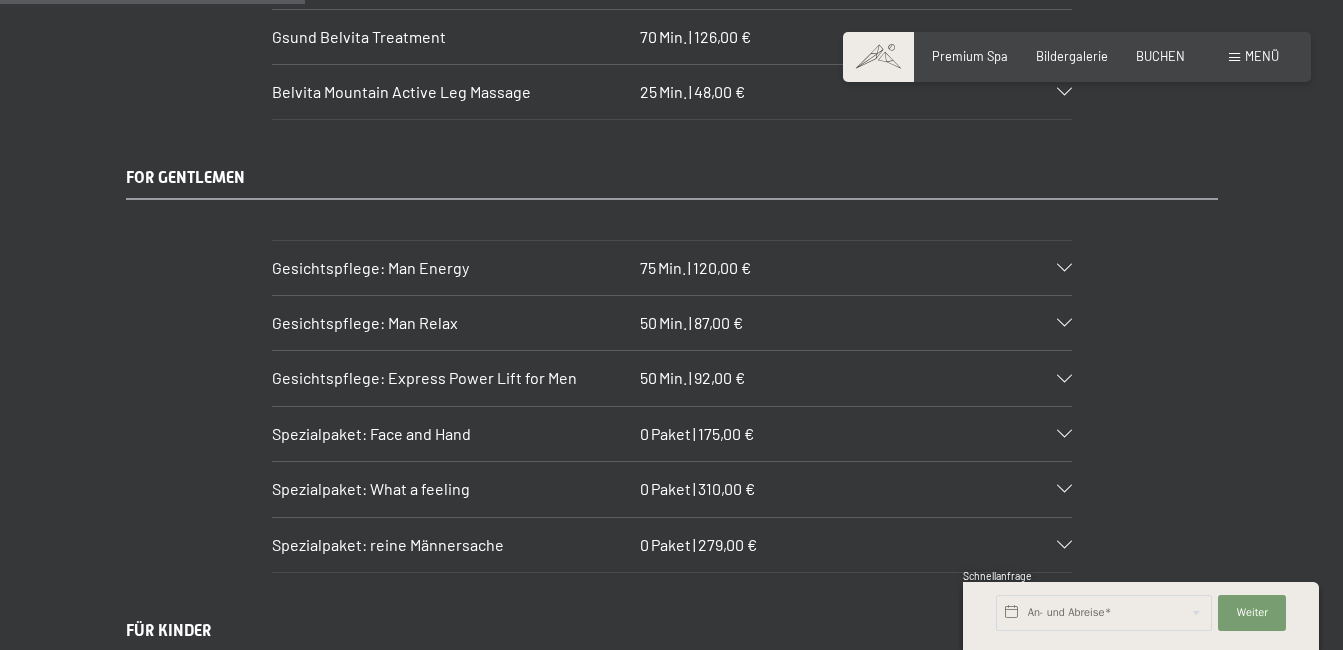 click on "Spezialpaket: What a feeling" at bounding box center [452, 489] 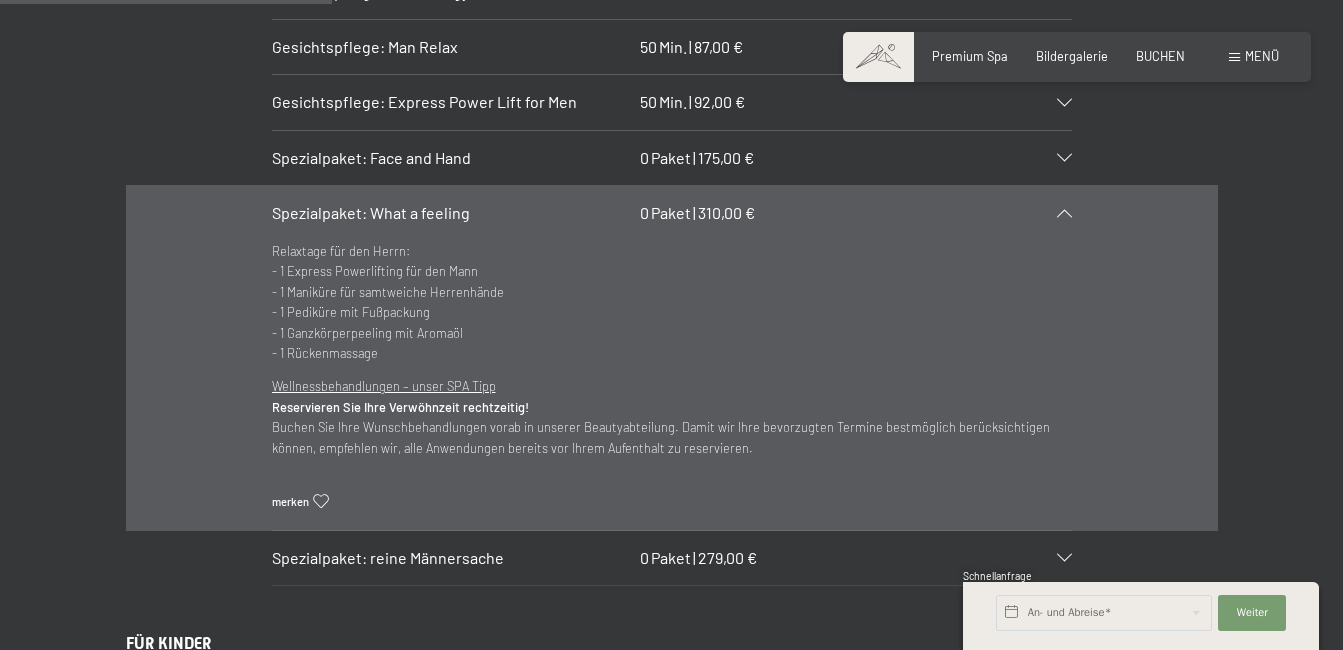 scroll, scrollTop: 3285, scrollLeft: 0, axis: vertical 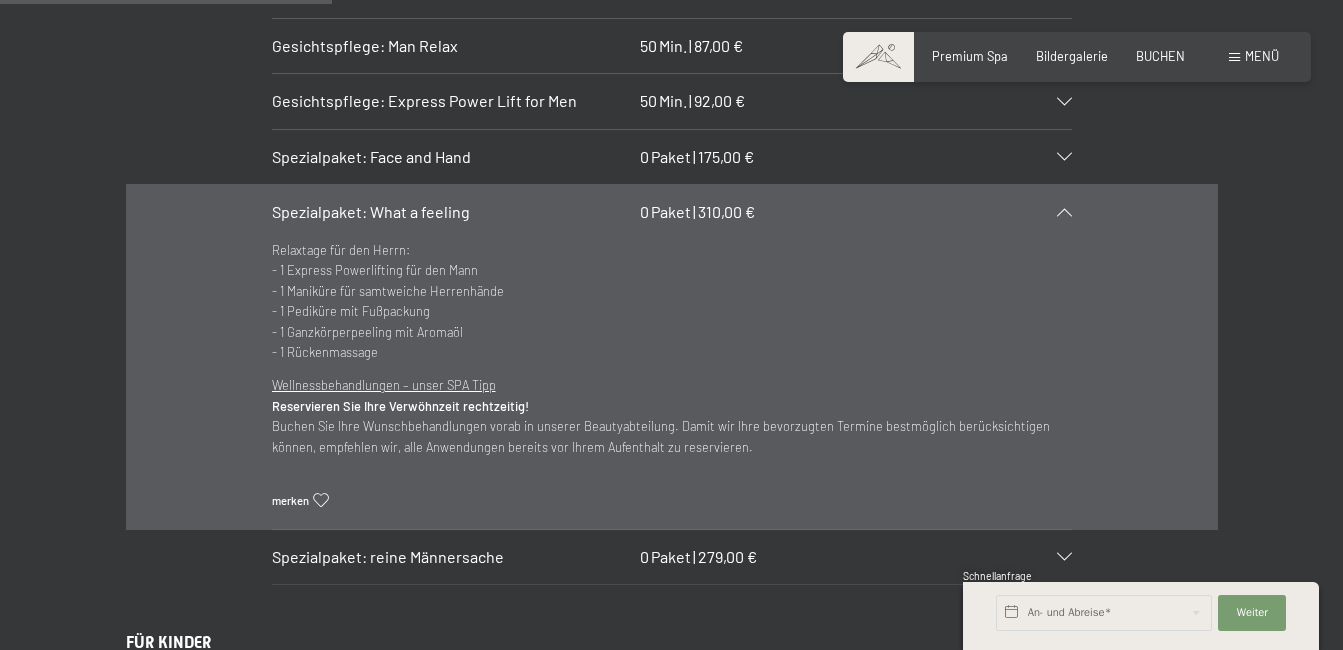 click on "Spezialpaket: reine Männersache" at bounding box center [388, 556] 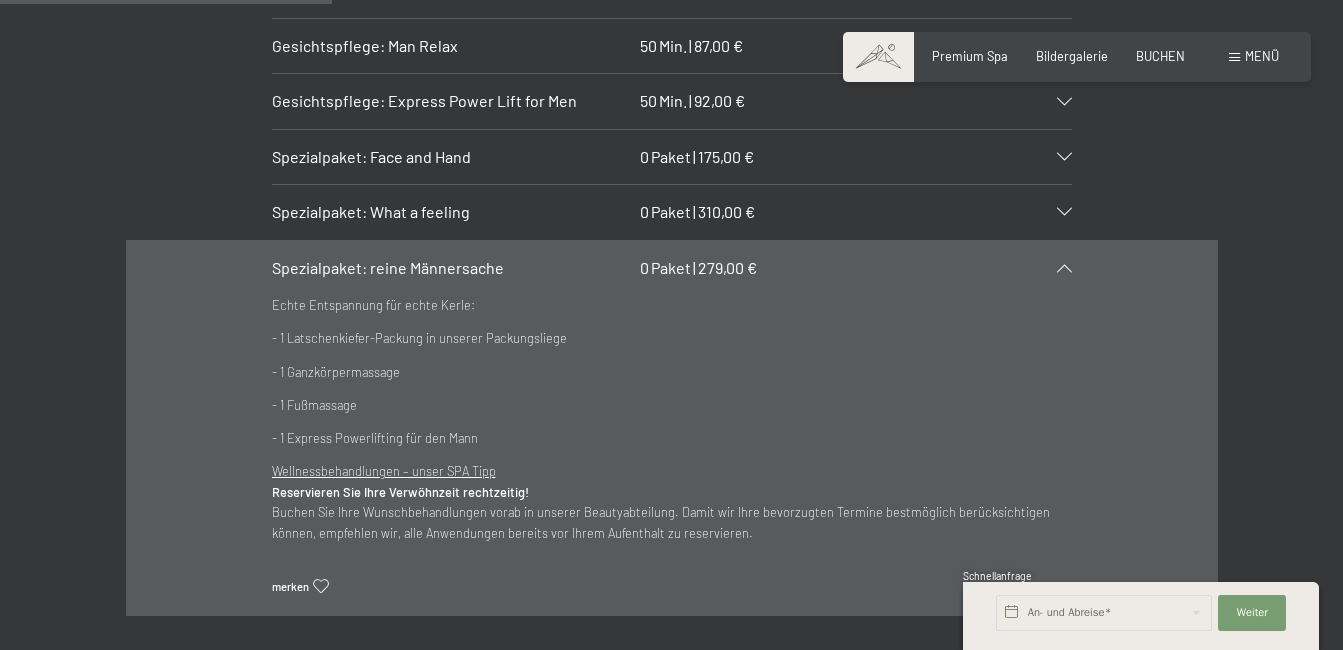 click on "Wellnessbehandlungen – unser SPA Tipp   Reservieren Sie Ihre Verwöhnzeit rechtzeitig!  Buchen Sie Ihre Wunschbehandlungen vorab in unserer Beautyabteilung. Damit wir Ihre bevorzugten Termine bestmöglich berücksichtigen können, empfehlen wir, alle Anwendungen bereits vor Ihrem Aufenthalt zu reservieren." at bounding box center (672, 514) 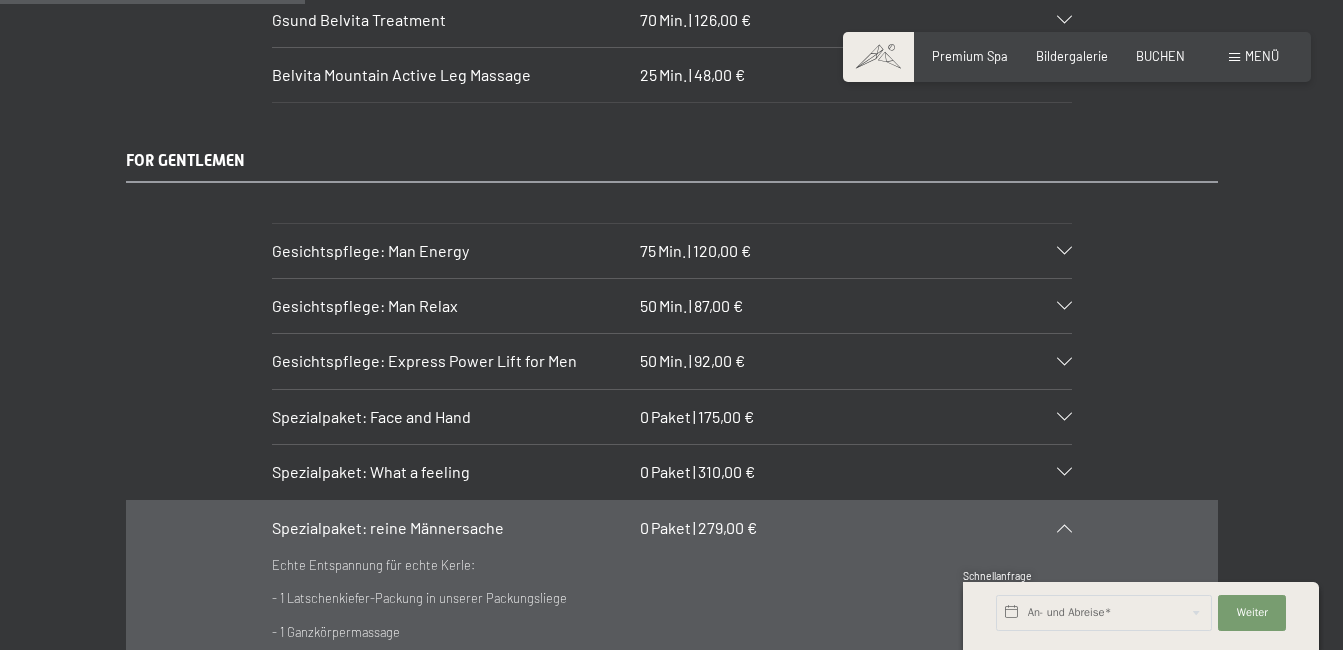 scroll, scrollTop: 3023, scrollLeft: 0, axis: vertical 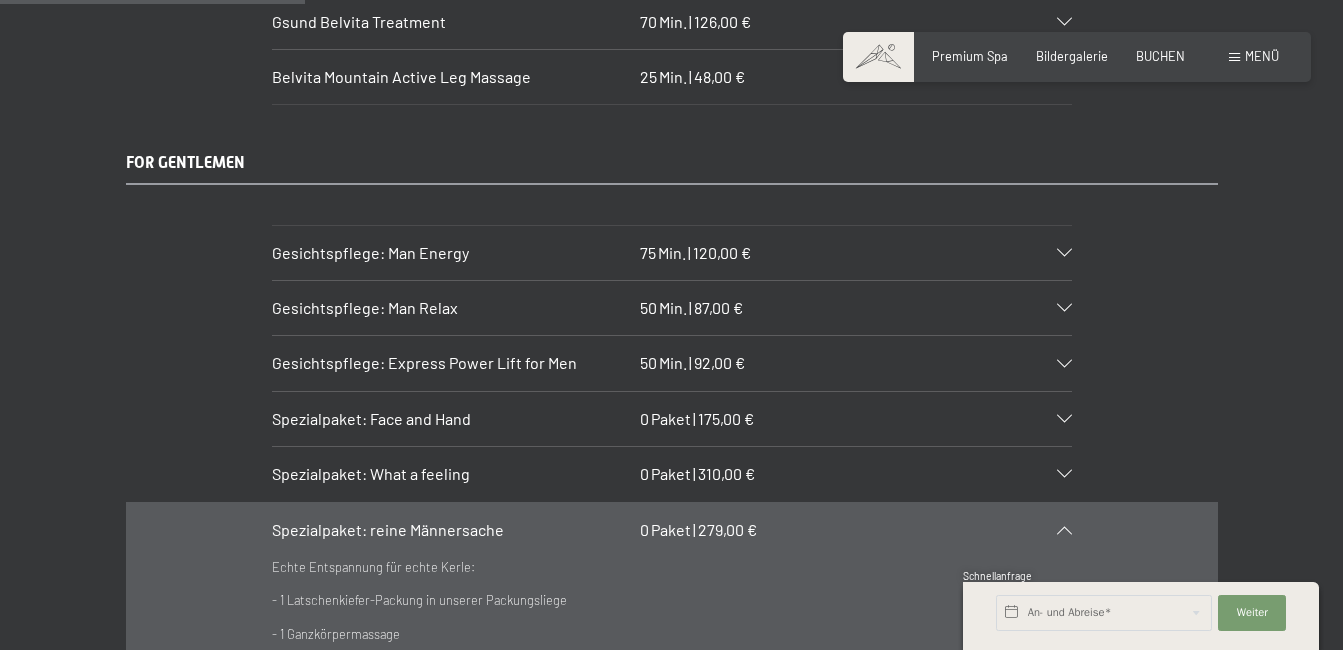 click on "Gesichtspflege: Man Energy         75   Min.     |     120,00 €" at bounding box center [672, 253] 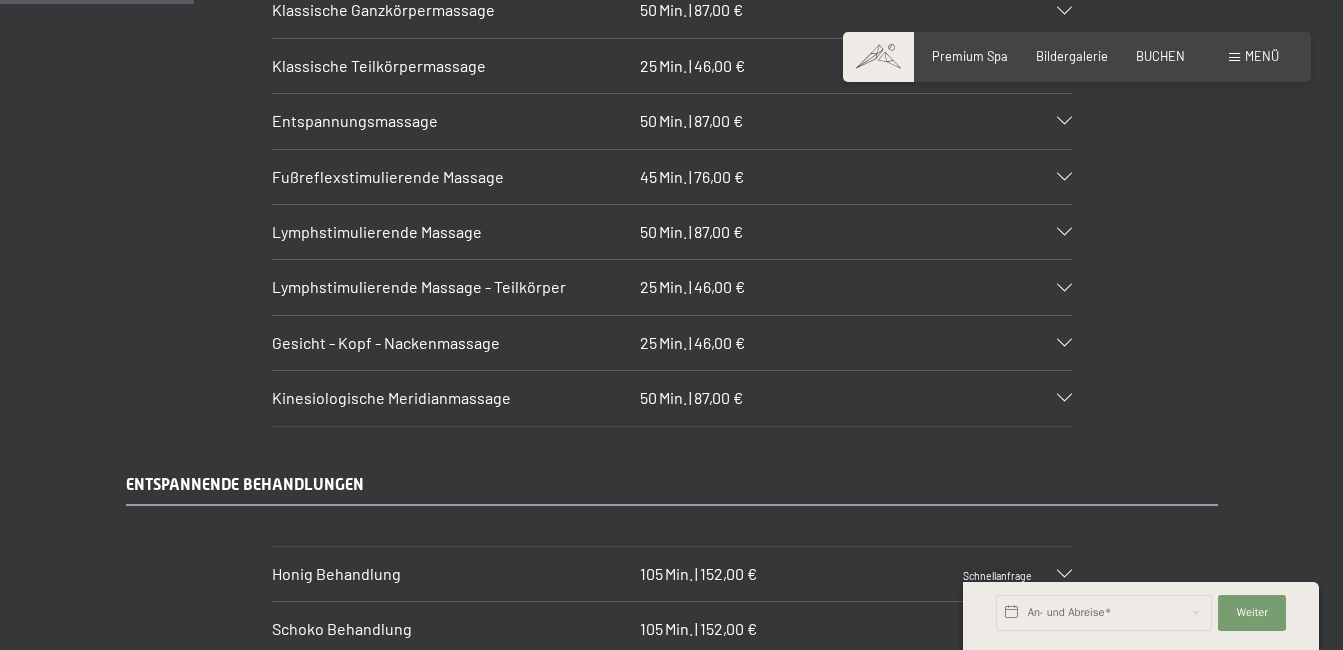 scroll, scrollTop: 1906, scrollLeft: 0, axis: vertical 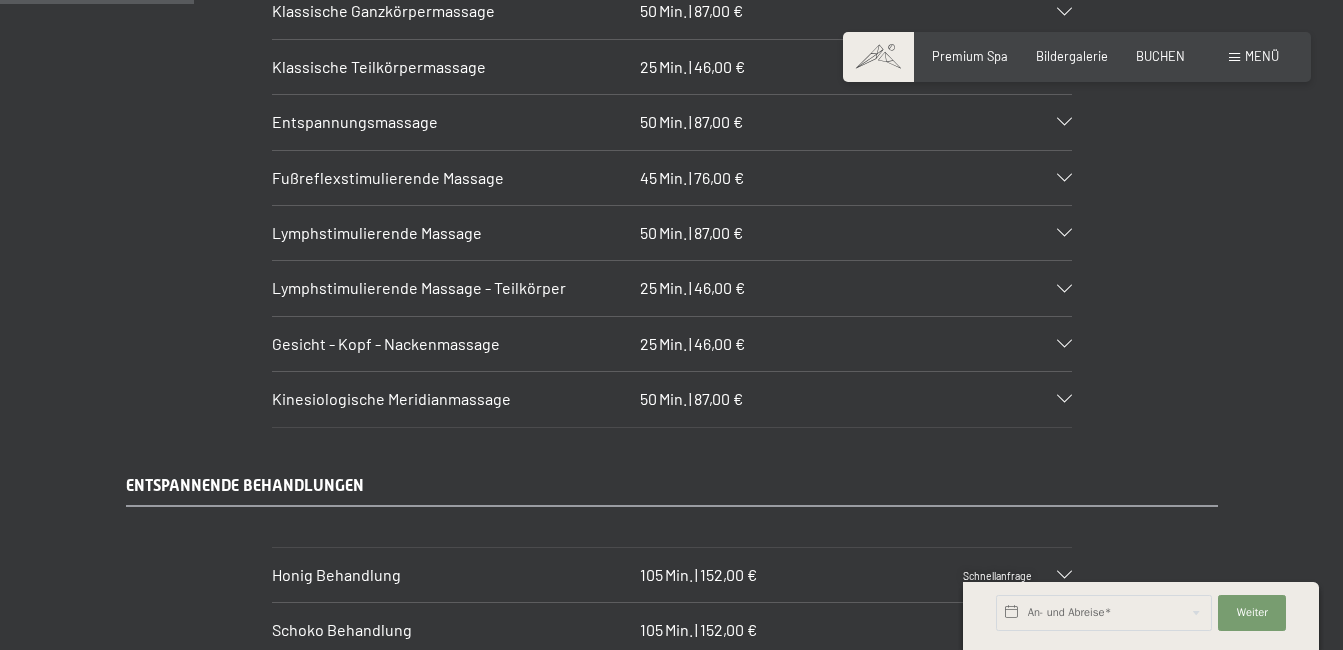 click on "Entspannungsmassage" at bounding box center [452, 122] 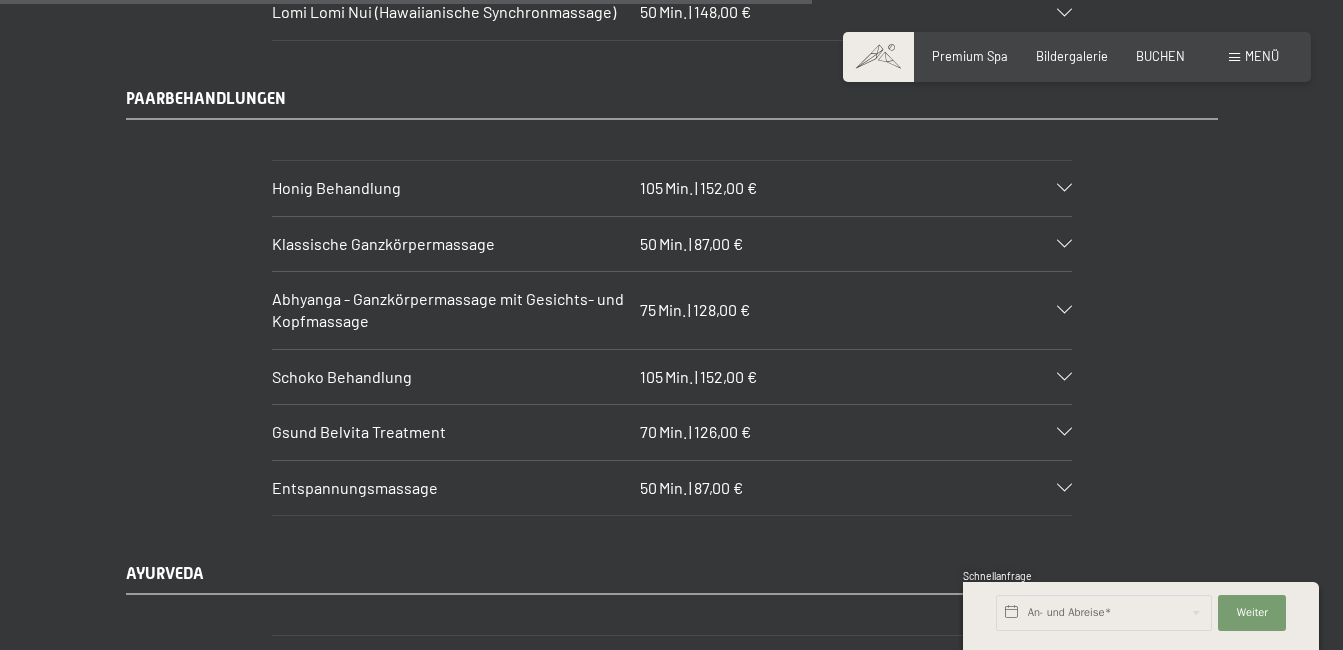 scroll, scrollTop: 8026, scrollLeft: 0, axis: vertical 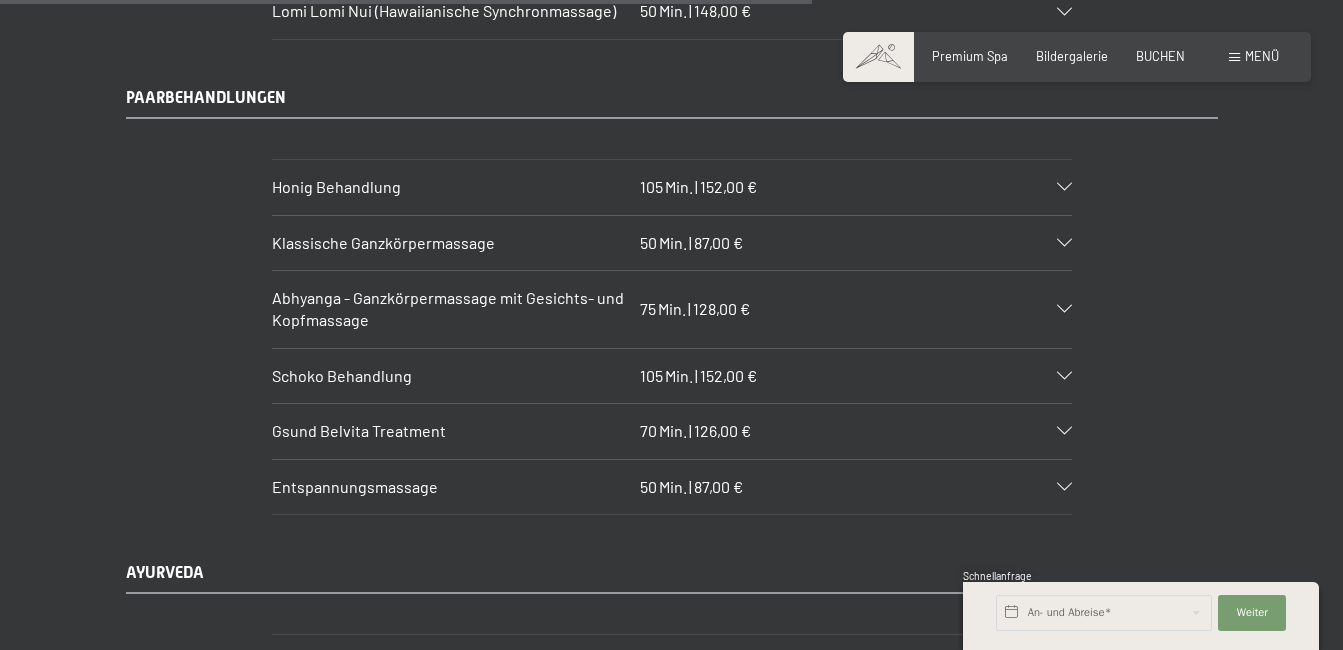 click on "Abhyanga - Ganzkörpermassage mit Gesichts- und Kopfmassage" at bounding box center [448, 308] 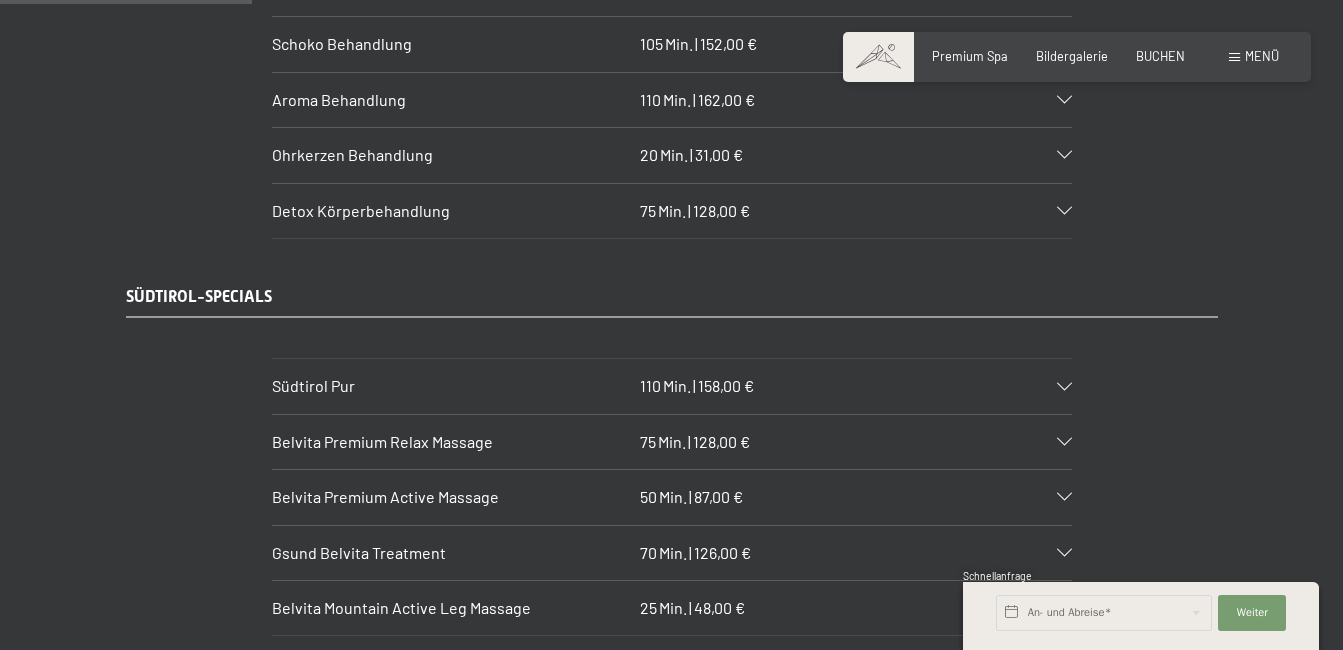 scroll, scrollTop: 2491, scrollLeft: 0, axis: vertical 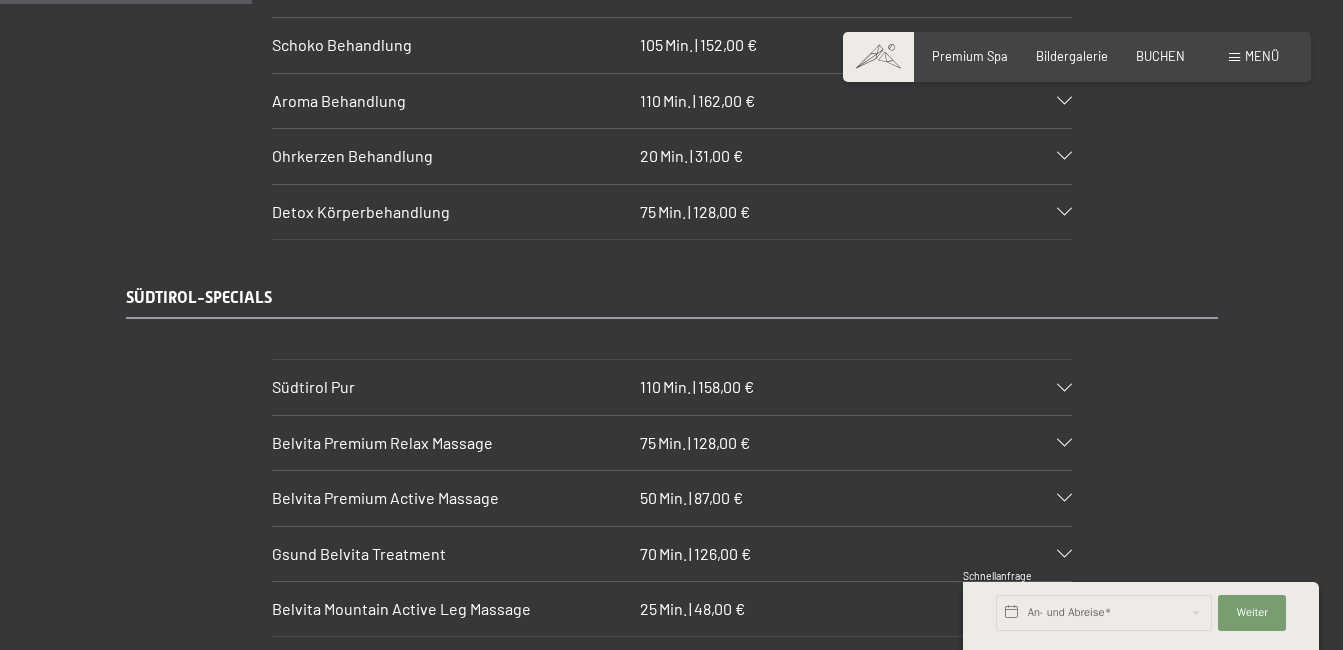click on "Südtirol Pur         110   Min.     |     158,00 €" at bounding box center [672, 387] 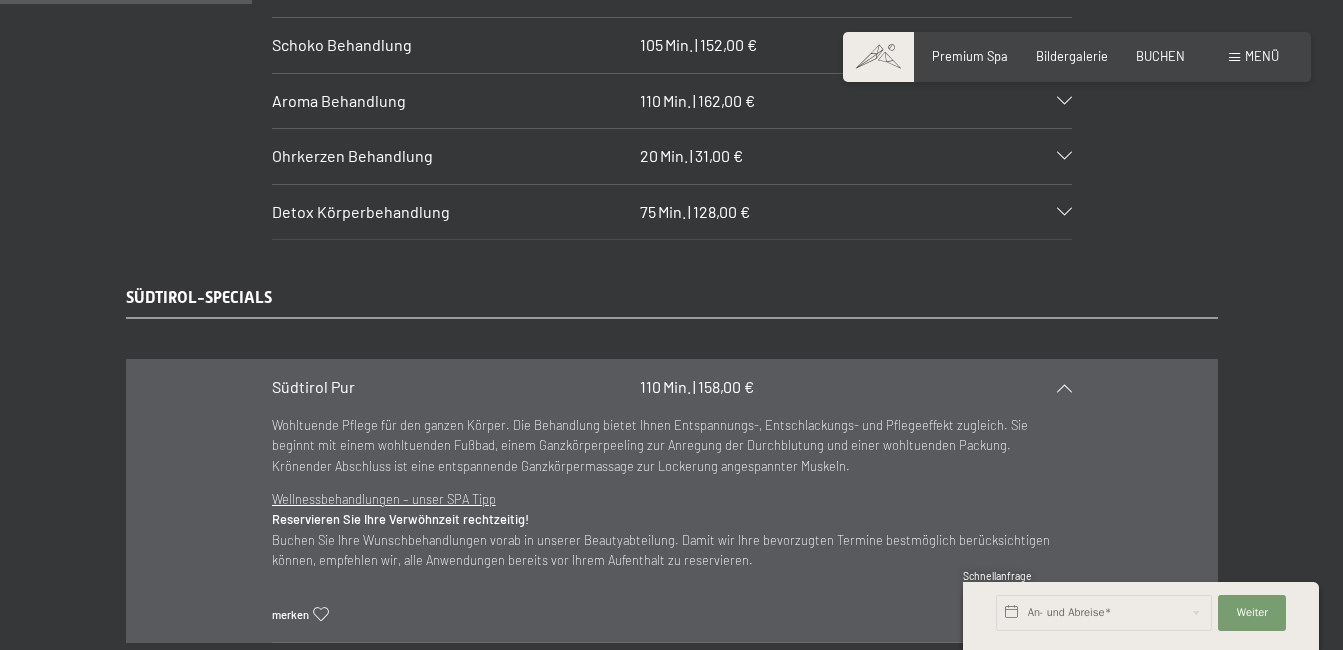 click on "SÜDTIROL-SPECIALS" at bounding box center (371, 298) 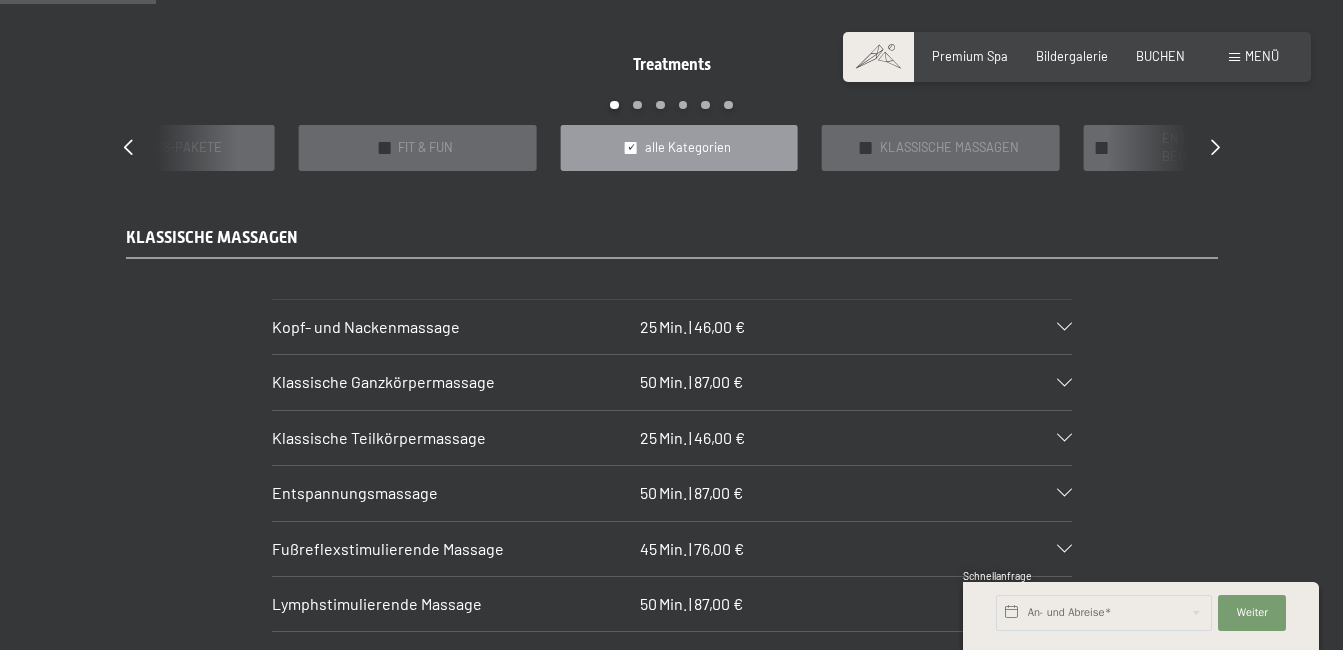 scroll, scrollTop: 1536, scrollLeft: 0, axis: vertical 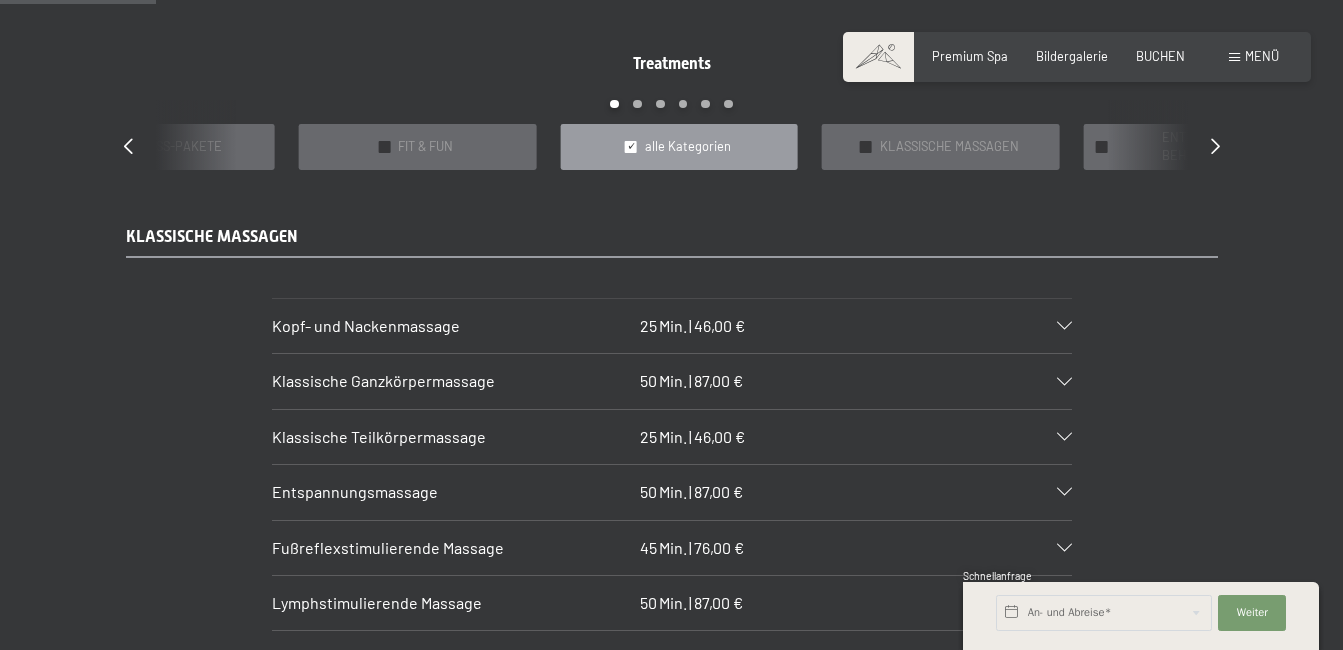 click on "Entspannungsmassage" at bounding box center [452, 492] 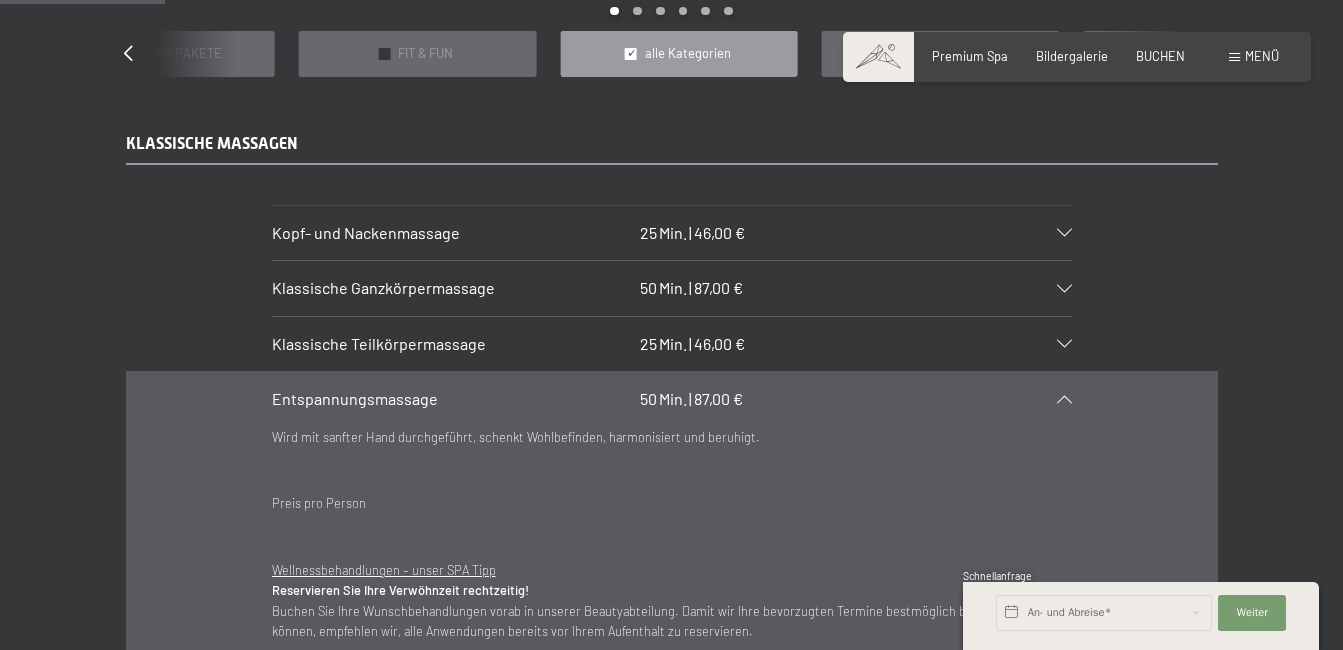 scroll, scrollTop: 1630, scrollLeft: 0, axis: vertical 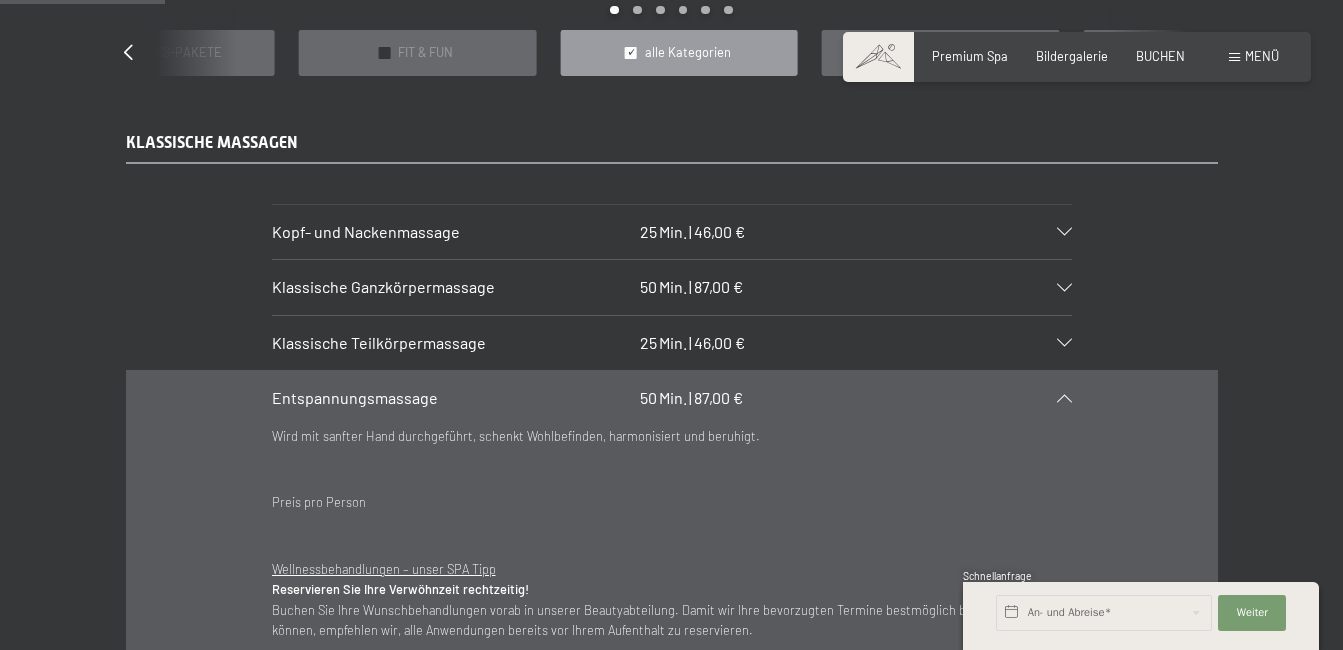 click on "Klassische Teilkörpermassage" at bounding box center [379, 342] 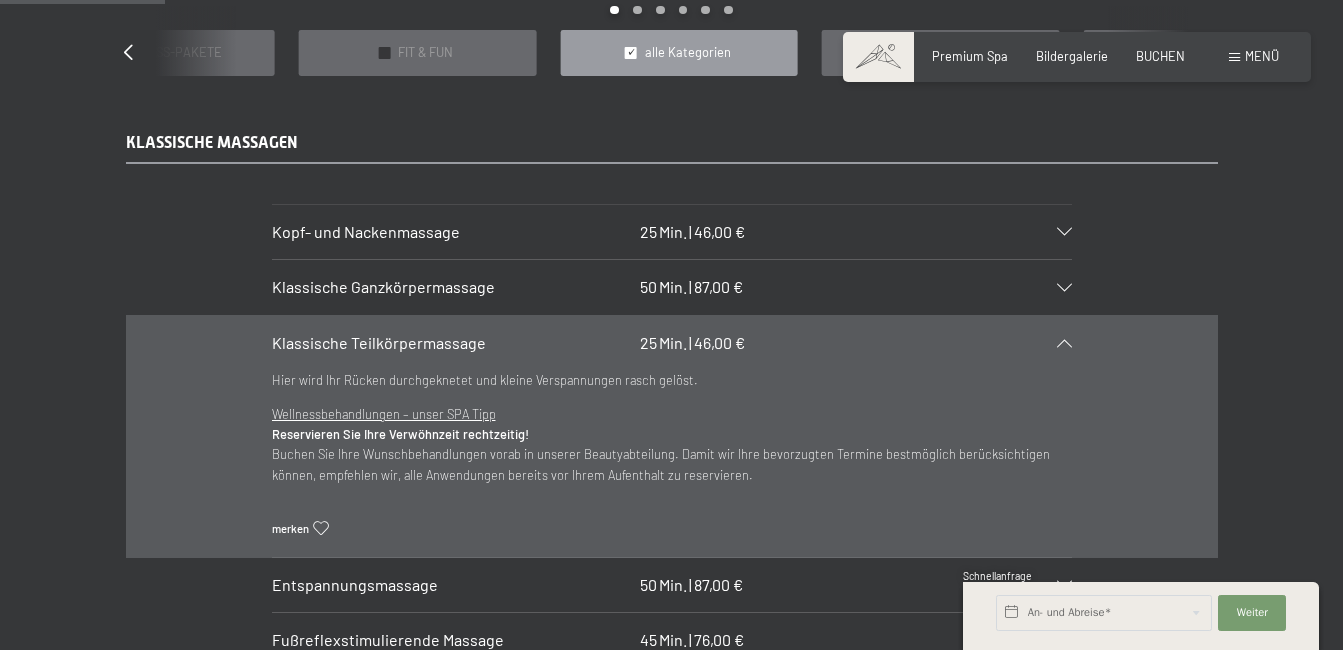 click on "Kopf- und Nackenmassage" at bounding box center (366, 231) 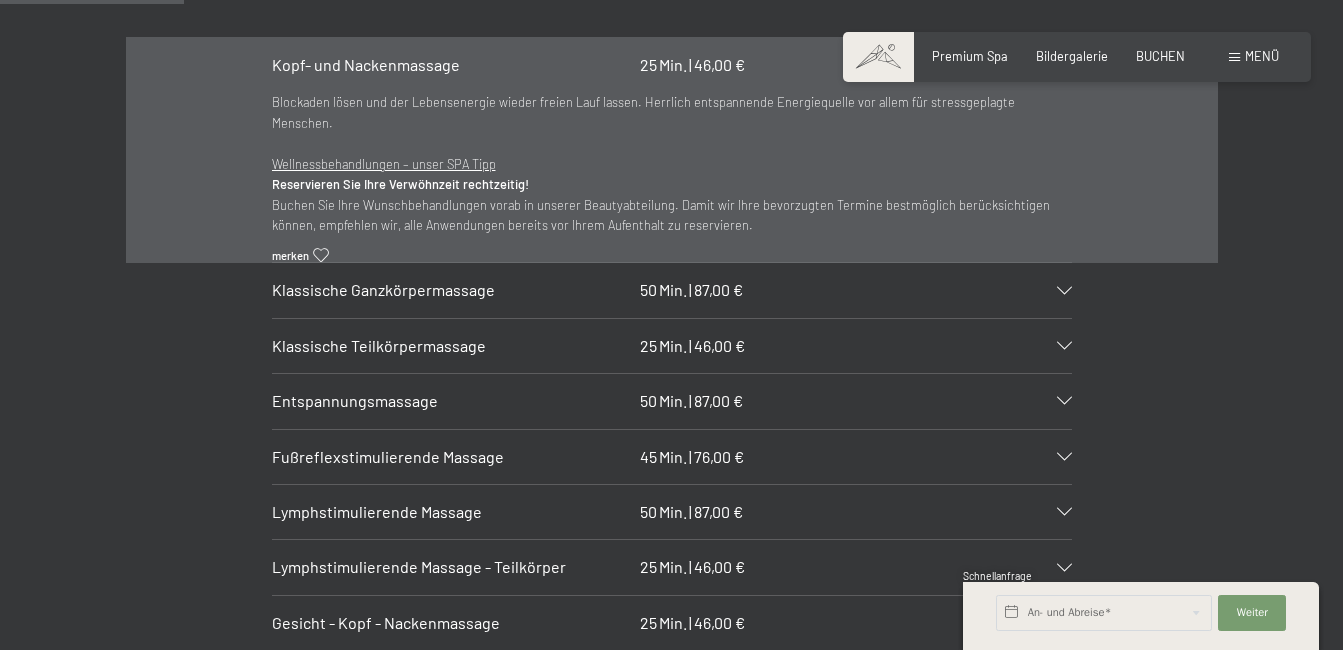 scroll, scrollTop: 1800, scrollLeft: 0, axis: vertical 